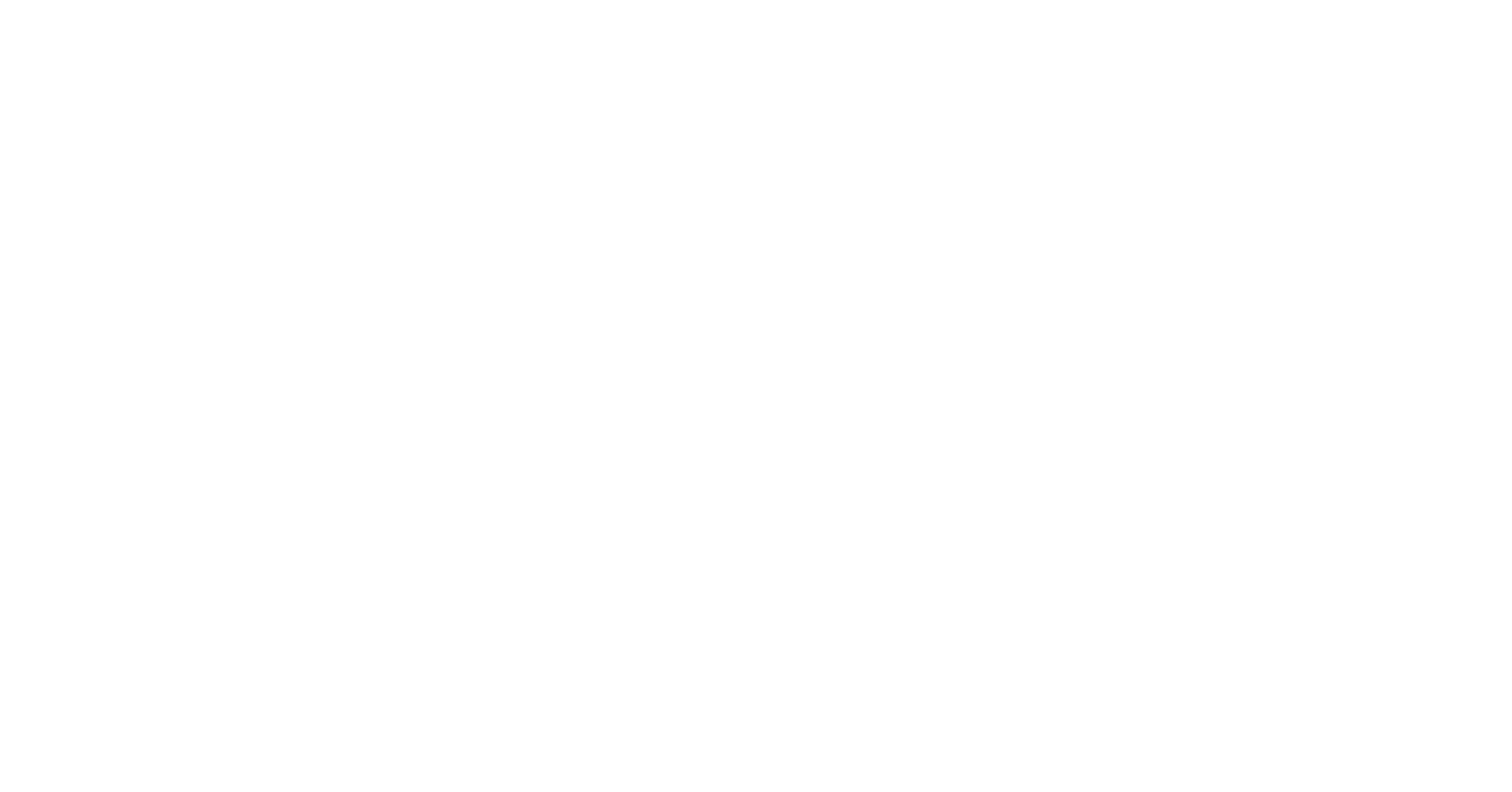scroll, scrollTop: 0, scrollLeft: 0, axis: both 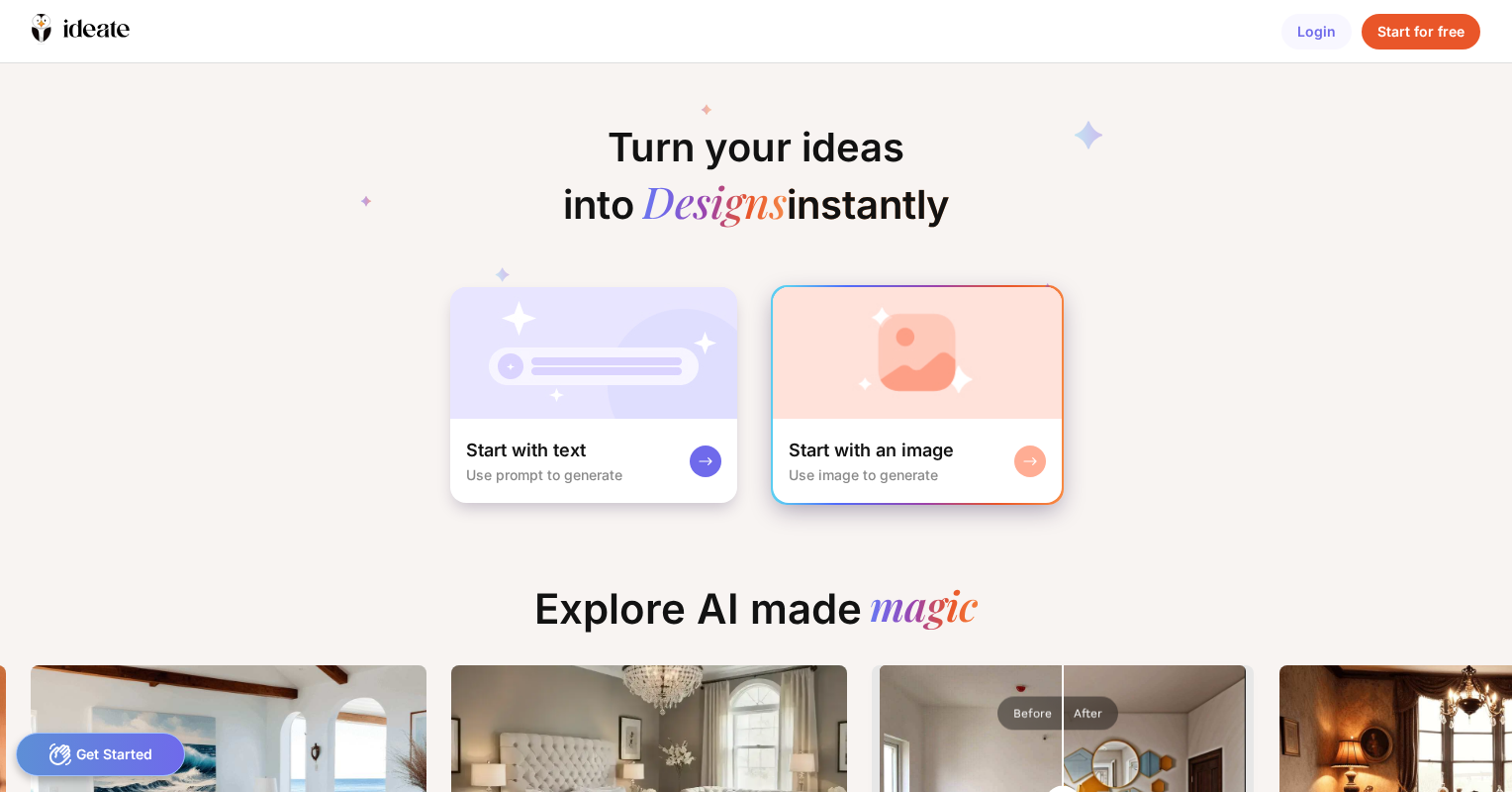 click on "Start with an image" at bounding box center [871, 450] 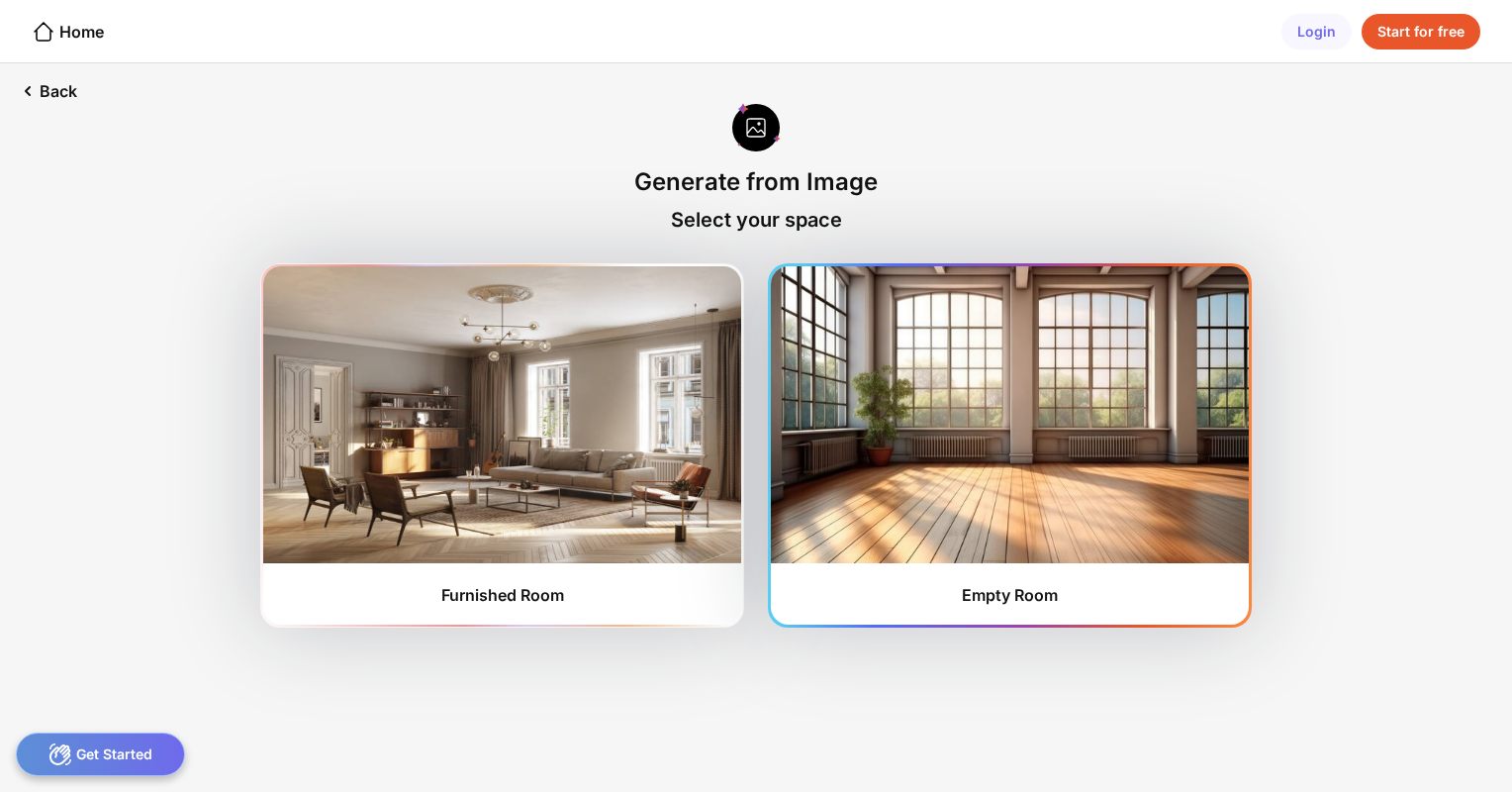 click at bounding box center (1009, 415) 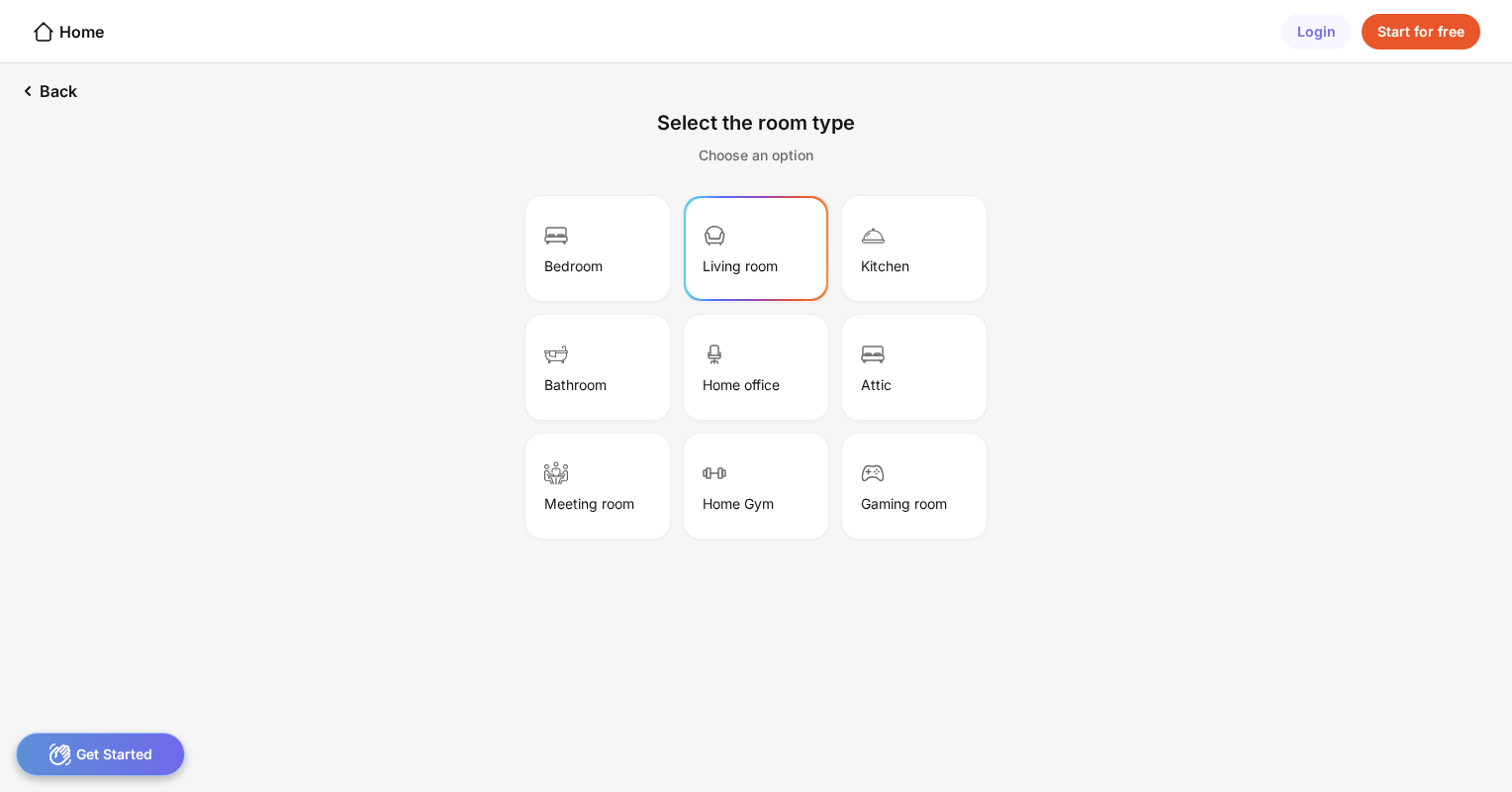click on "Living room" at bounding box center [756, 248] 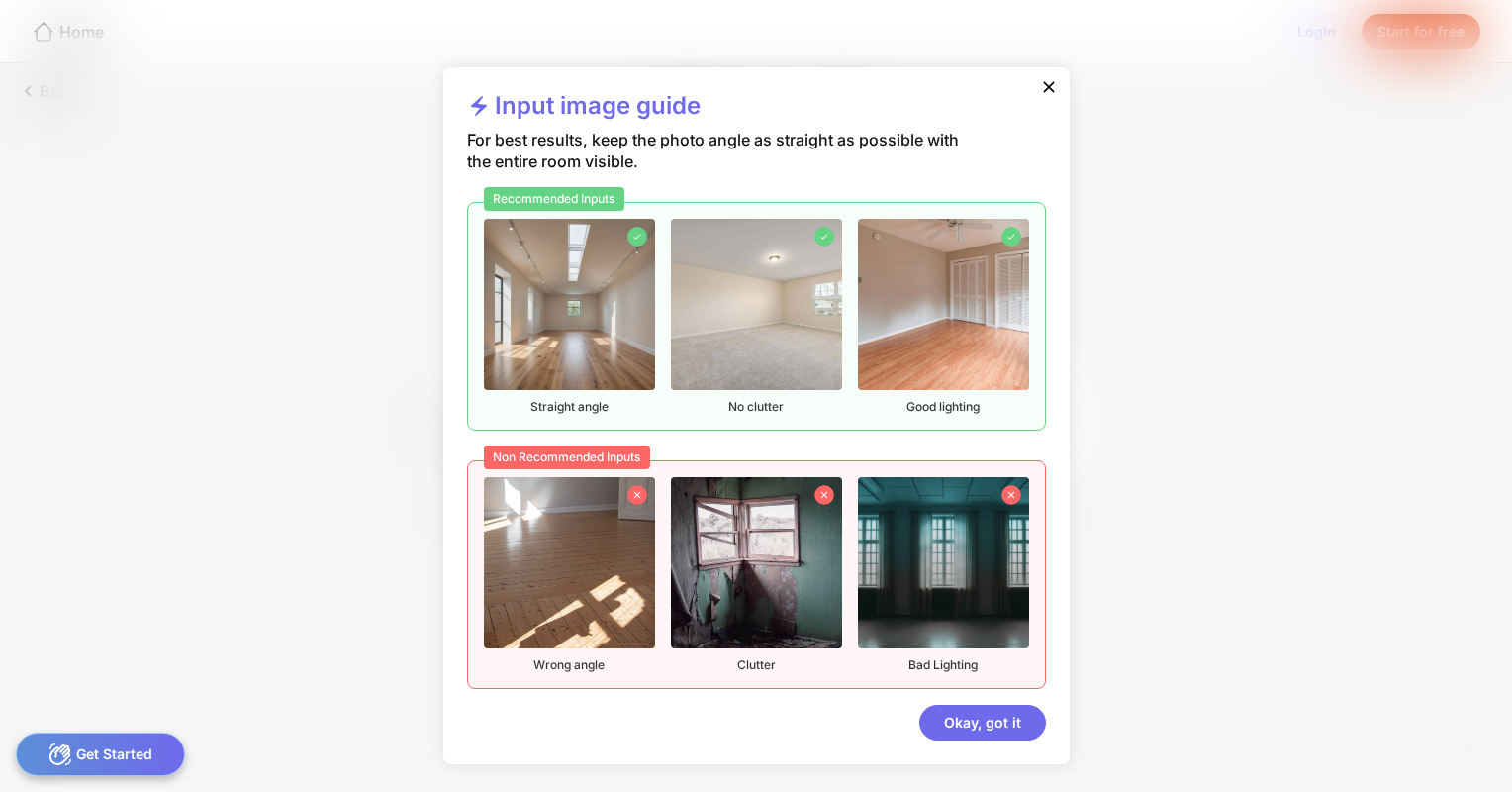 click 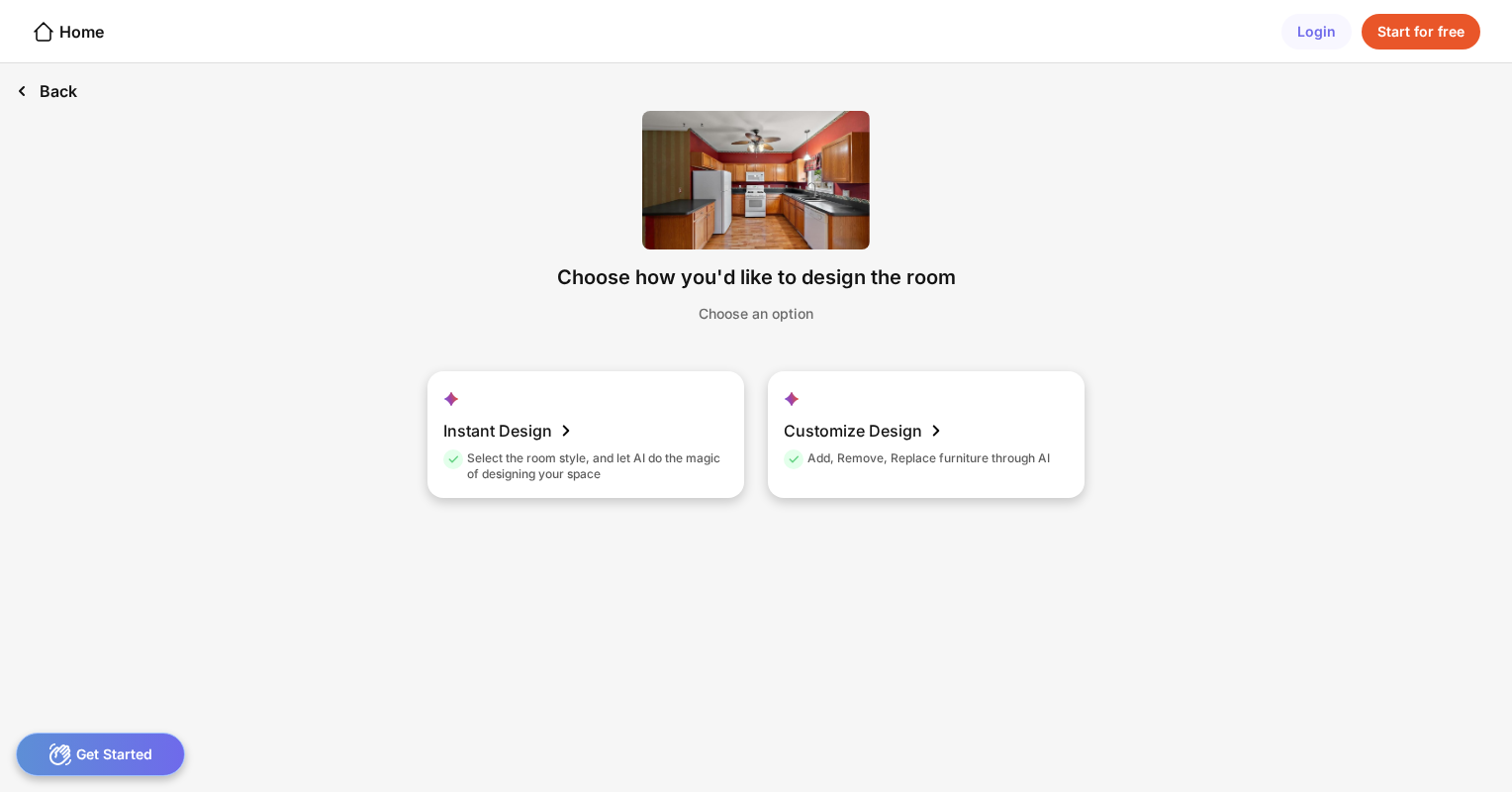click on "Back" at bounding box center [47, 91] 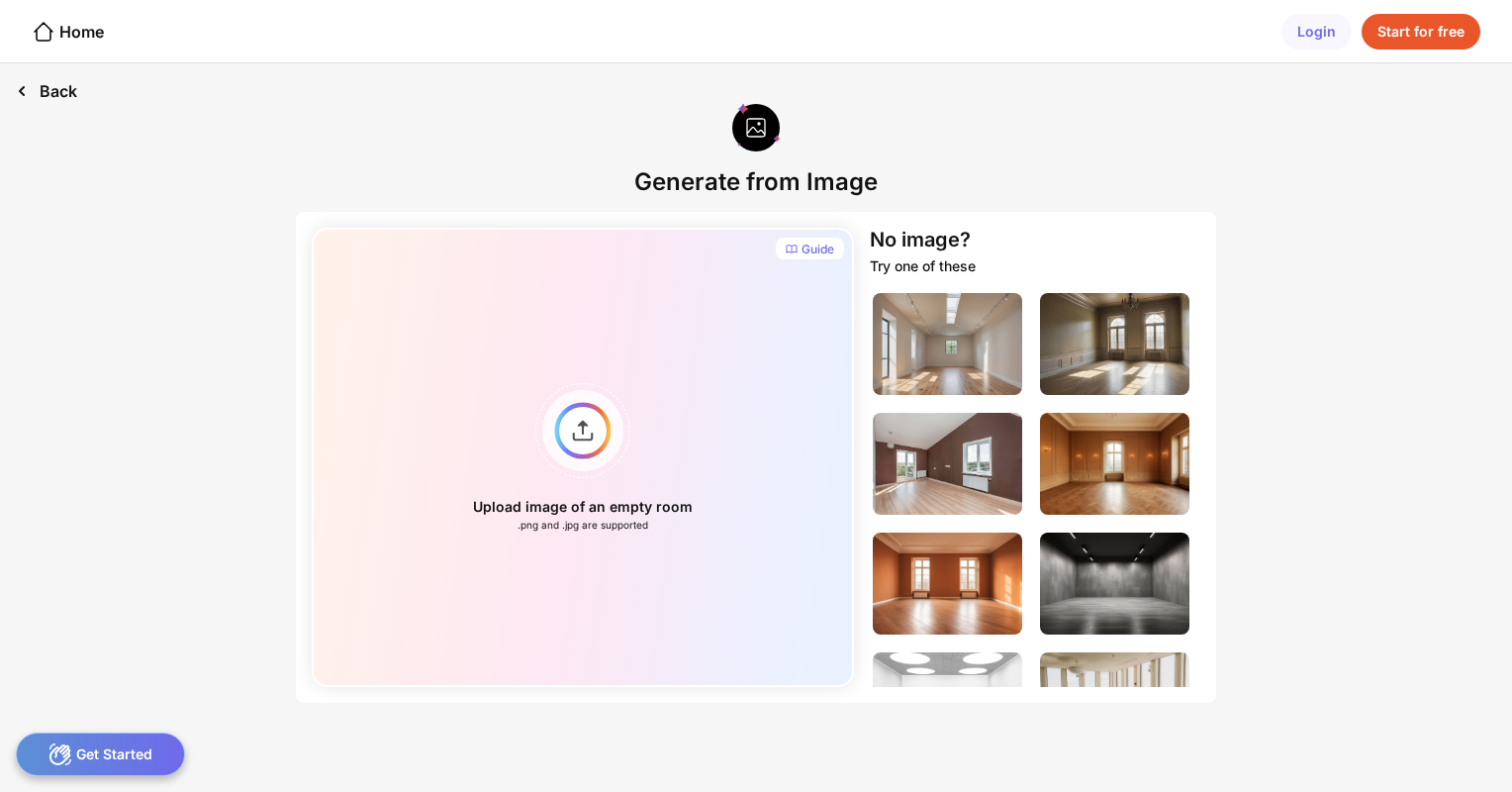 click on "Back" at bounding box center (47, 91) 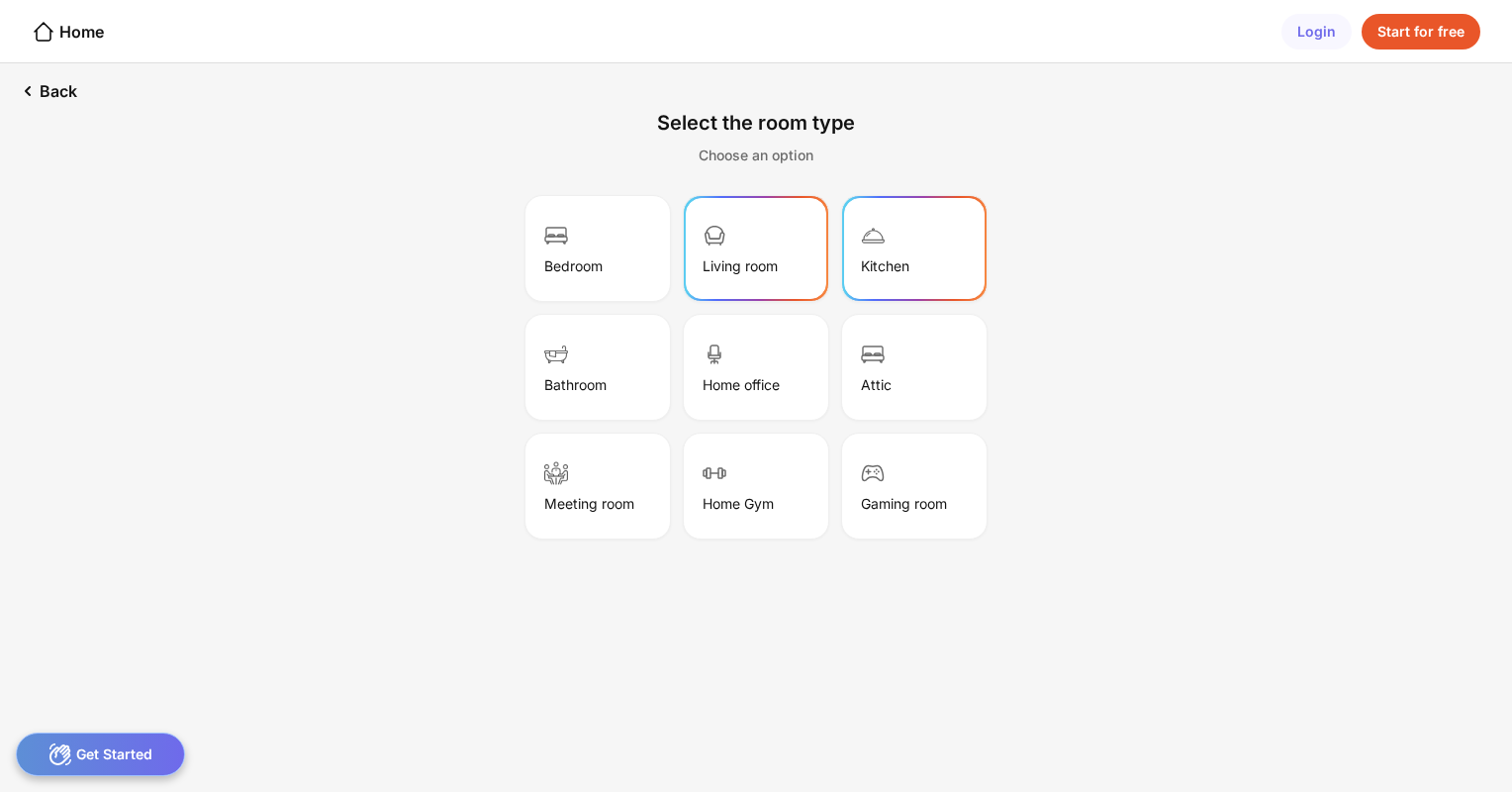 click on "Kitchen" at bounding box center (885, 265) 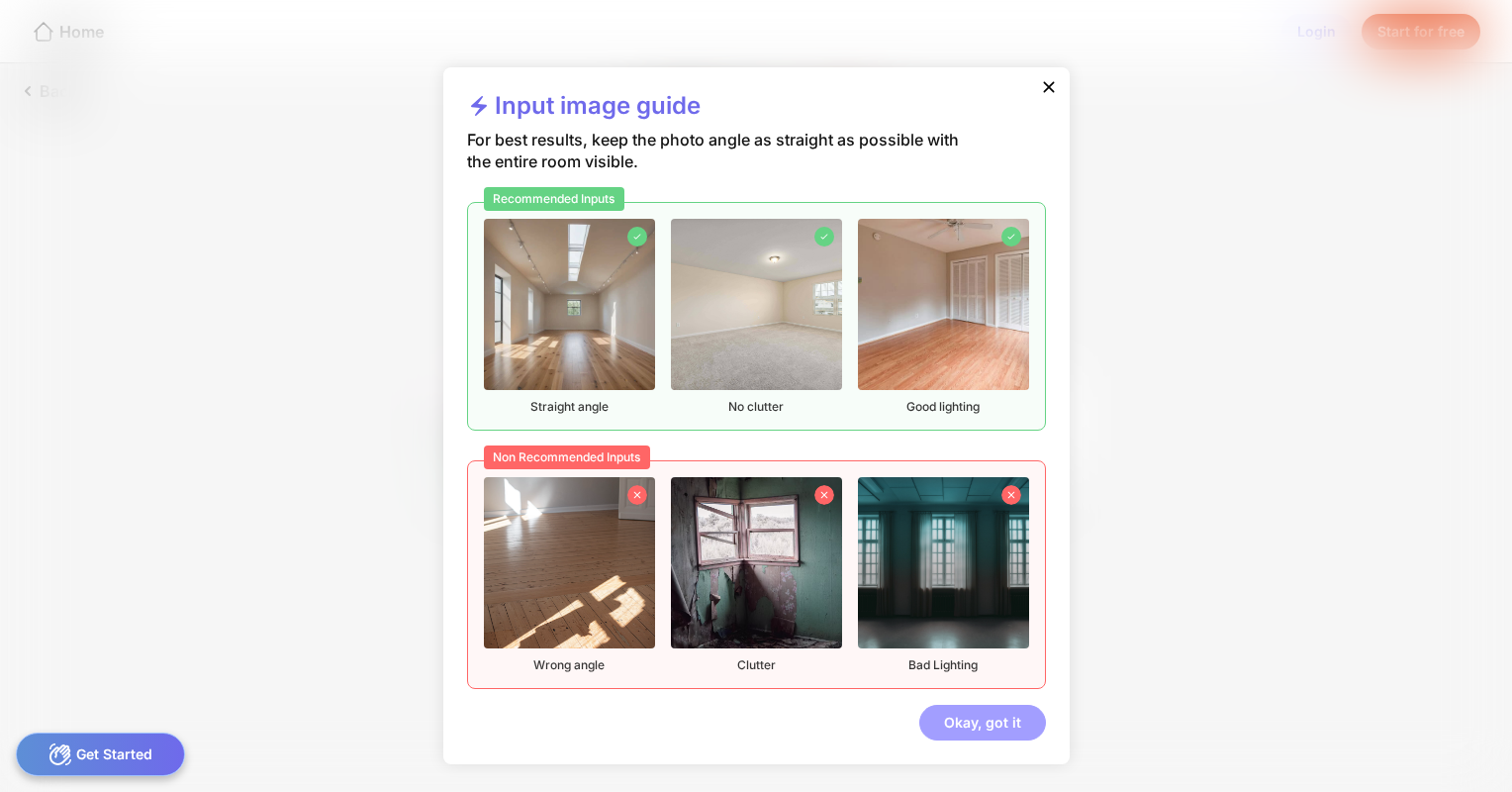 click on "Okay, got it" at bounding box center [983, 723] 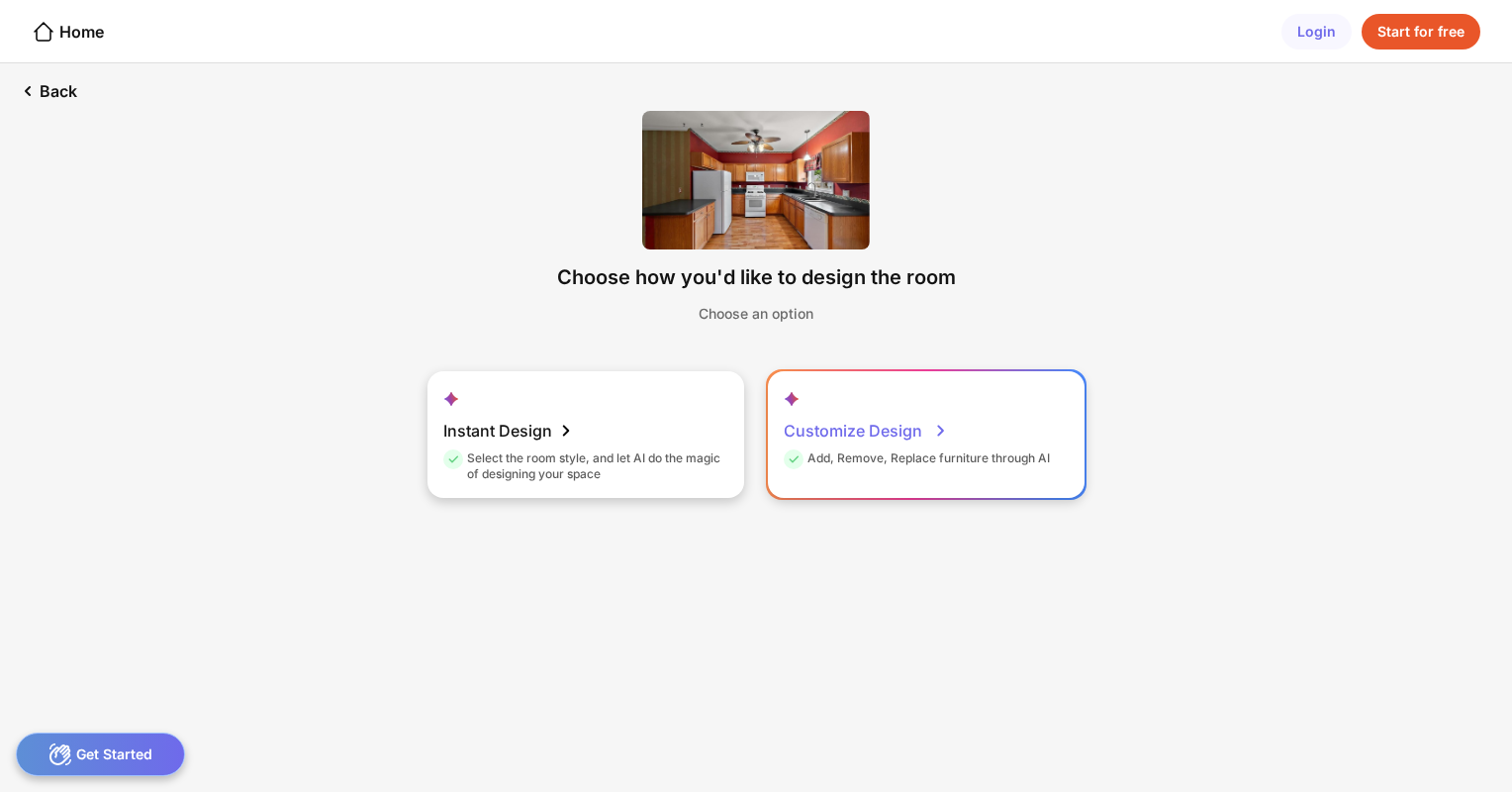 click on "Customize Design   Add, Remove, Replace furniture through AI" at bounding box center [926, 435] 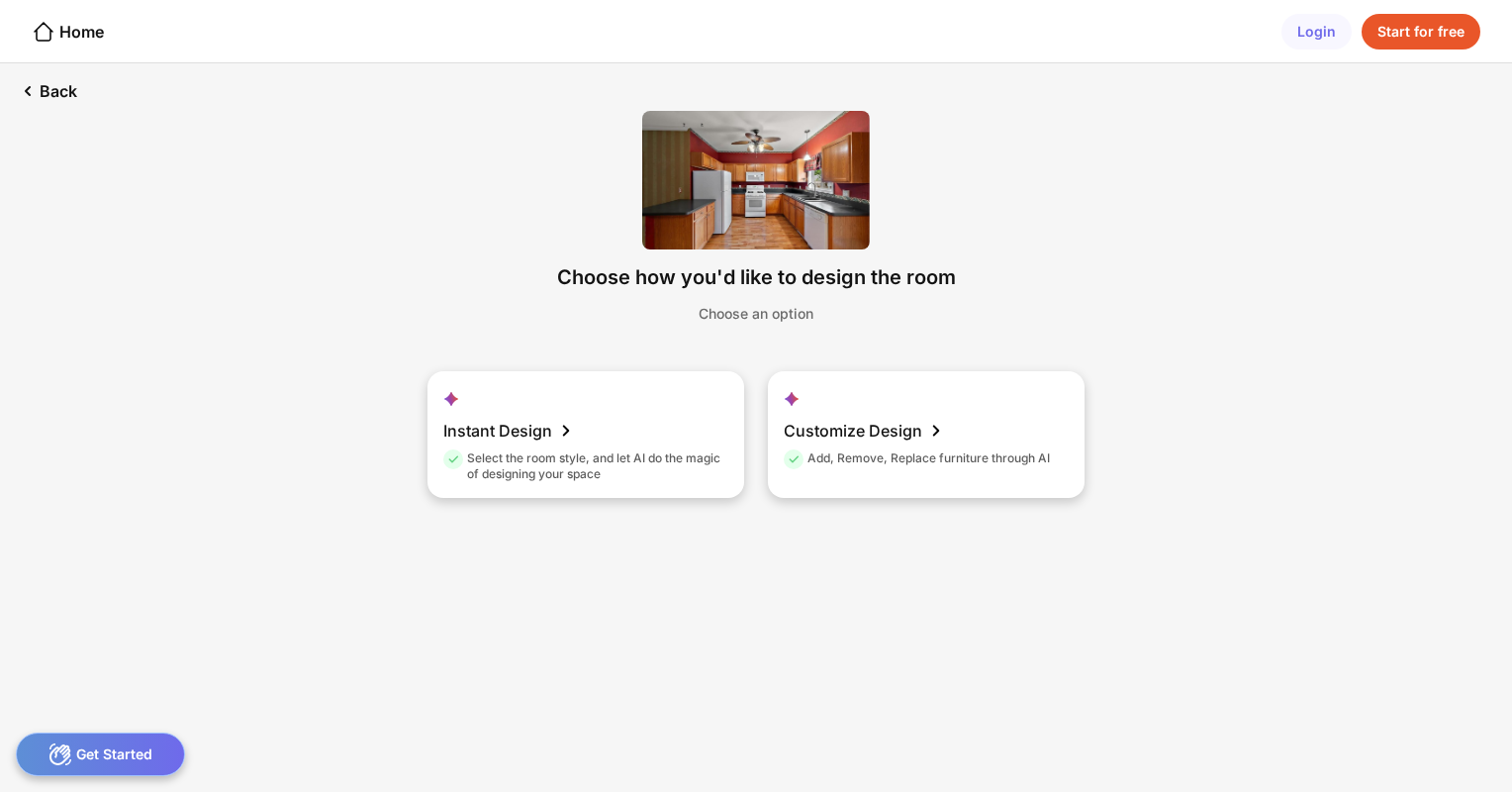 scroll, scrollTop: 0, scrollLeft: 0, axis: both 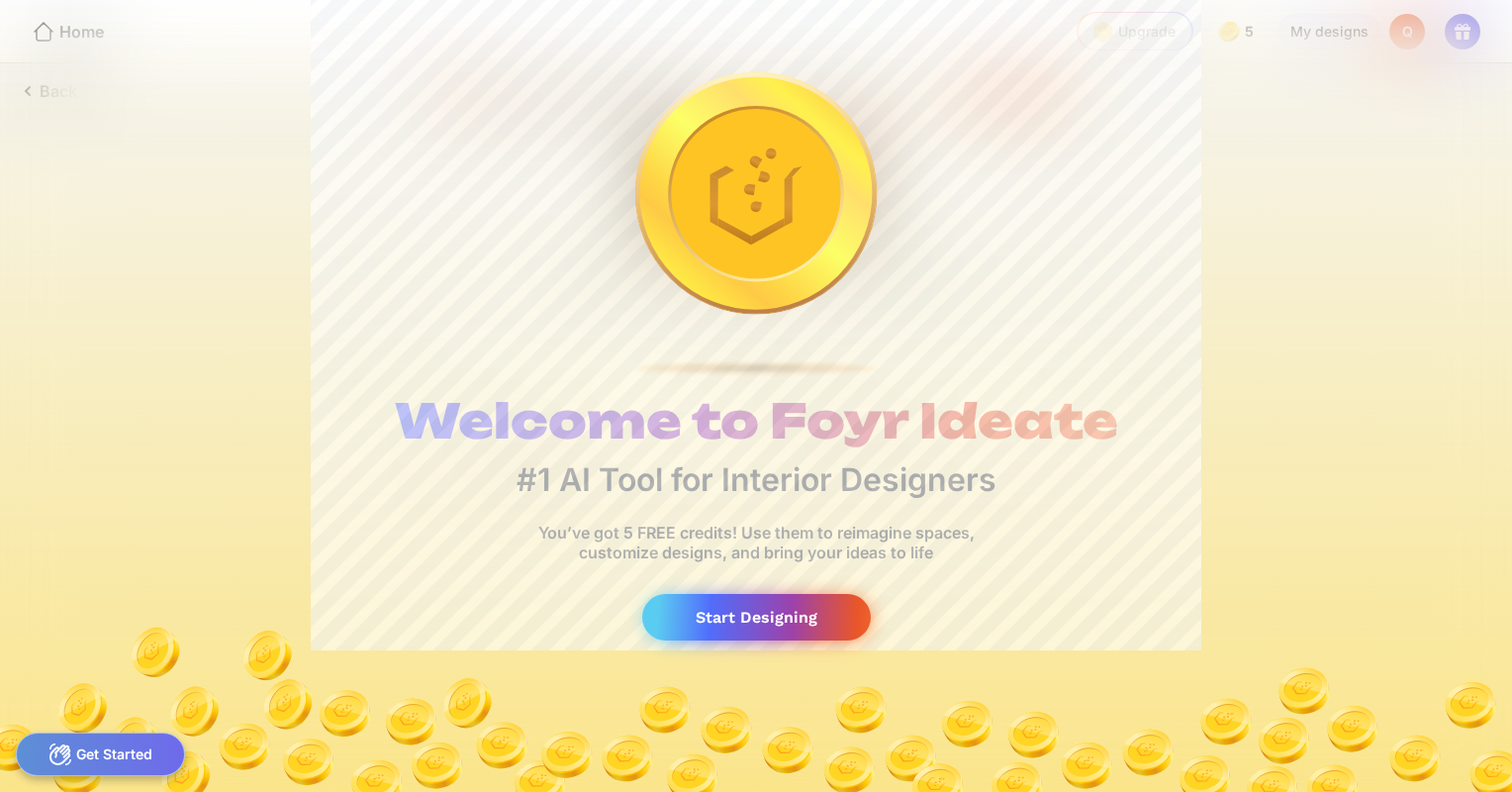 click on "Start Designing" at bounding box center (756, 617) 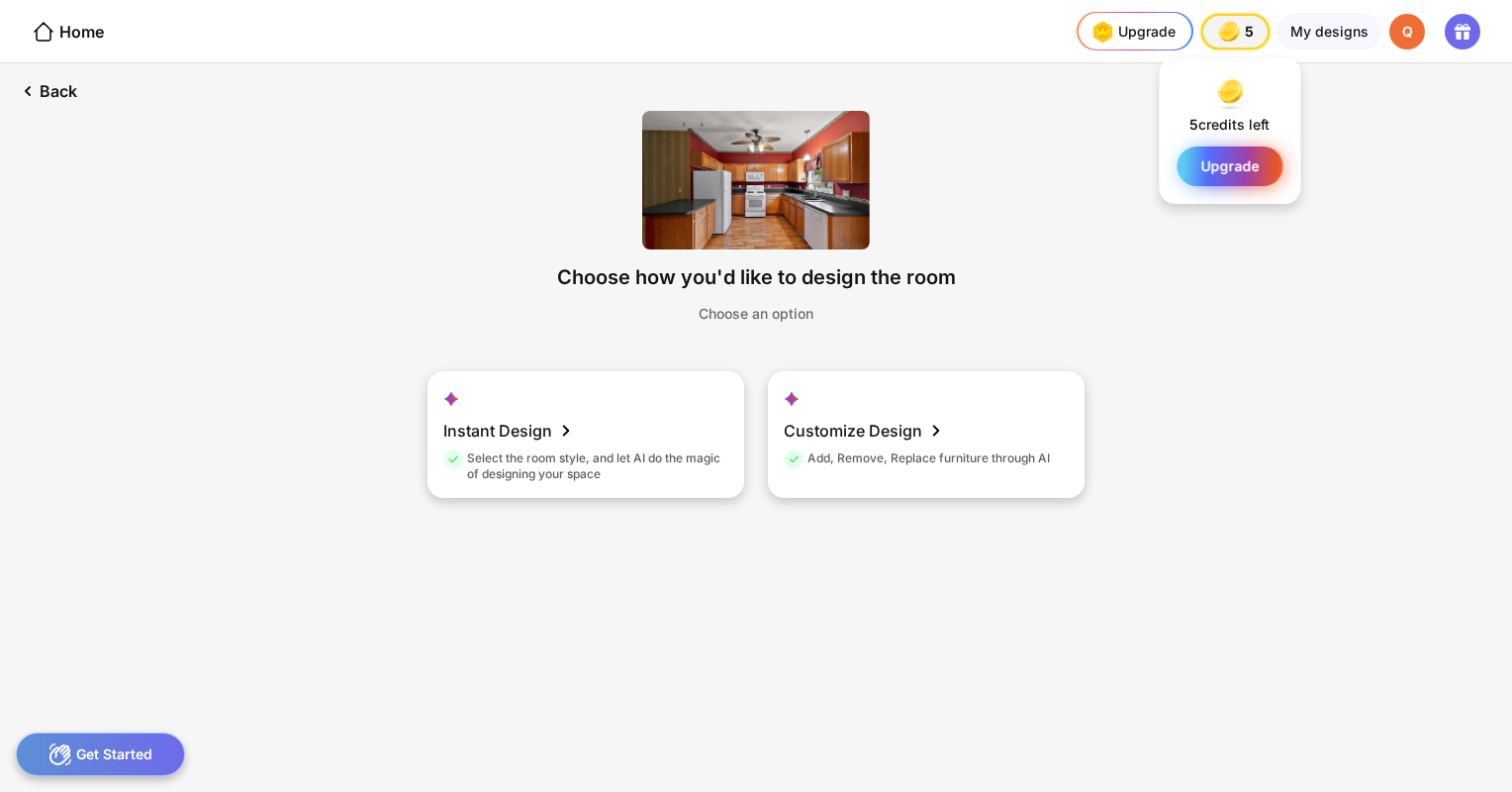 click on "Upgrade" at bounding box center [1229, 166] 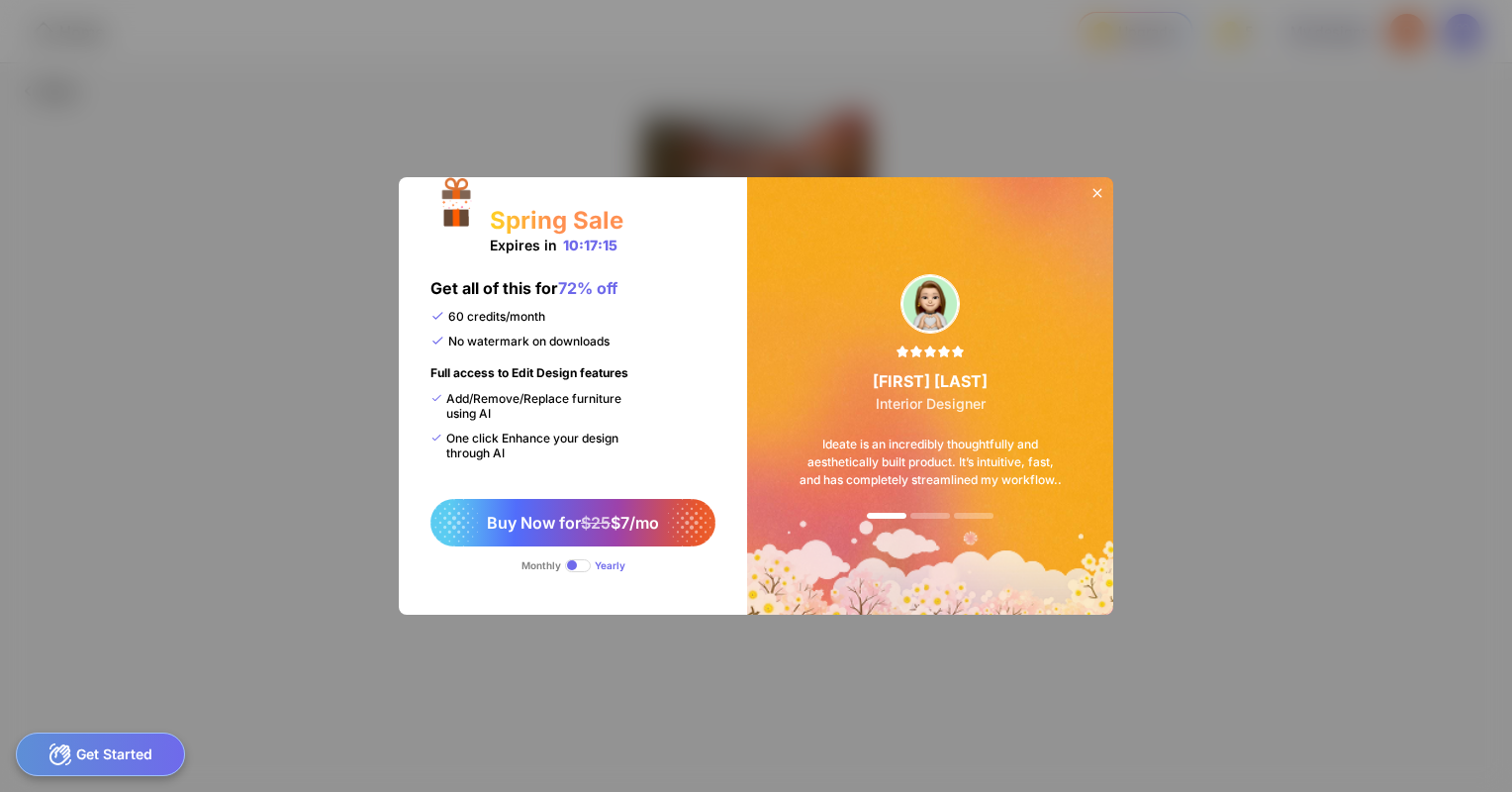 click at bounding box center [578, 565] 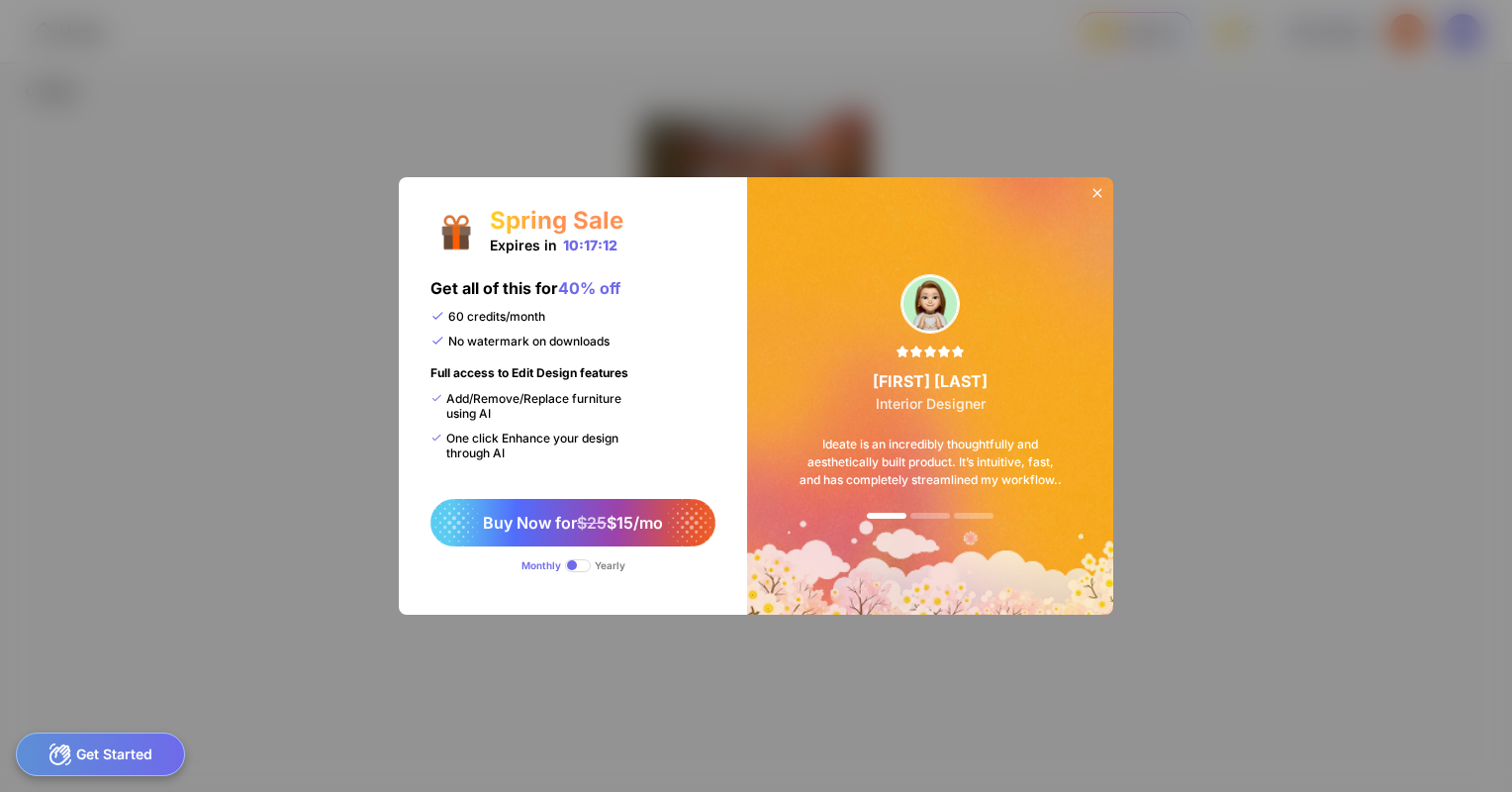 click 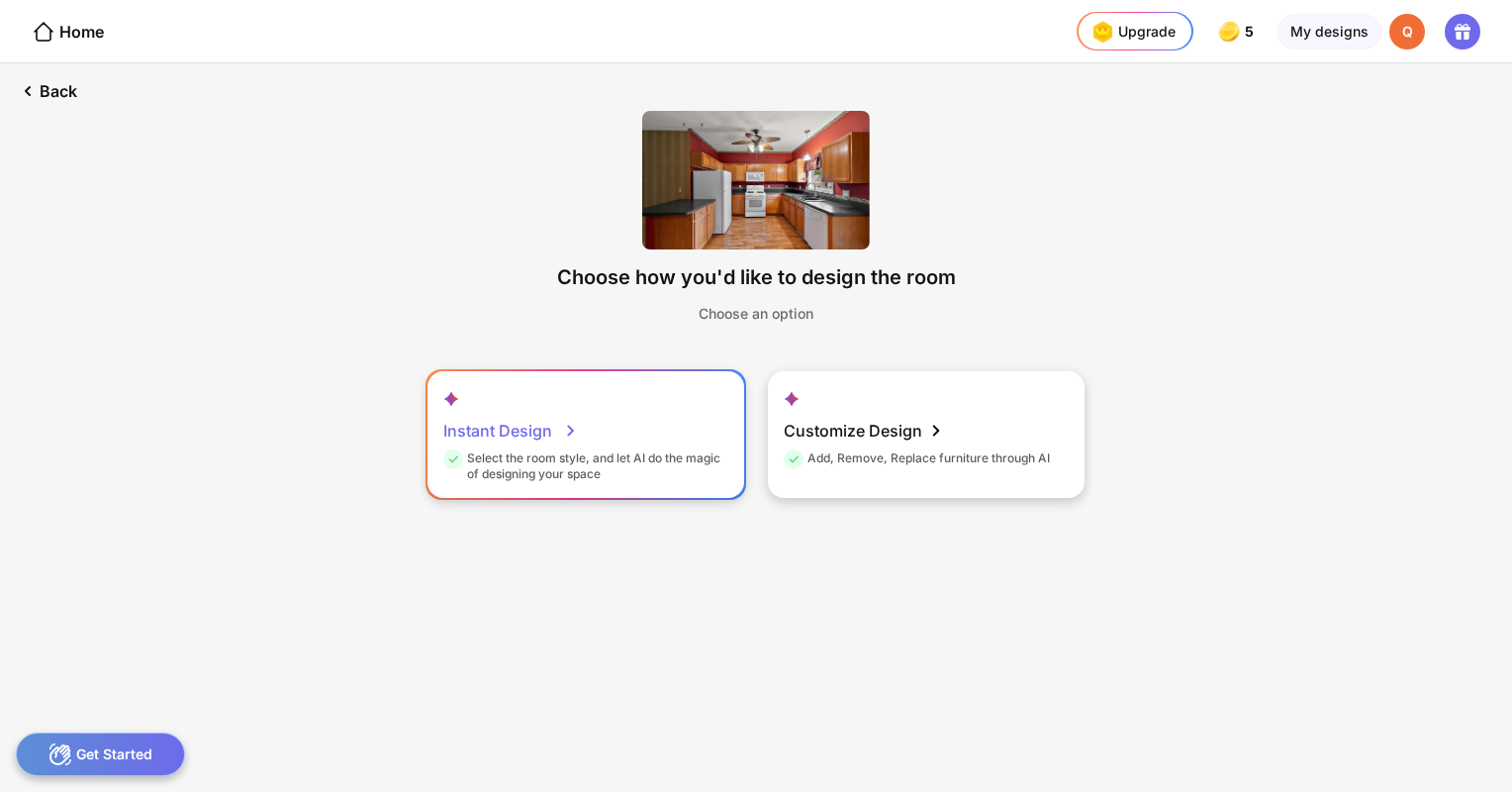 click on "Select the room style, and let AI do the magic of designing your space" at bounding box center (583, 466) 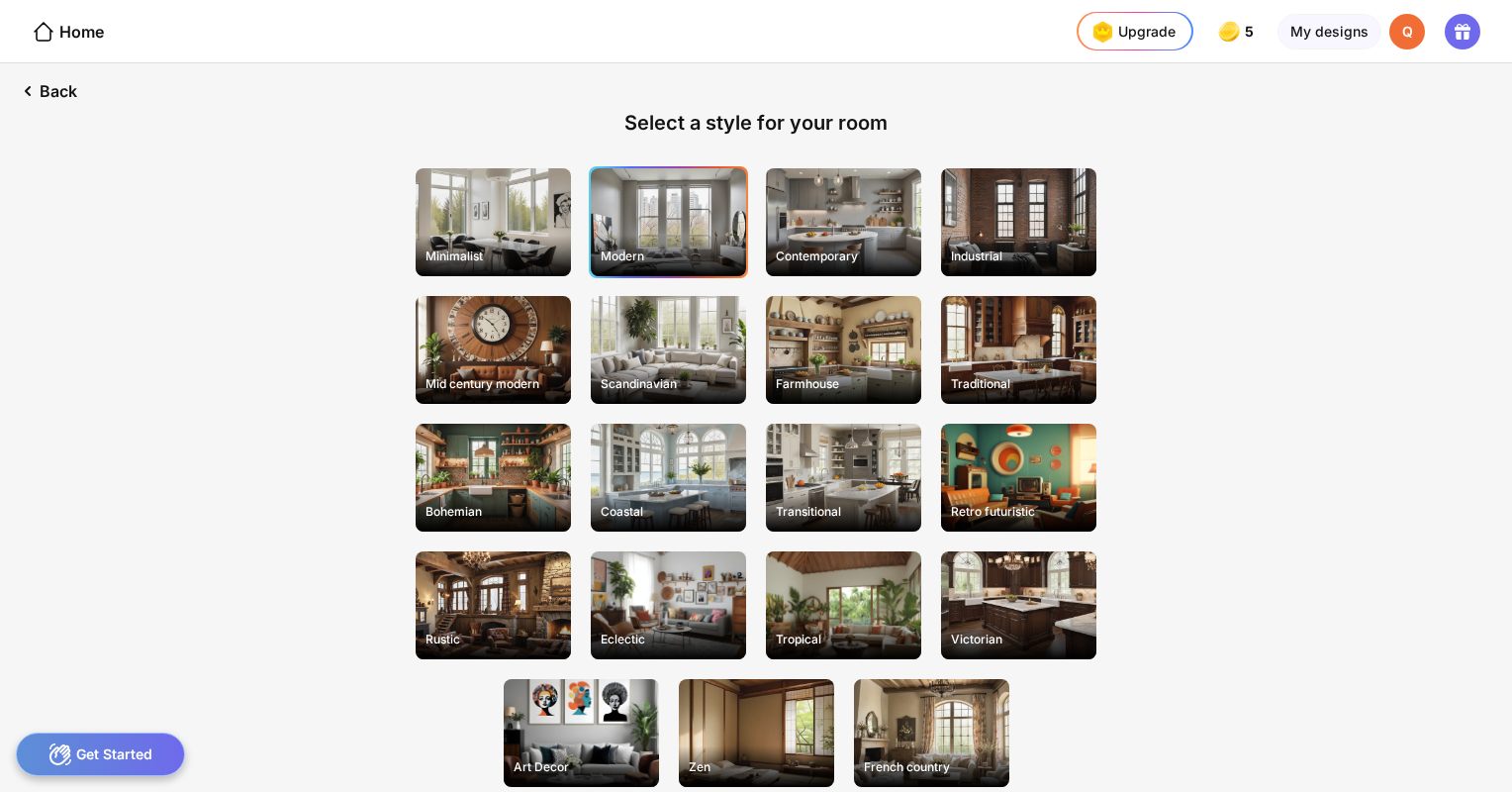 click on "Modern" at bounding box center [668, 255] 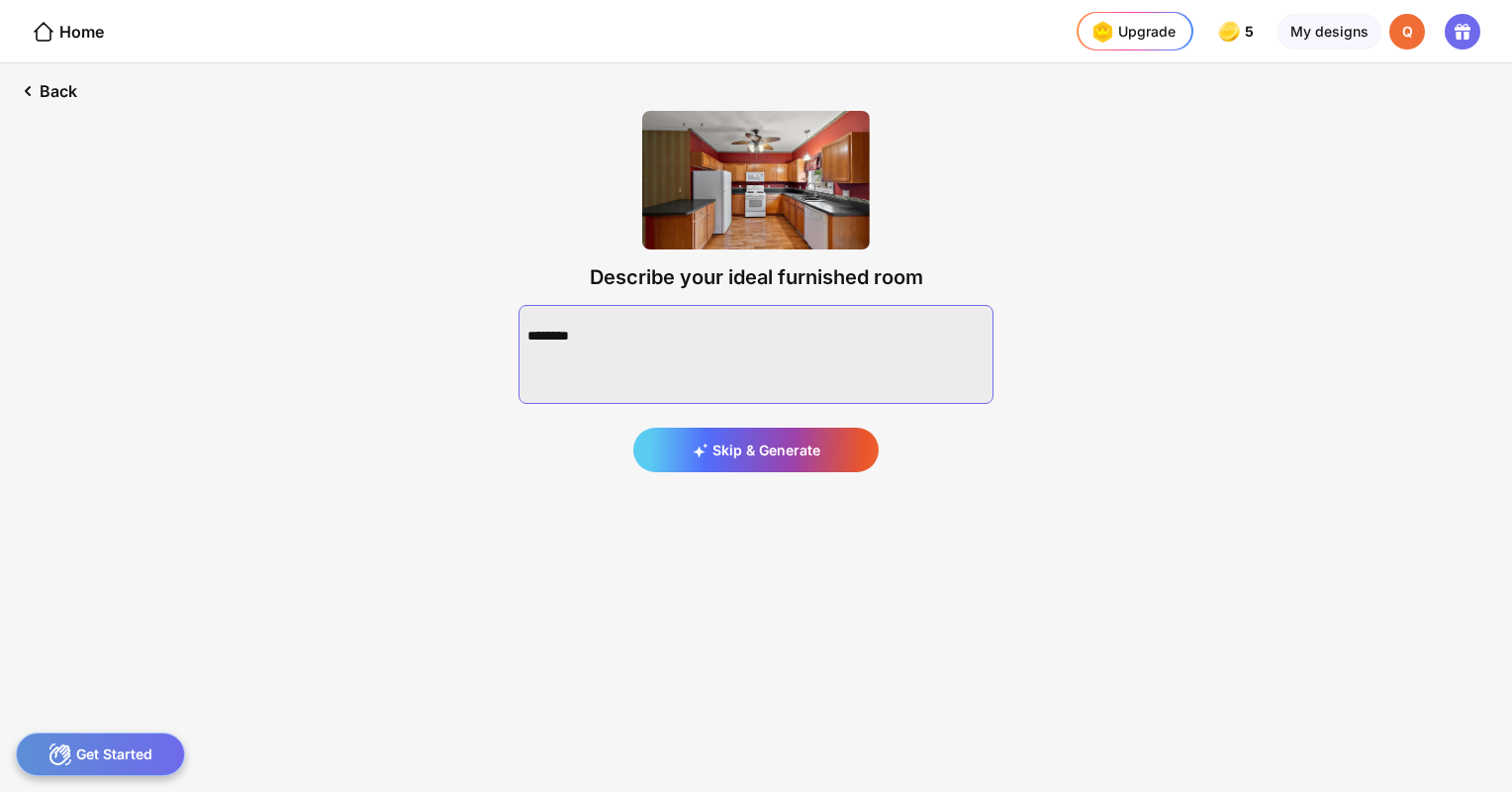 click at bounding box center [756, 354] 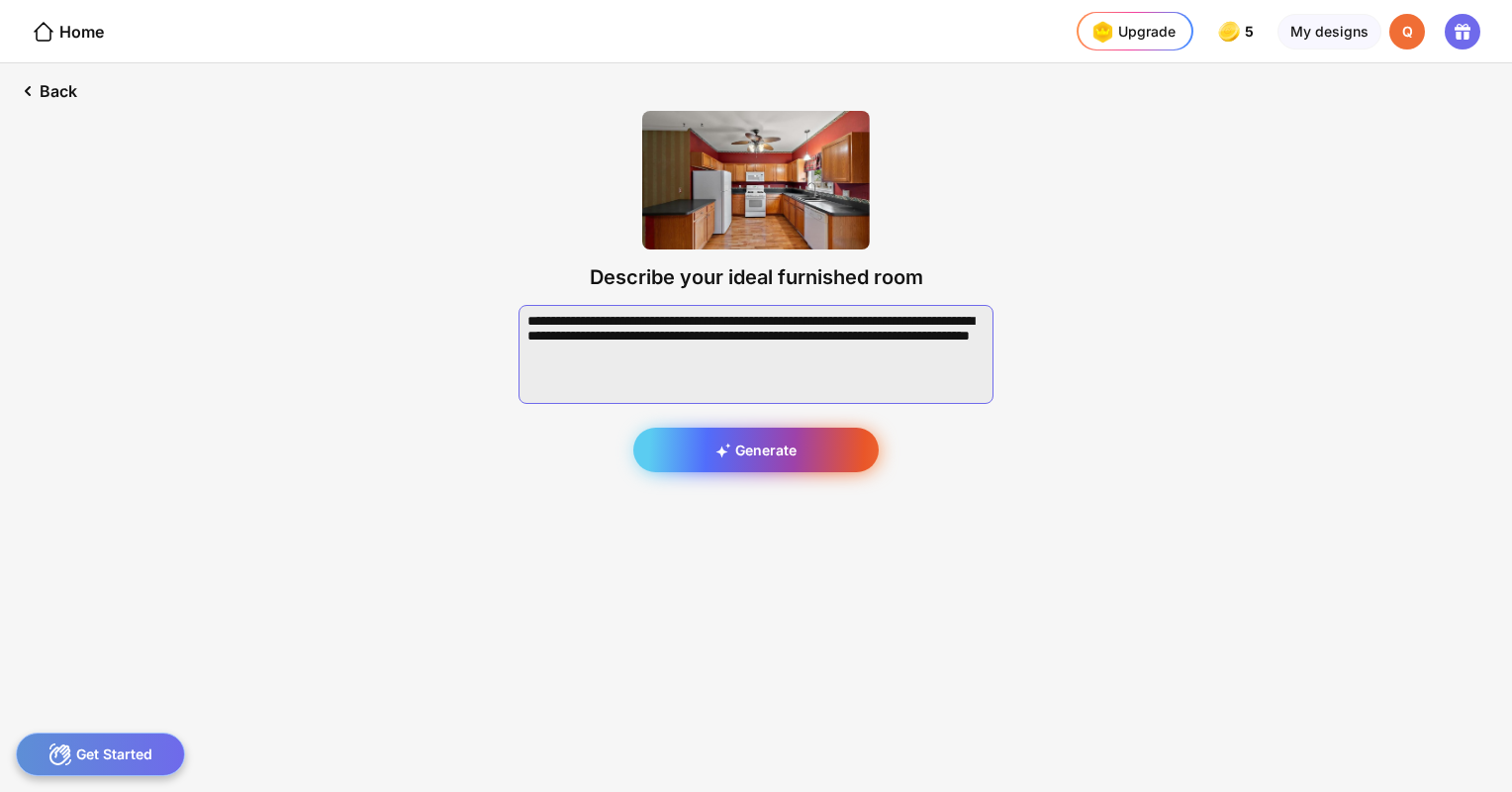 type on "**********" 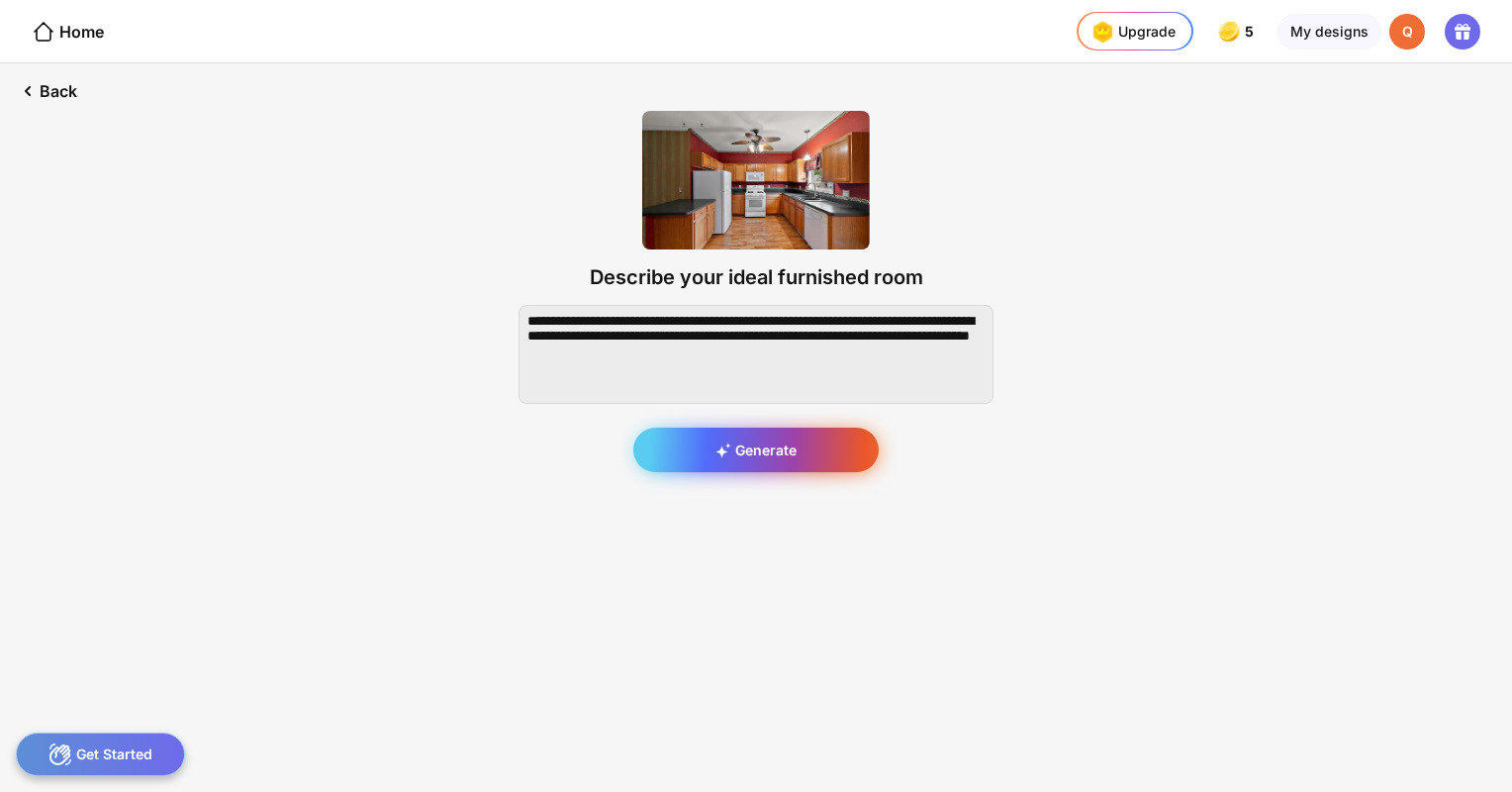 click on "Generate" at bounding box center [756, 449] 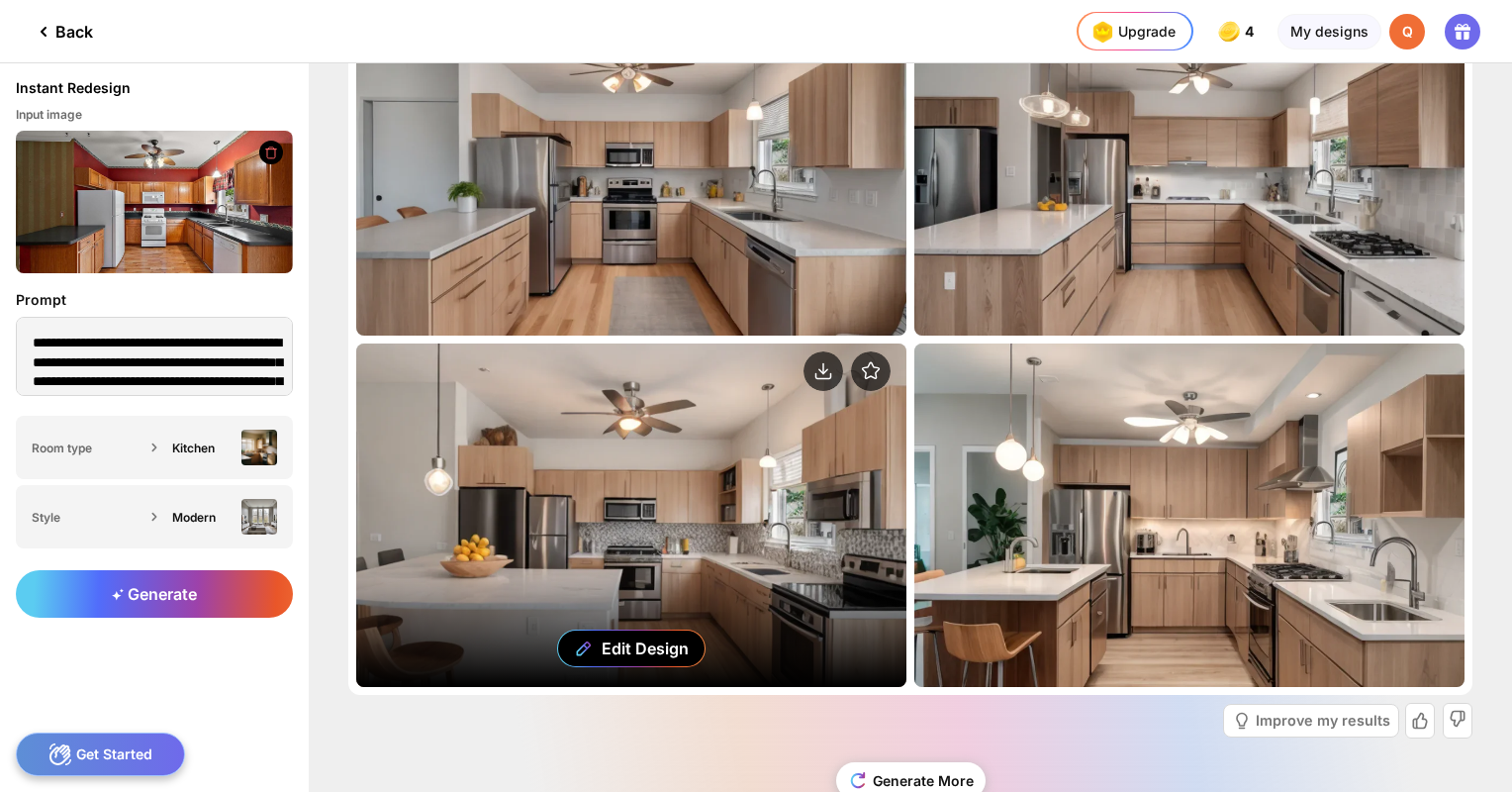scroll, scrollTop: 147, scrollLeft: 0, axis: vertical 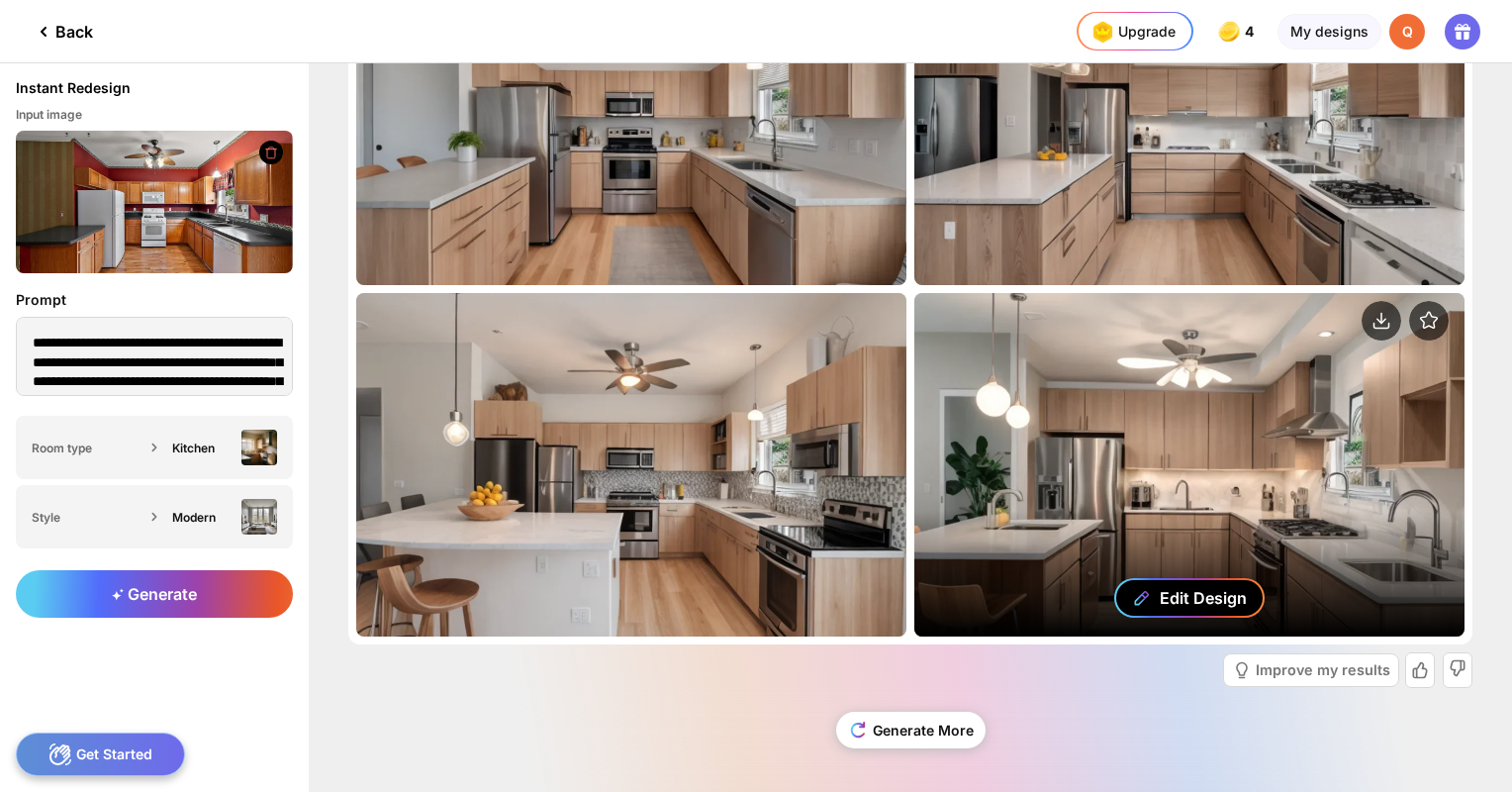 click on "Edit Design" at bounding box center [1203, 598] 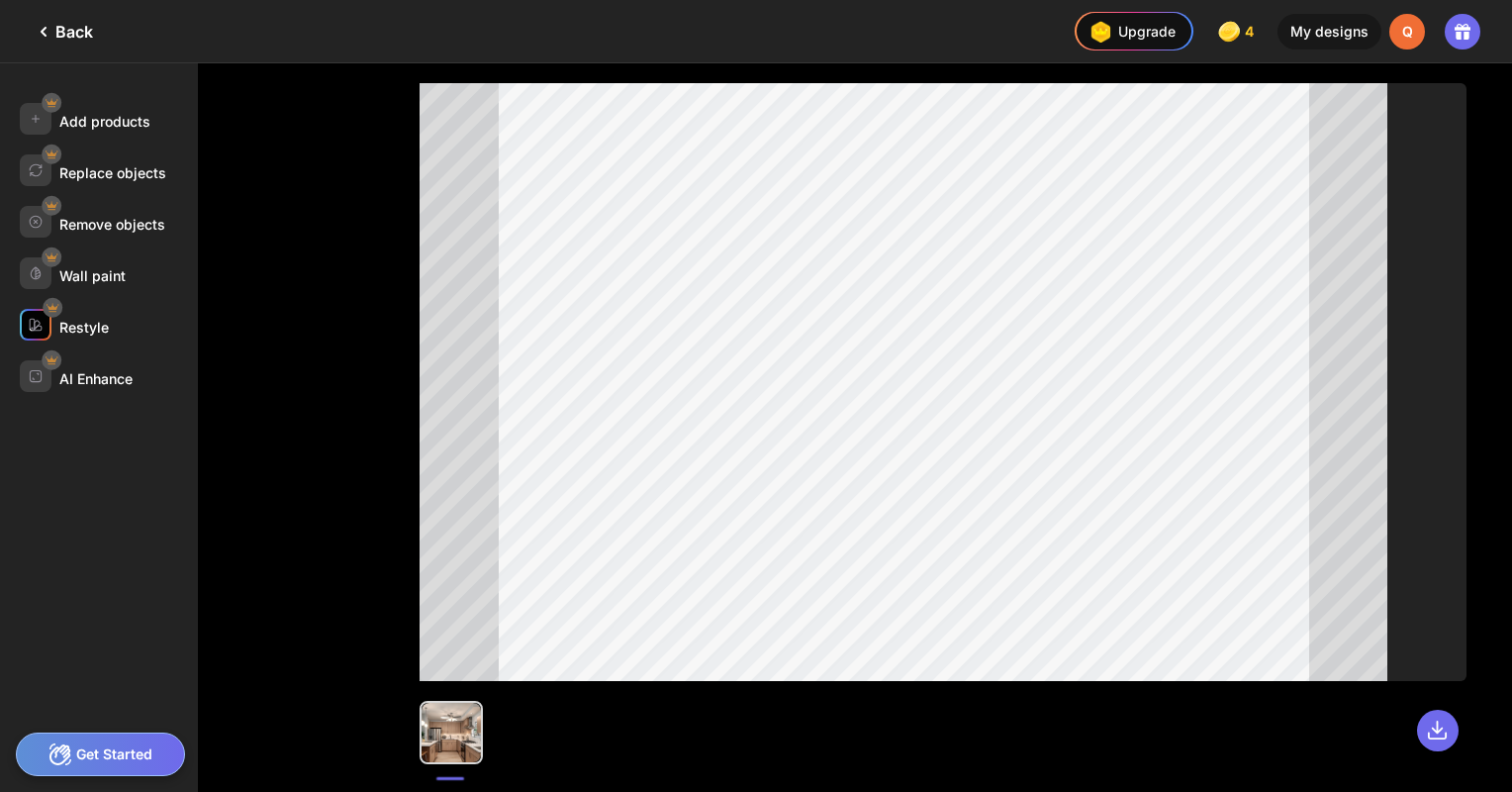 click on "Restyle" at bounding box center (84, 327) 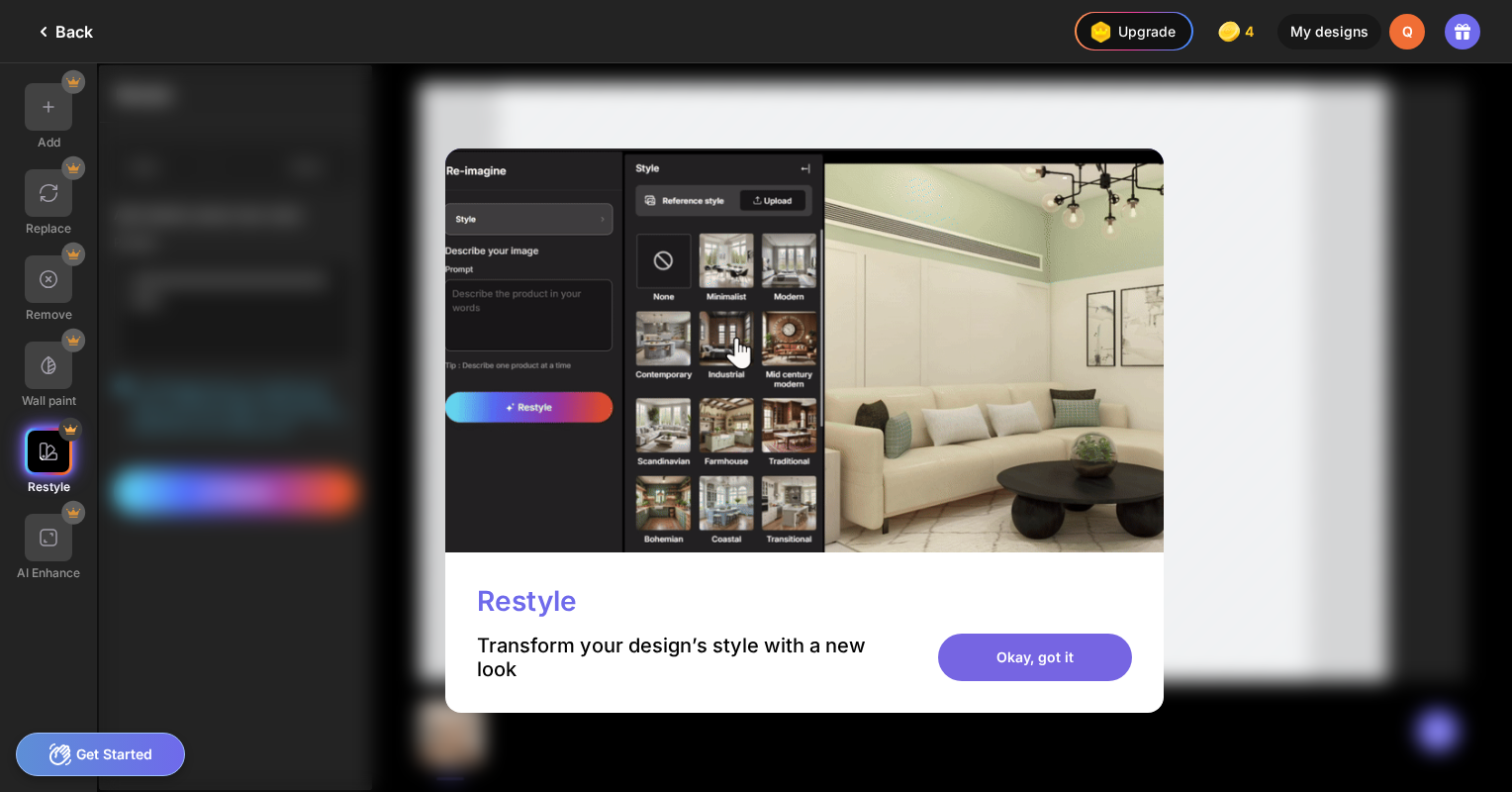click on "Okay, got it" at bounding box center [1035, 657] 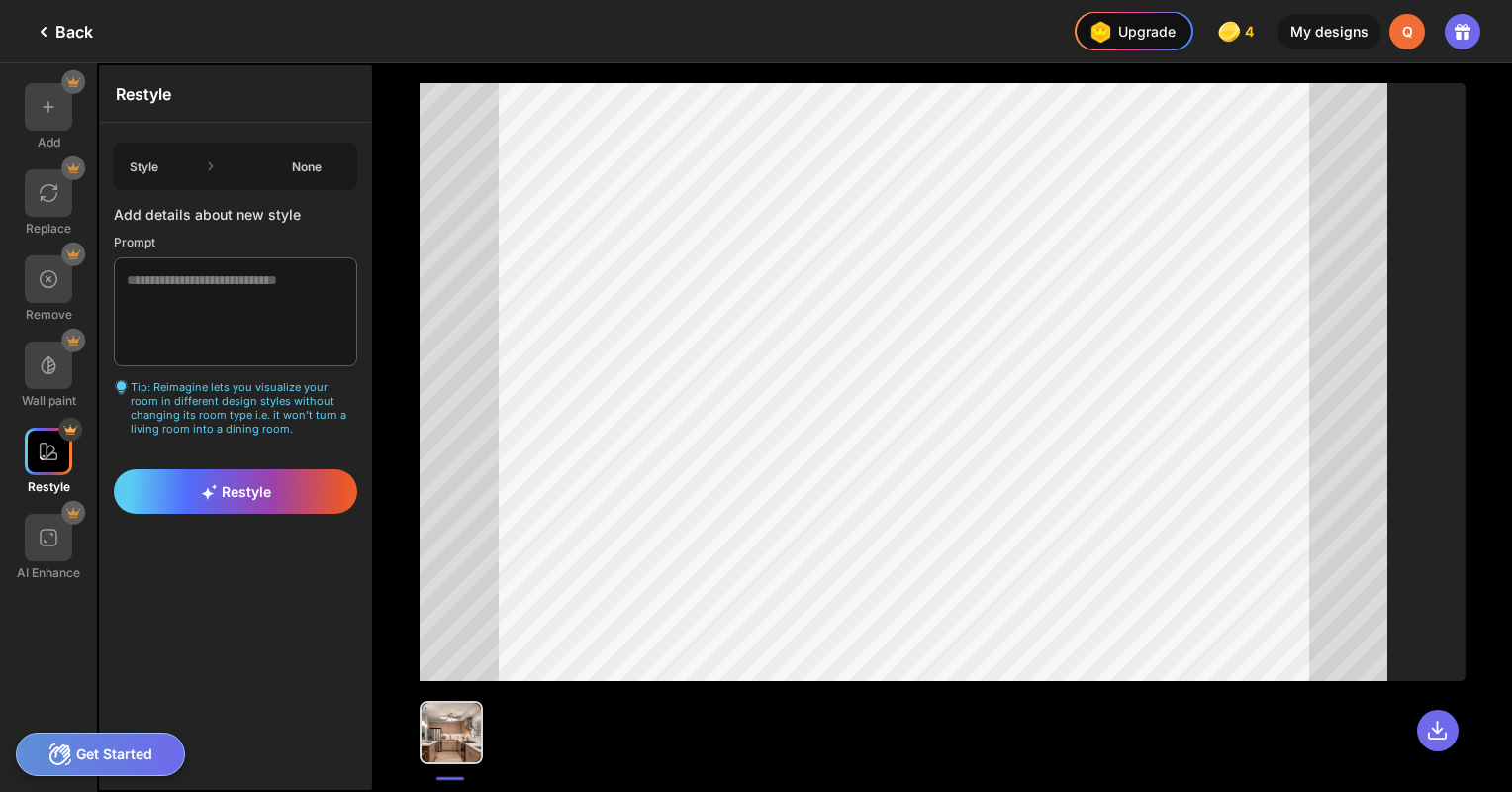 click on "None" at bounding box center (307, 166) 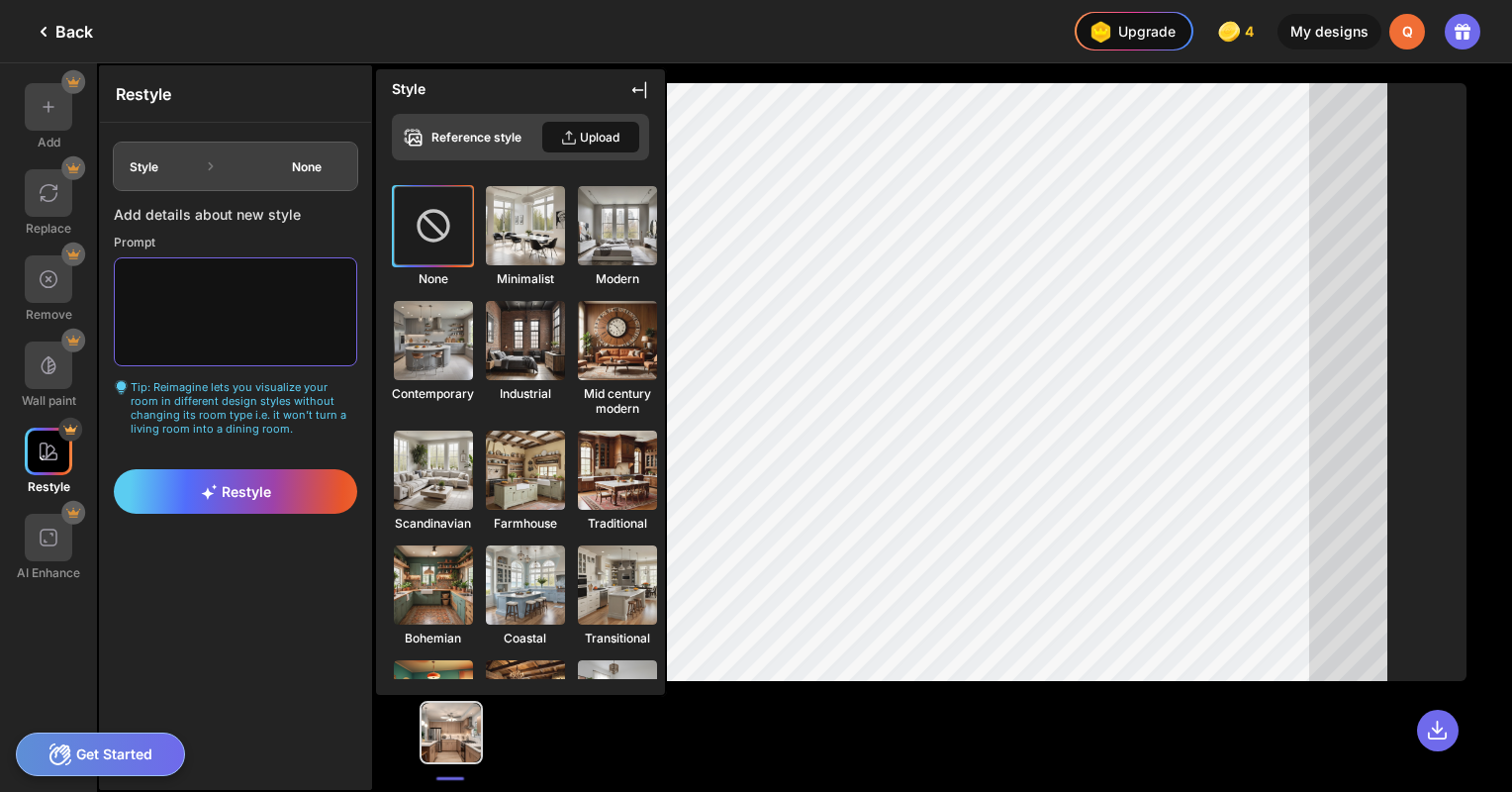 click at bounding box center (236, 312) 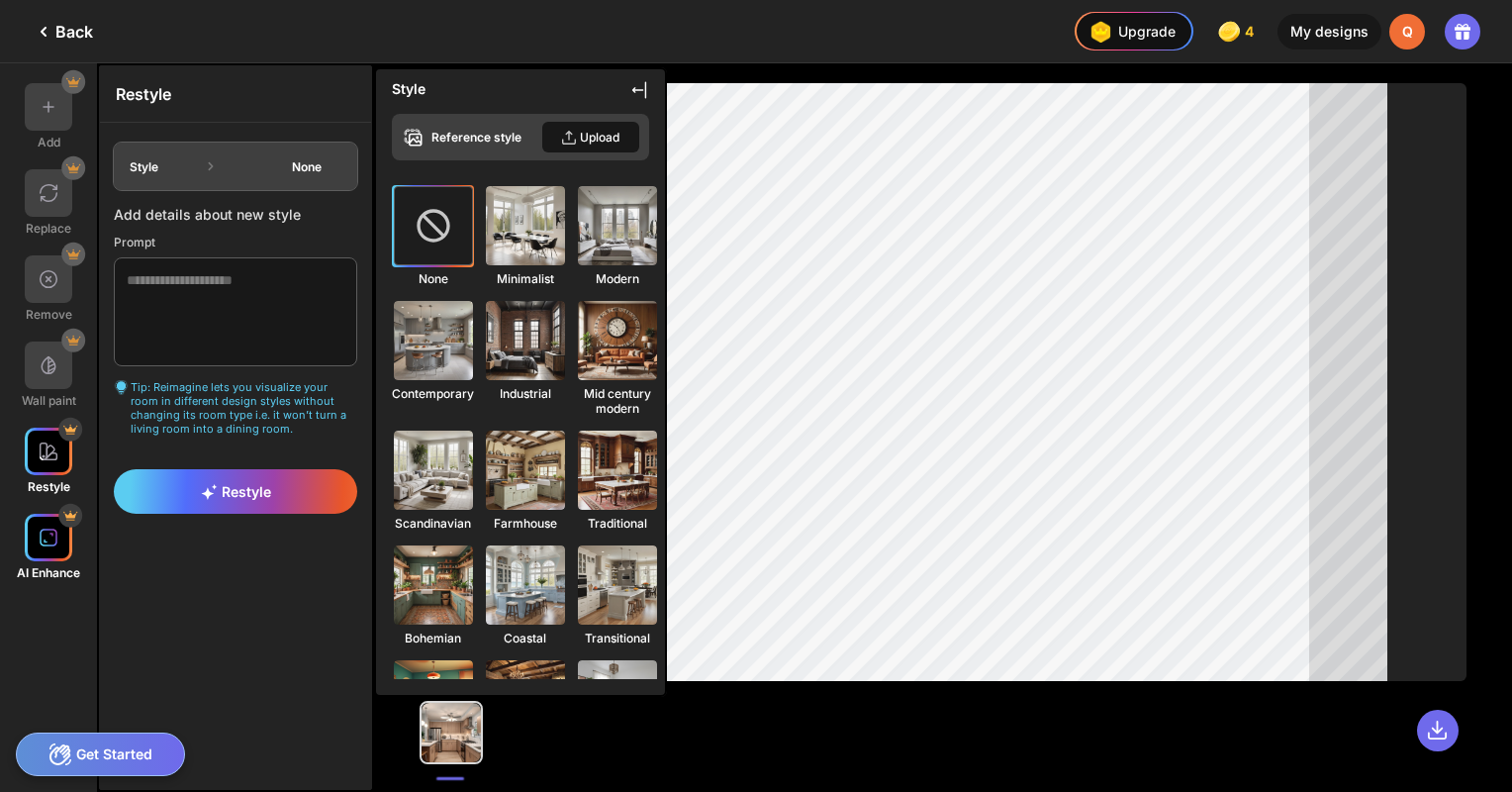 click at bounding box center (48, 538) 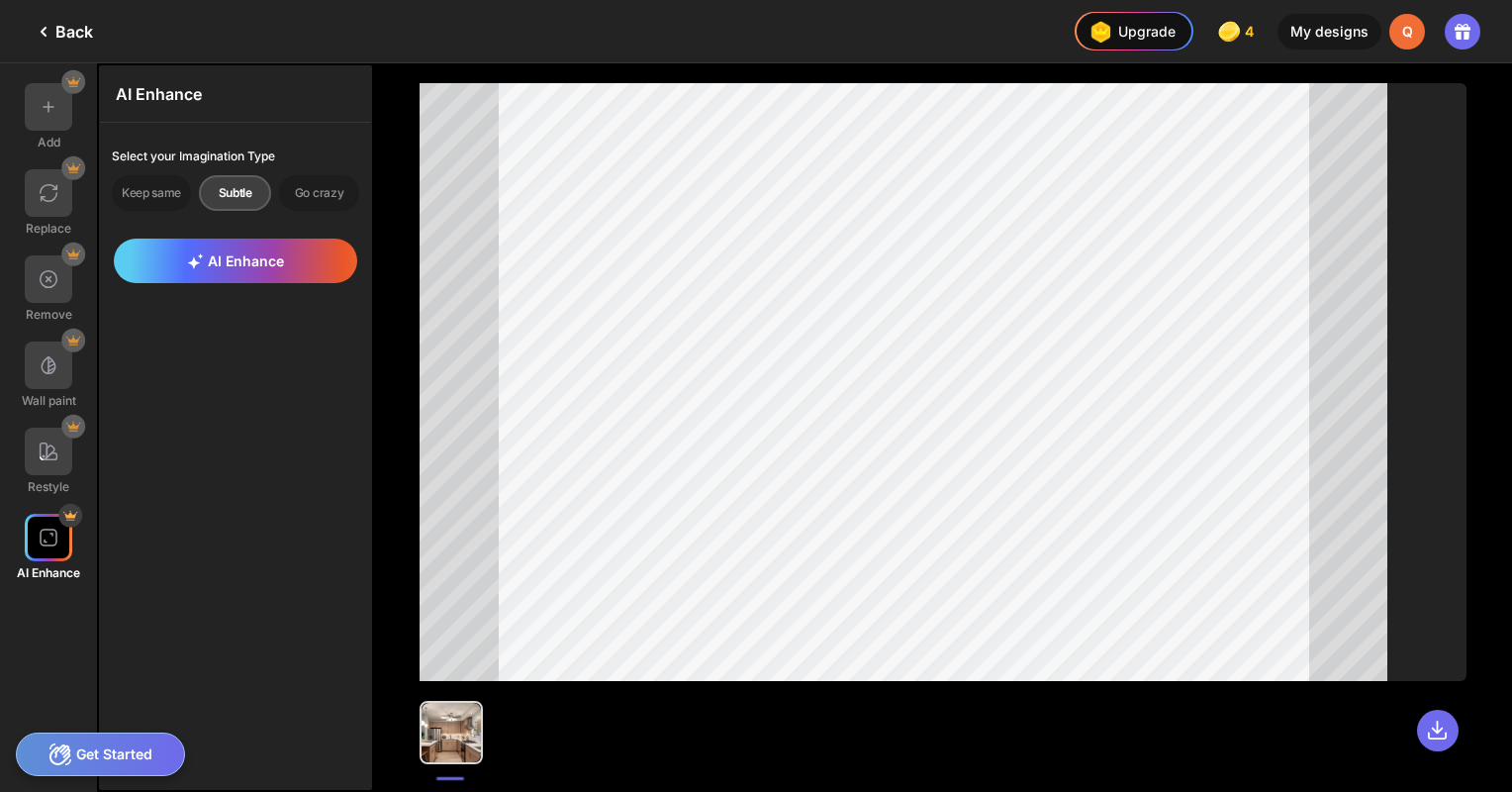 click 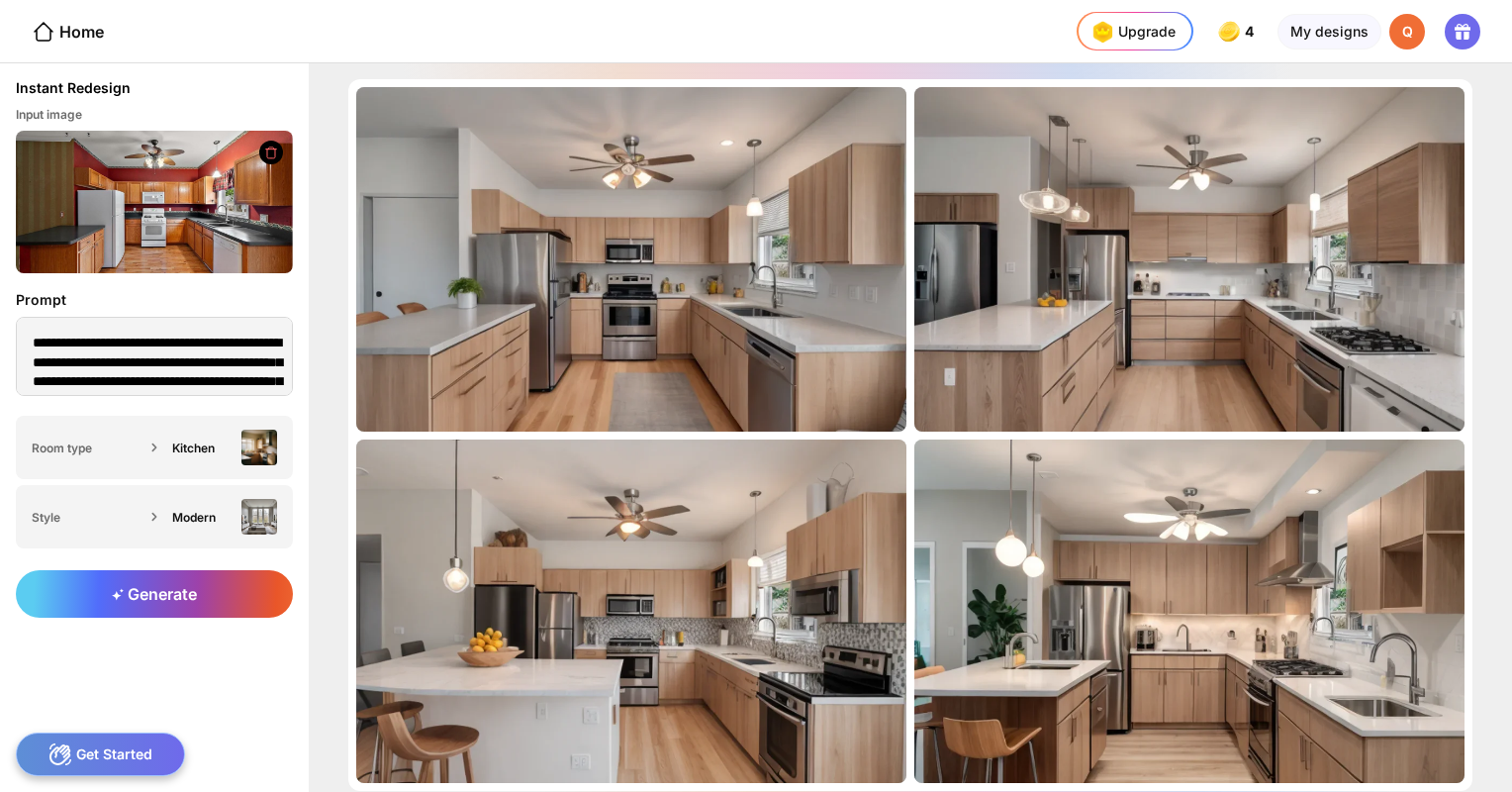 click at bounding box center [154, 202] 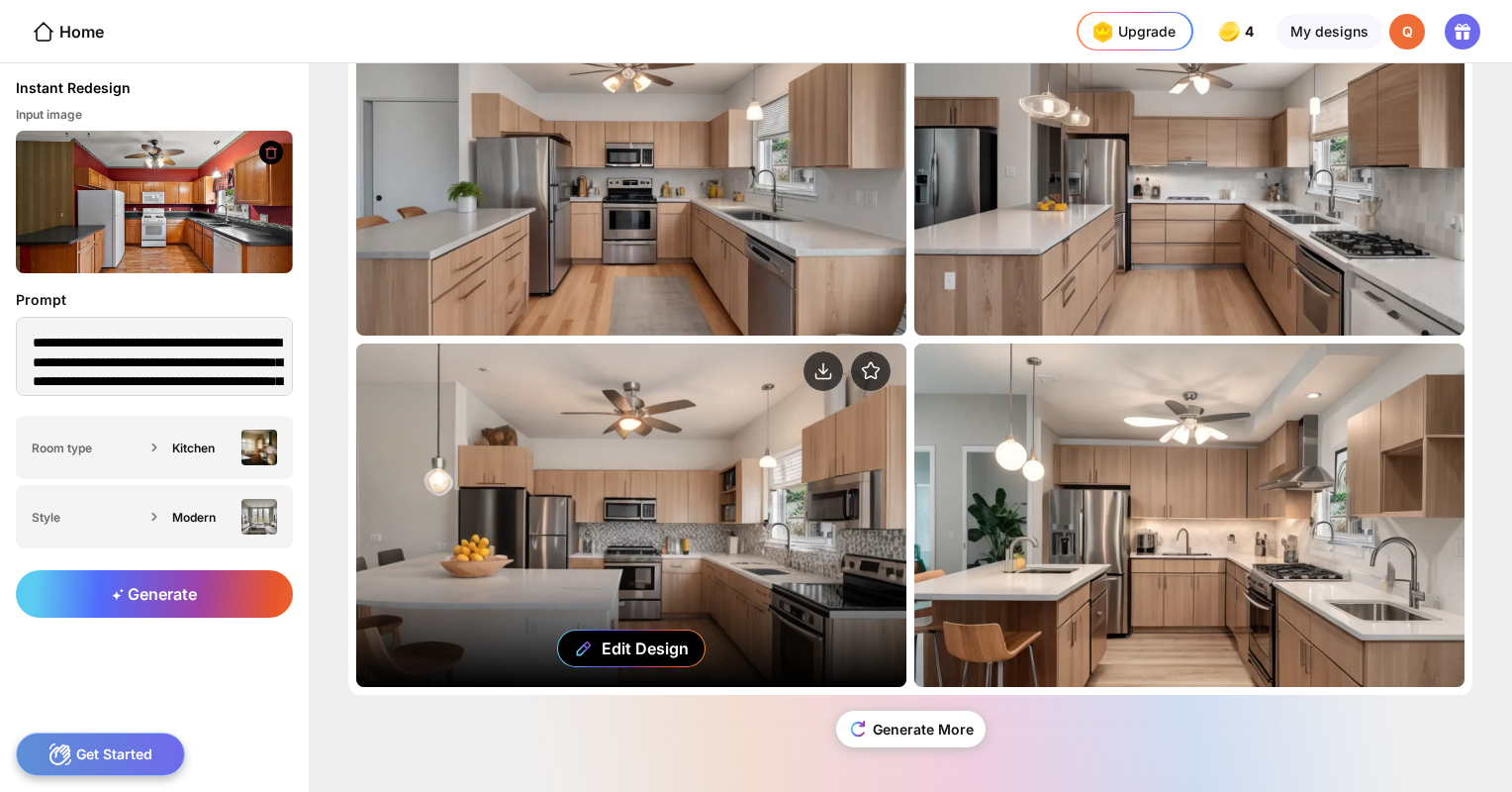scroll, scrollTop: 0, scrollLeft: 0, axis: both 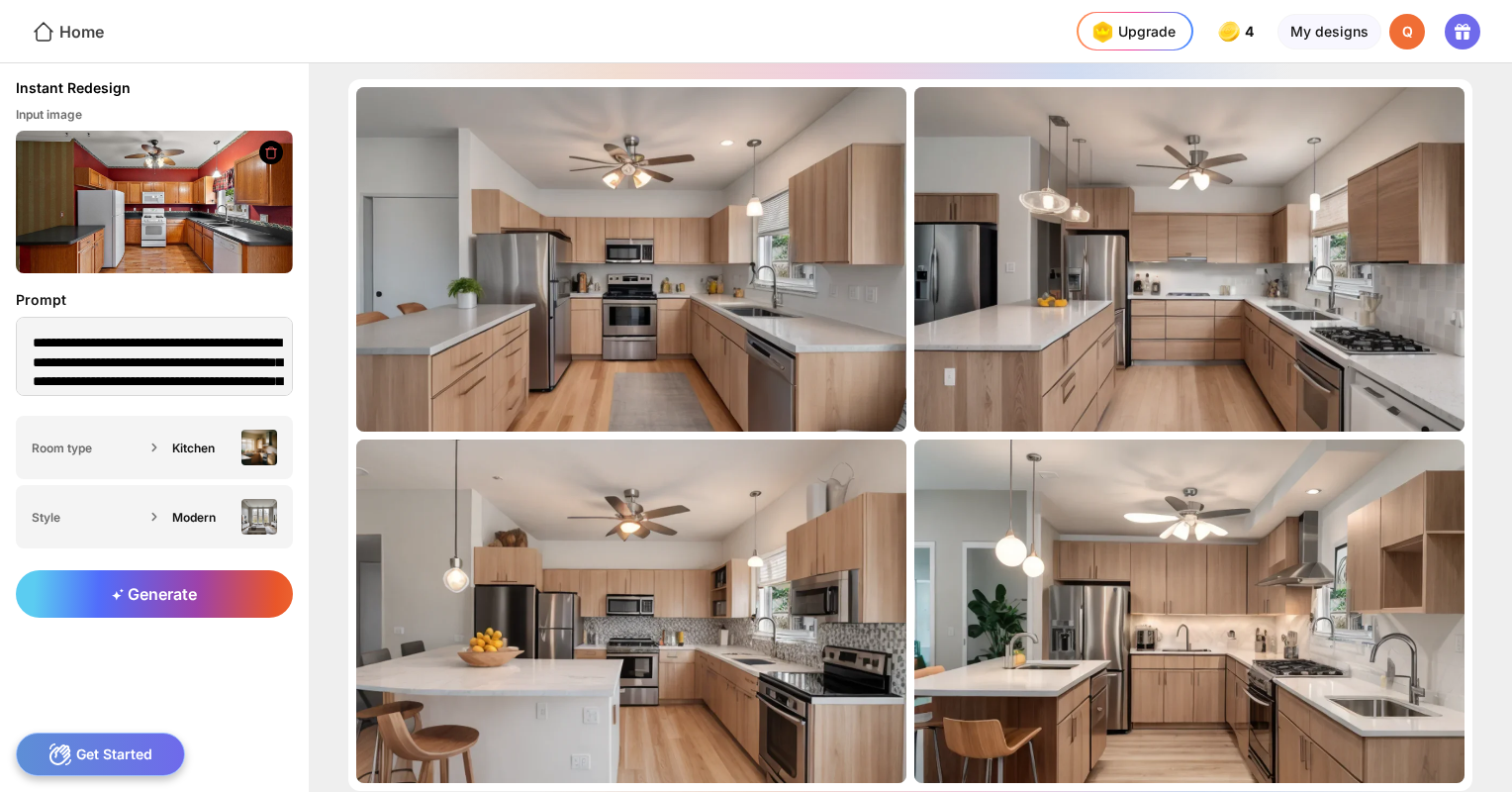 click on "Home" 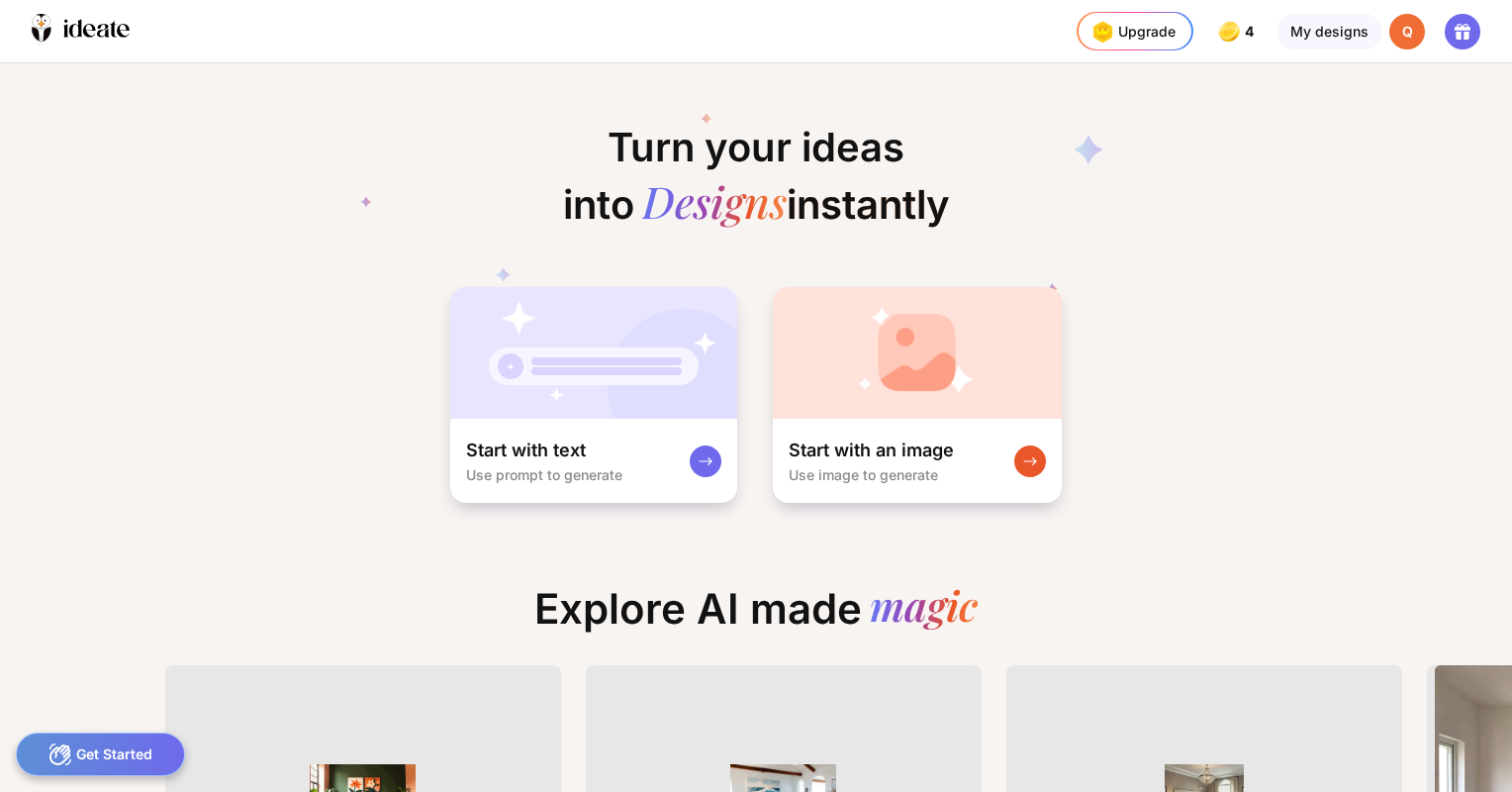 scroll, scrollTop: 0, scrollLeft: 8, axis: horizontal 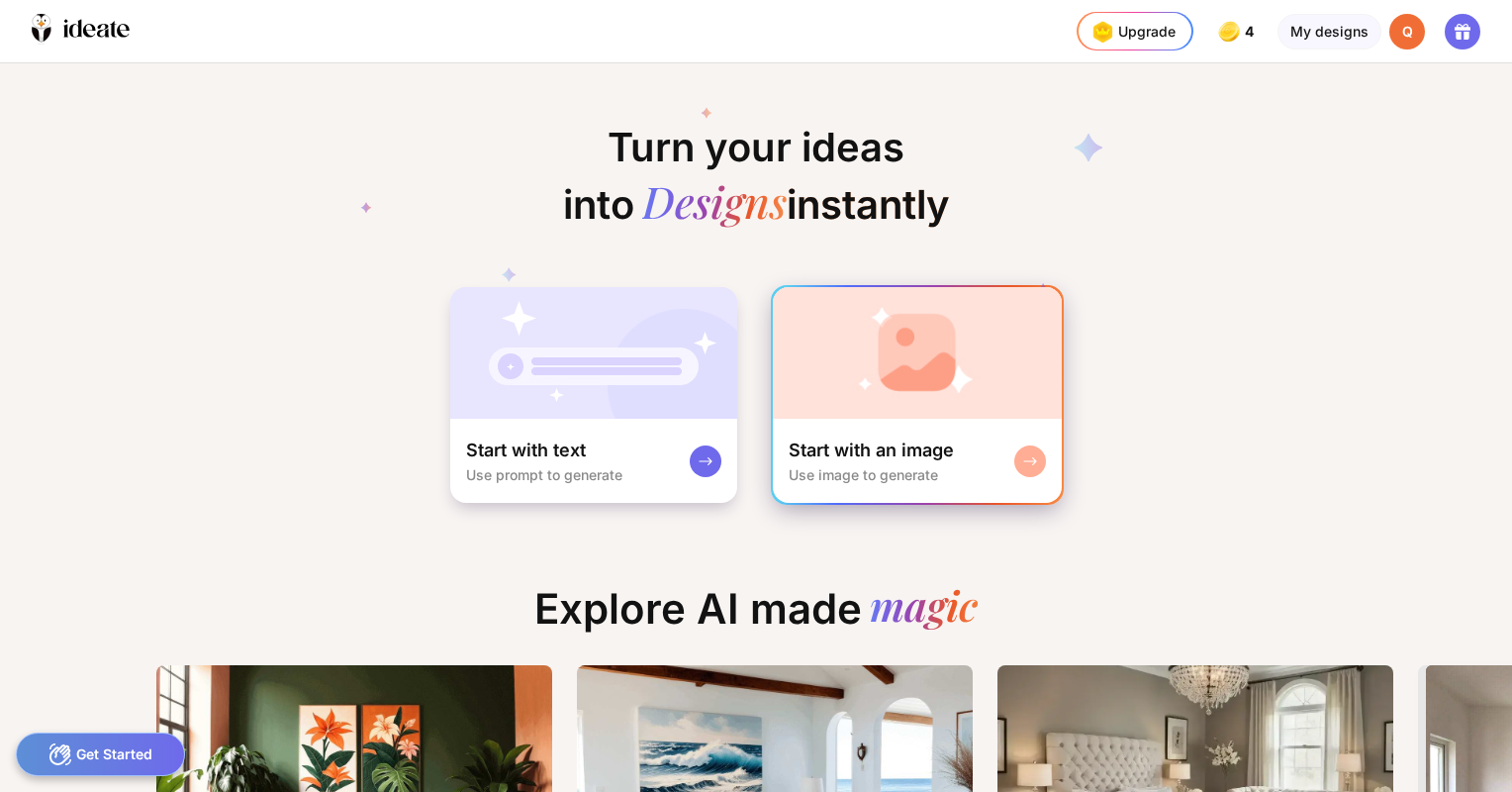 click at bounding box center [917, 352] 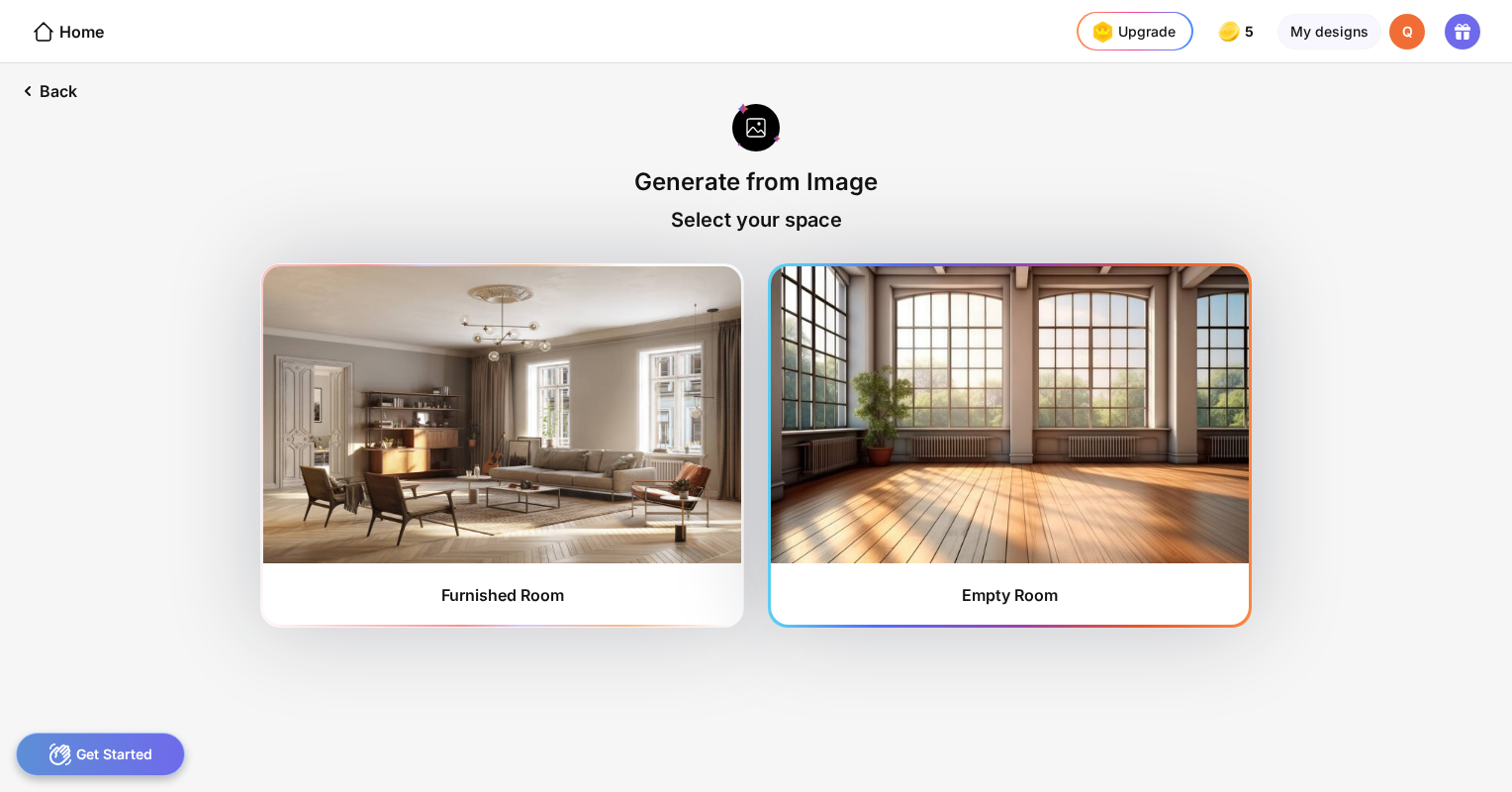 click at bounding box center (1009, 415) 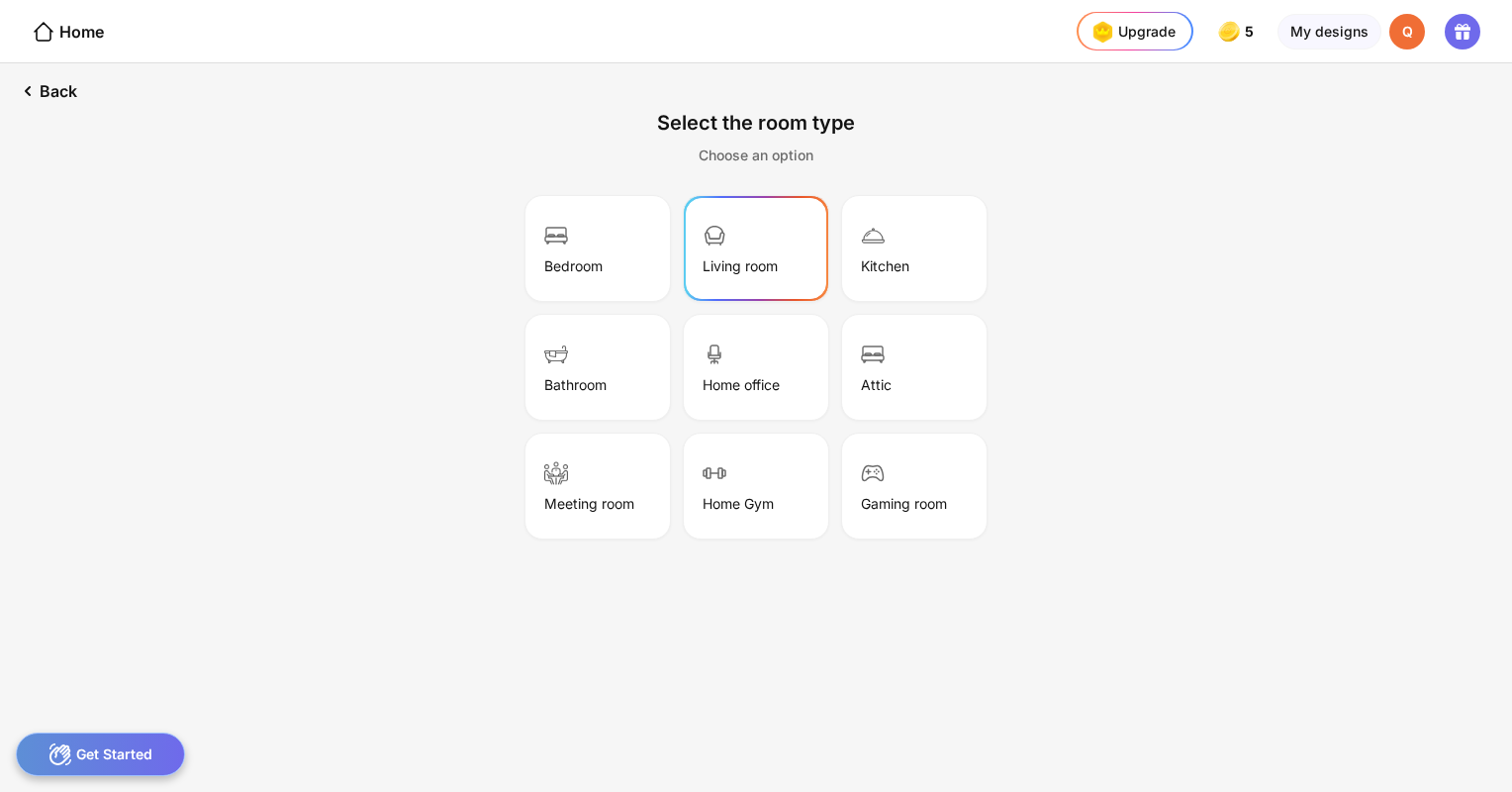 click on "Living room" at bounding box center (740, 265) 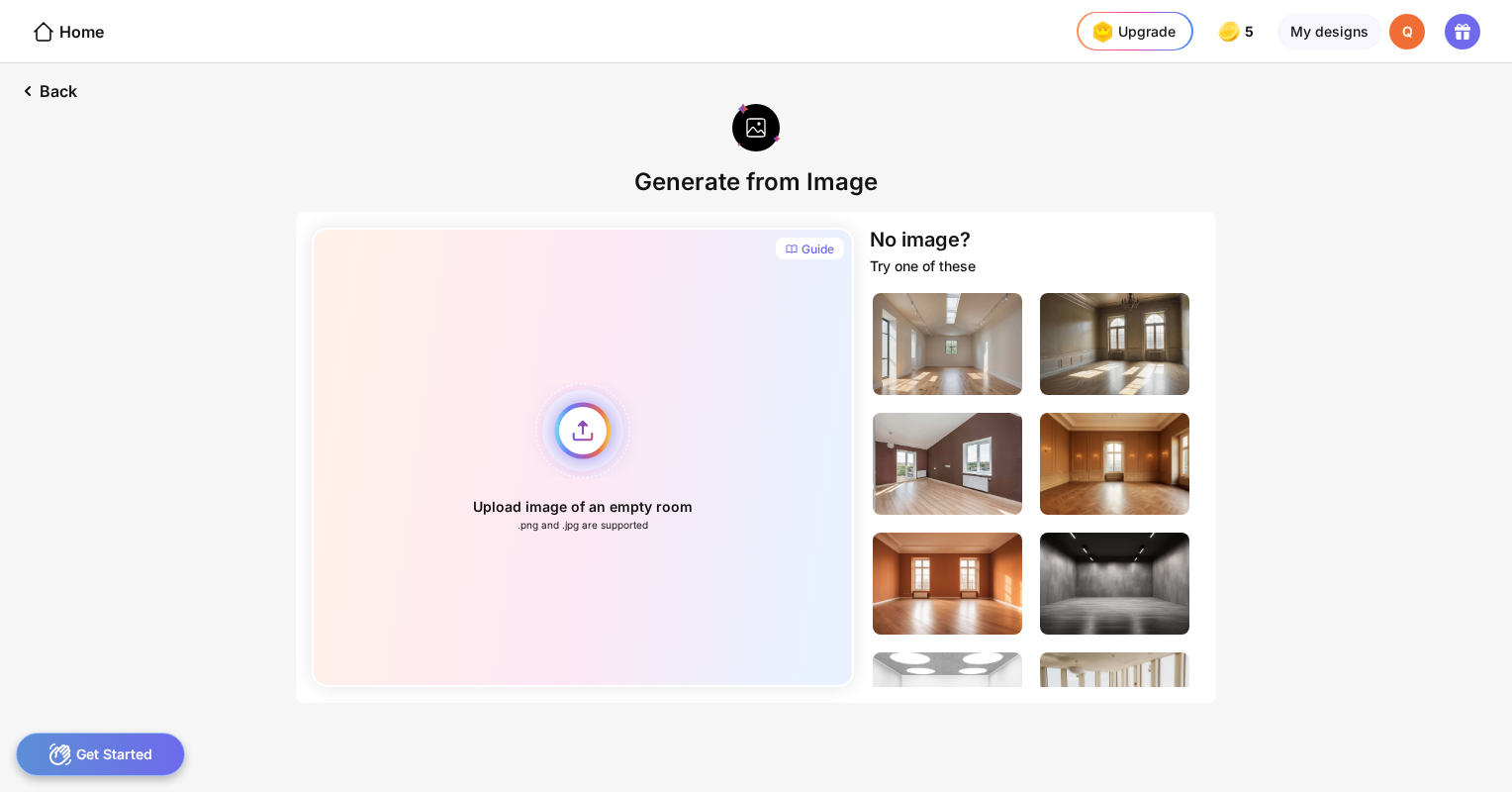 click on "Upload image of an empty room .png and .jpg are supported" at bounding box center [583, 457] 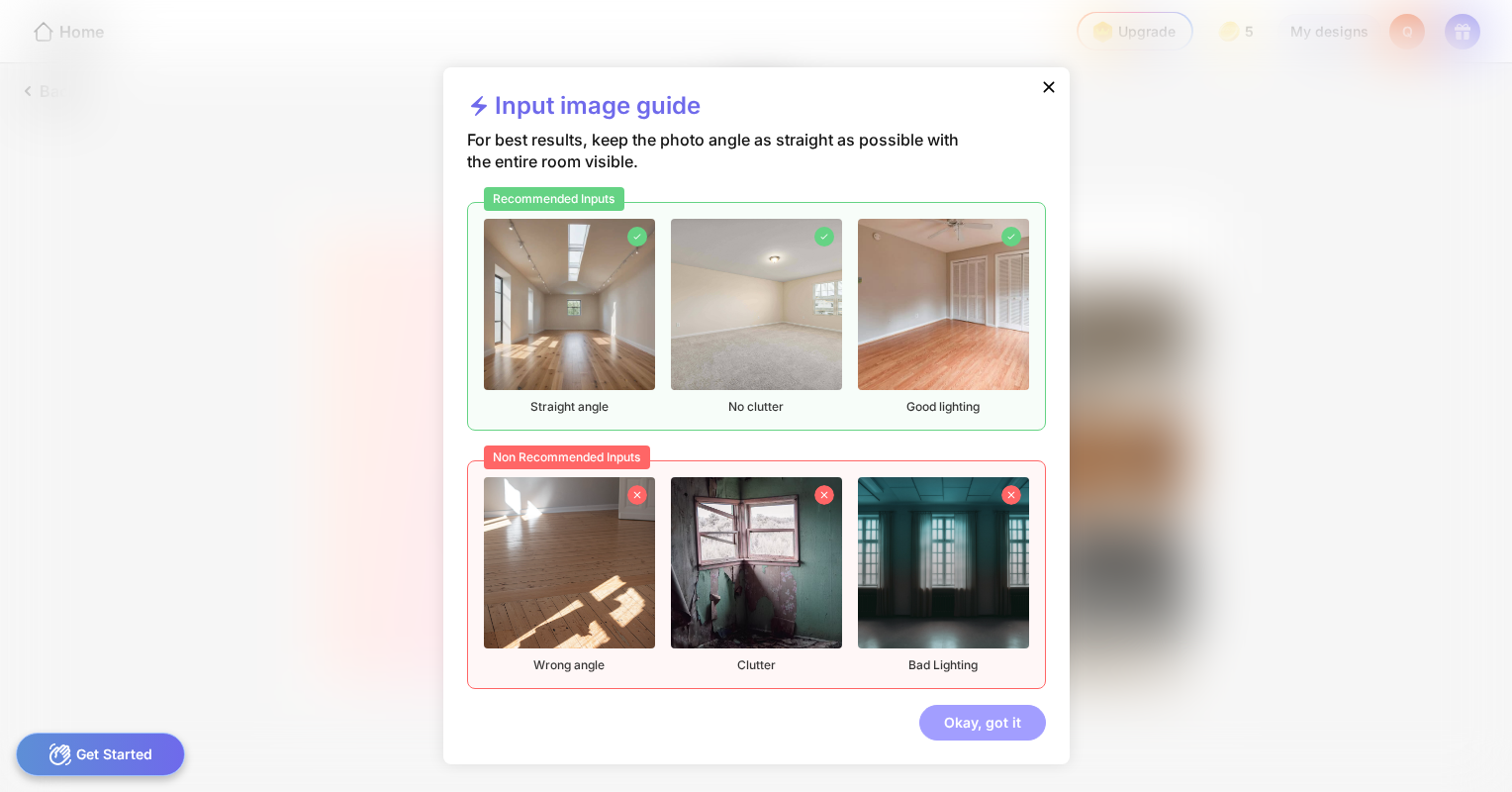 click on "Okay, got it" at bounding box center [983, 723] 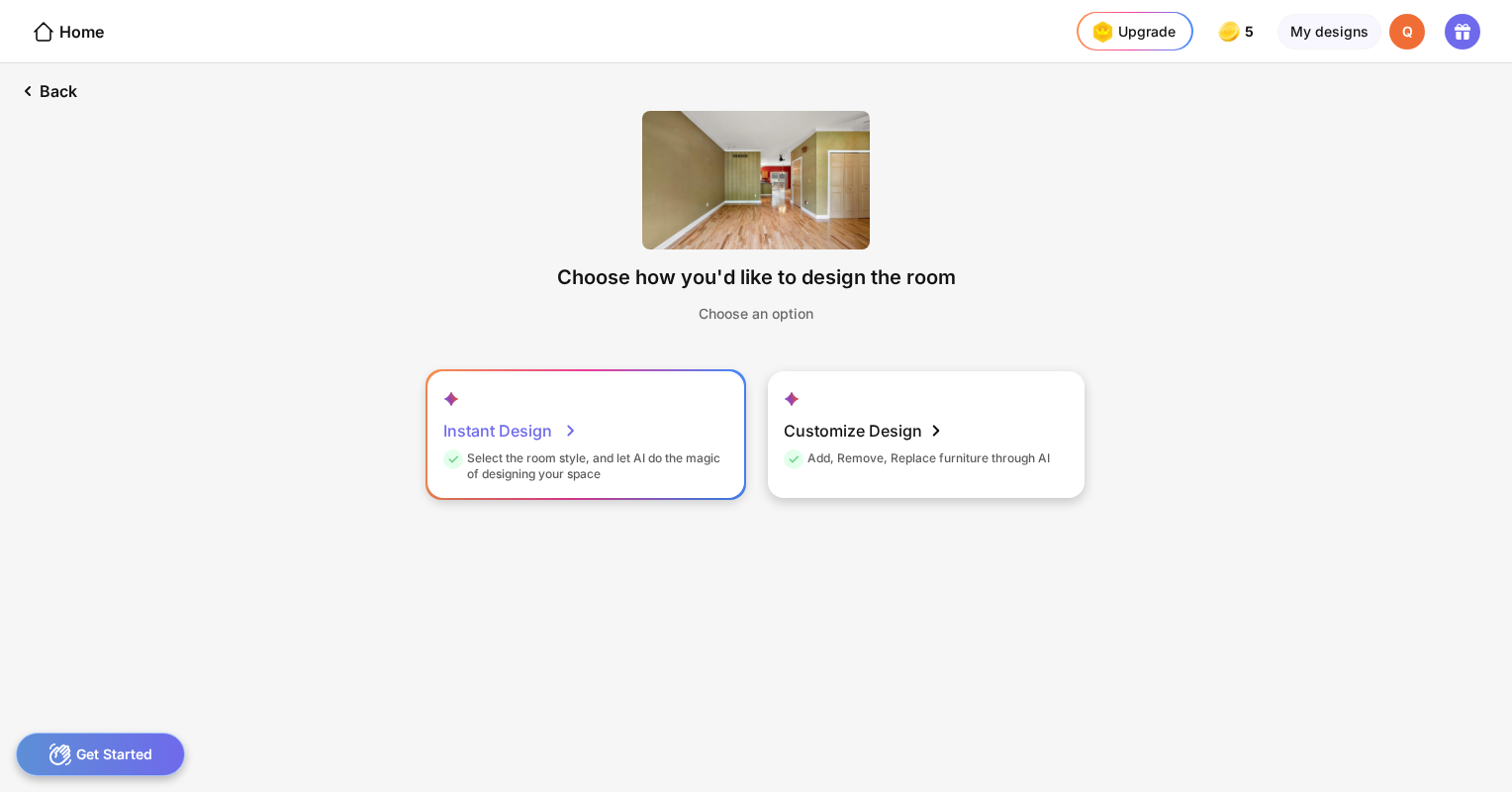 click on "Instant Design   Select the room style, and let AI do the magic of designing your space" at bounding box center (586, 435) 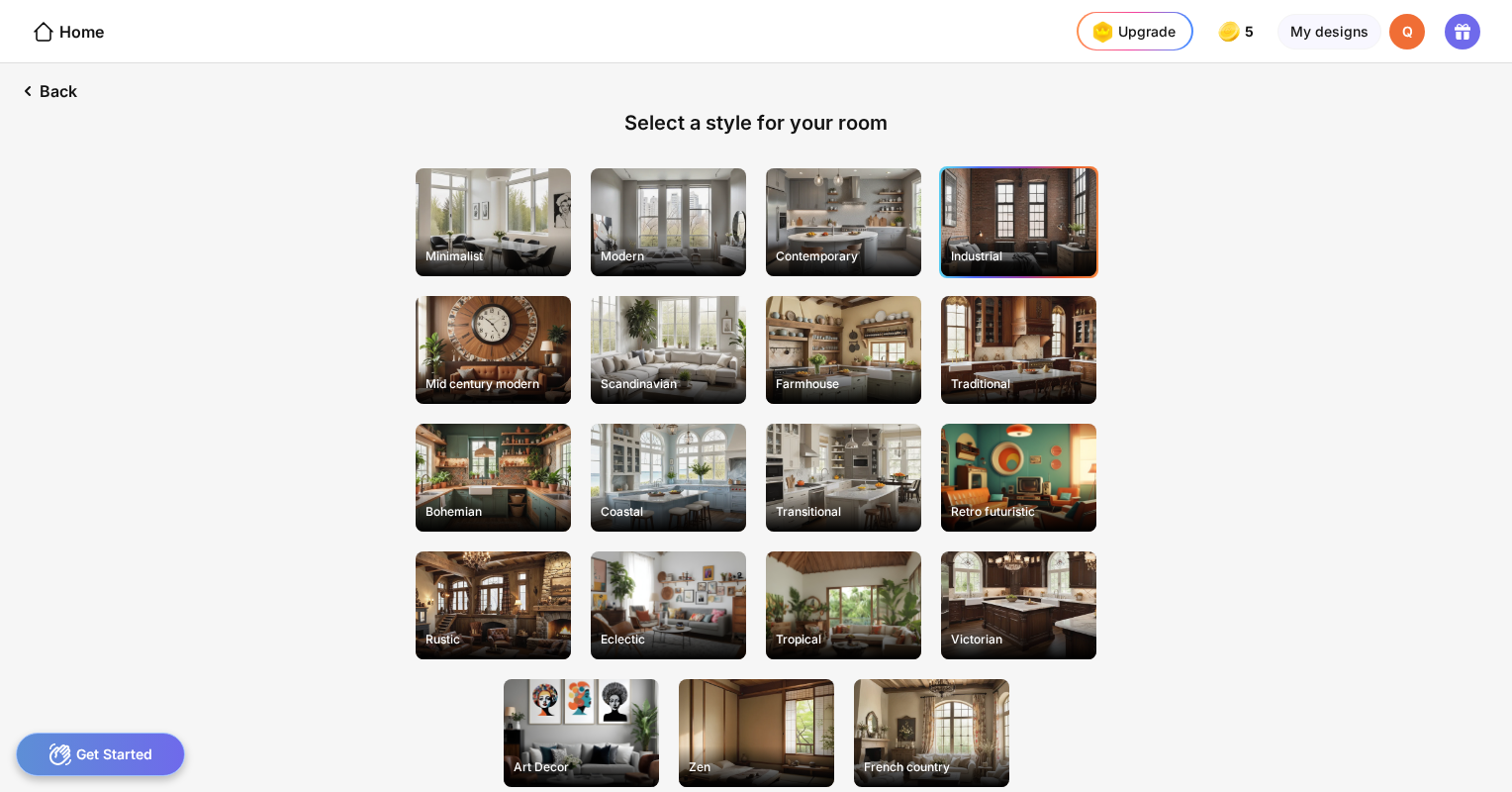 click on "Industrial" at bounding box center (1018, 222) 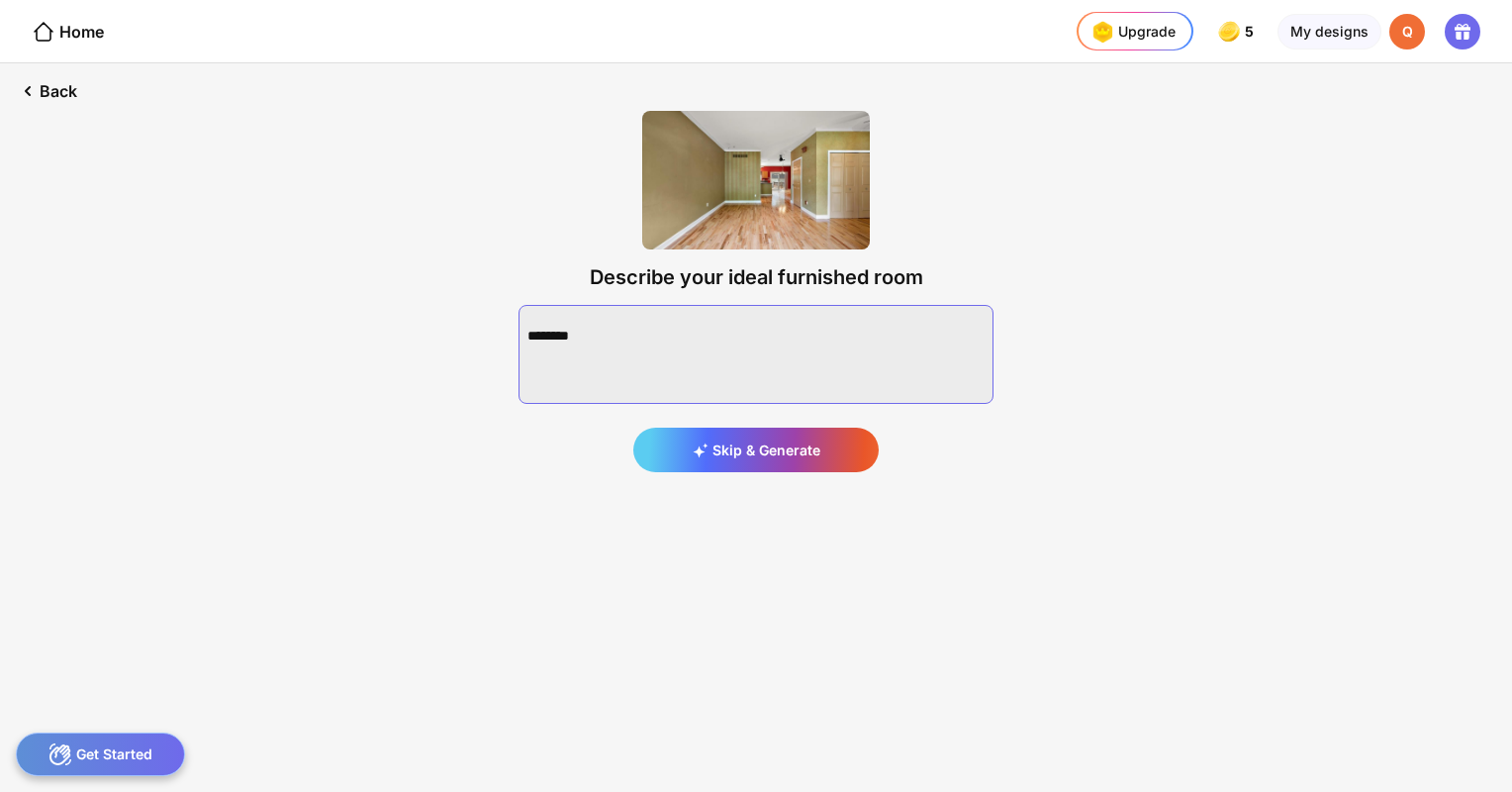 click at bounding box center [756, 354] 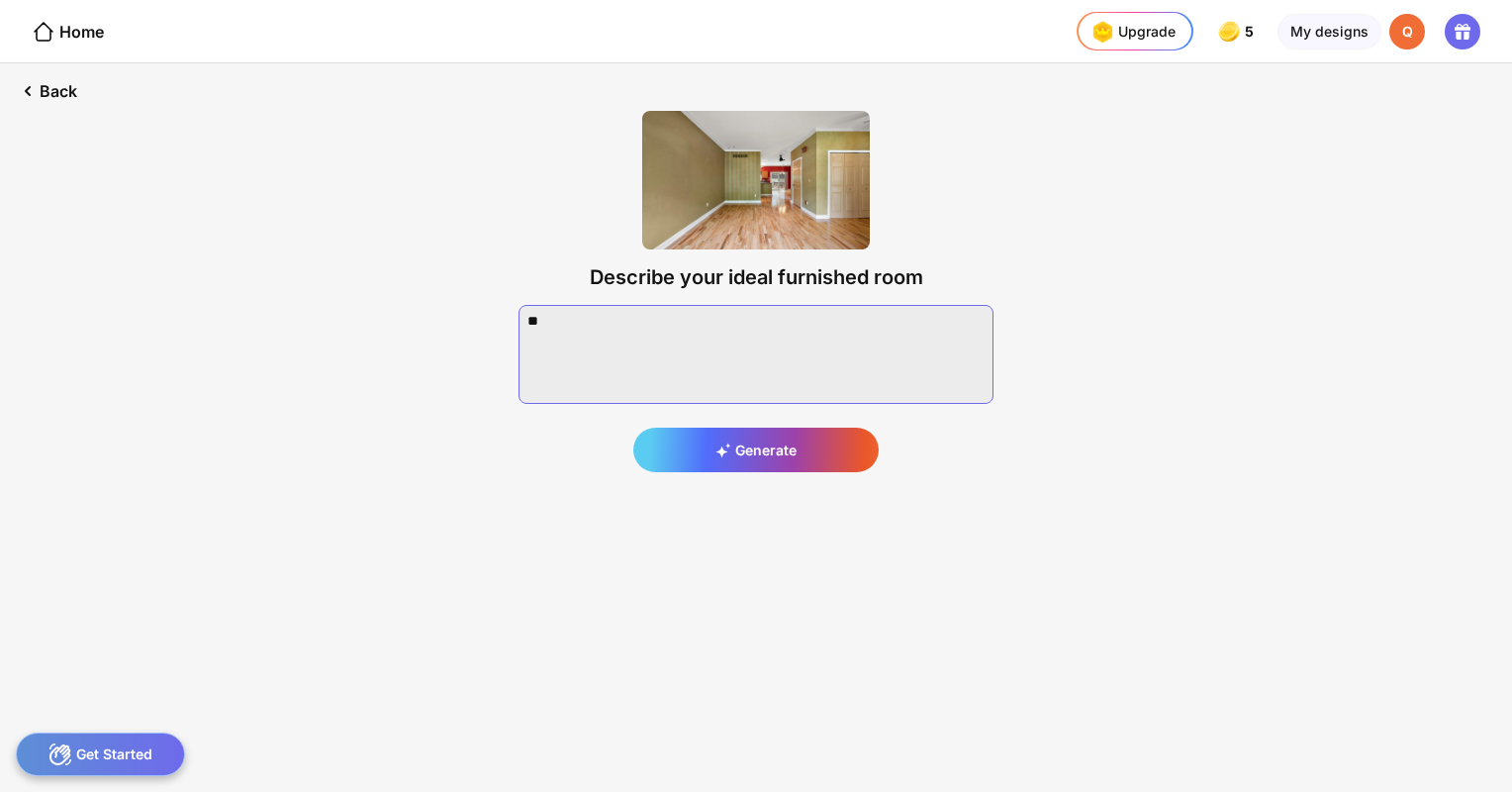 type on "*" 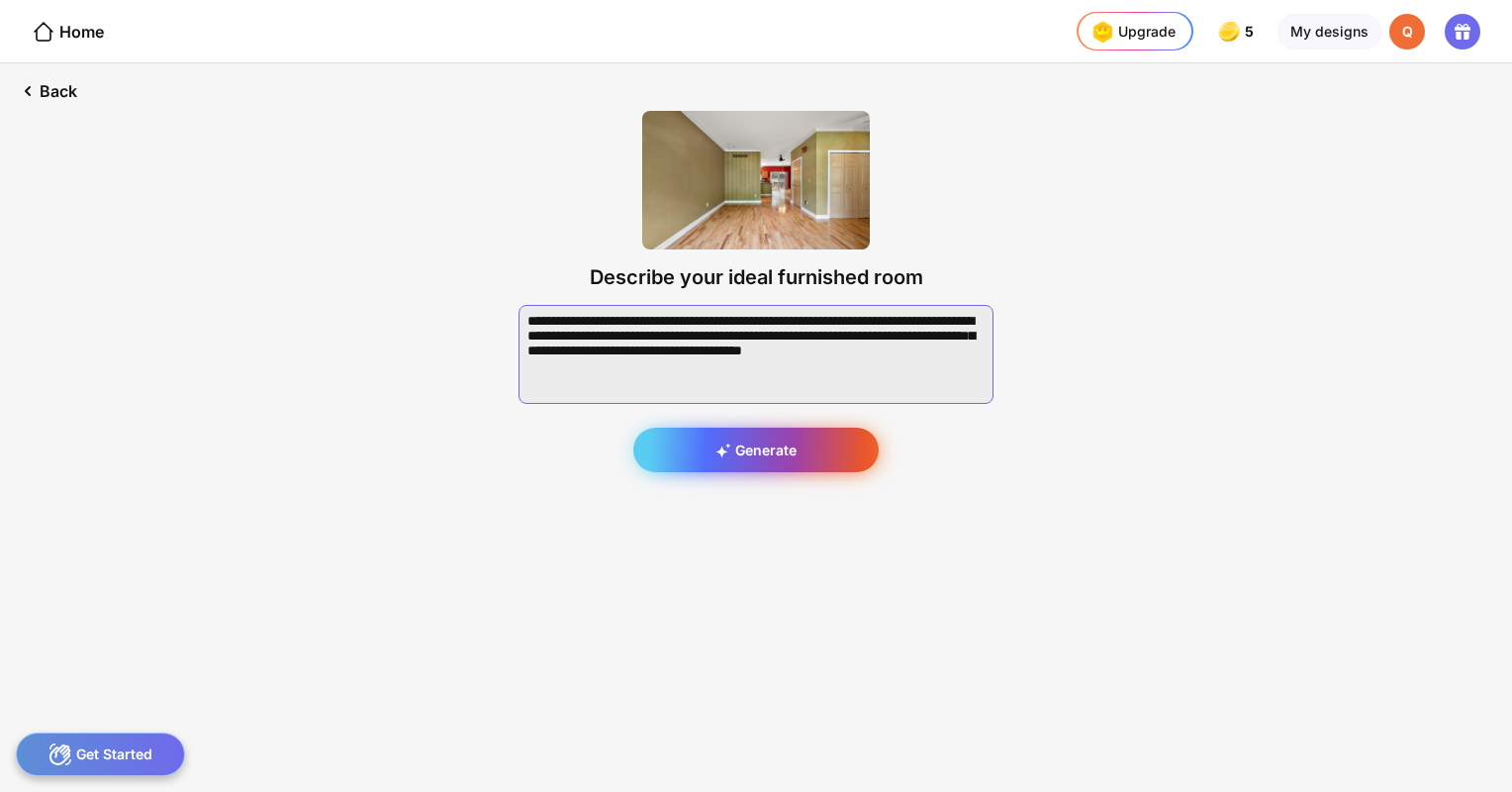 type on "**********" 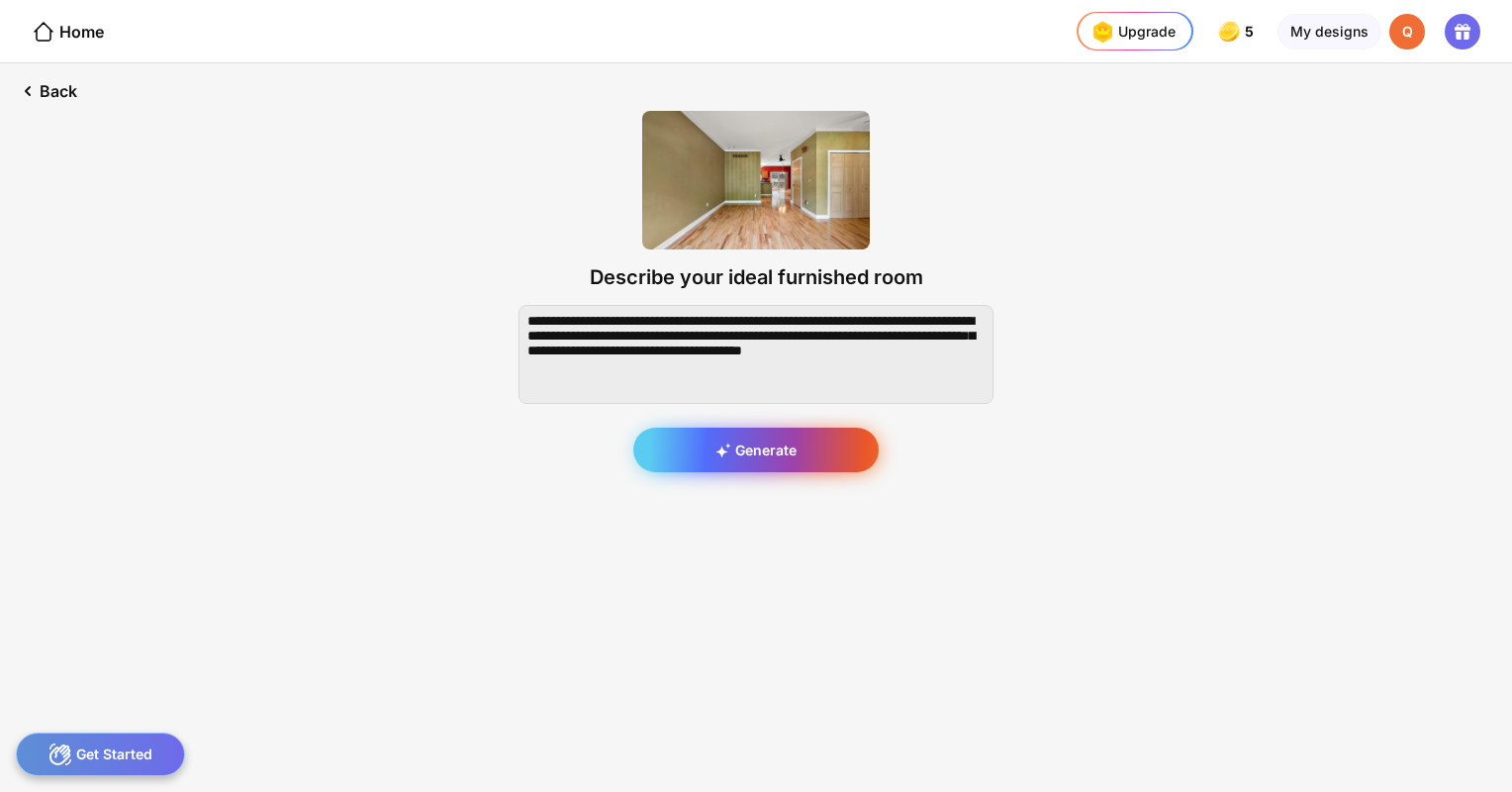 click on "Generate" at bounding box center (756, 449) 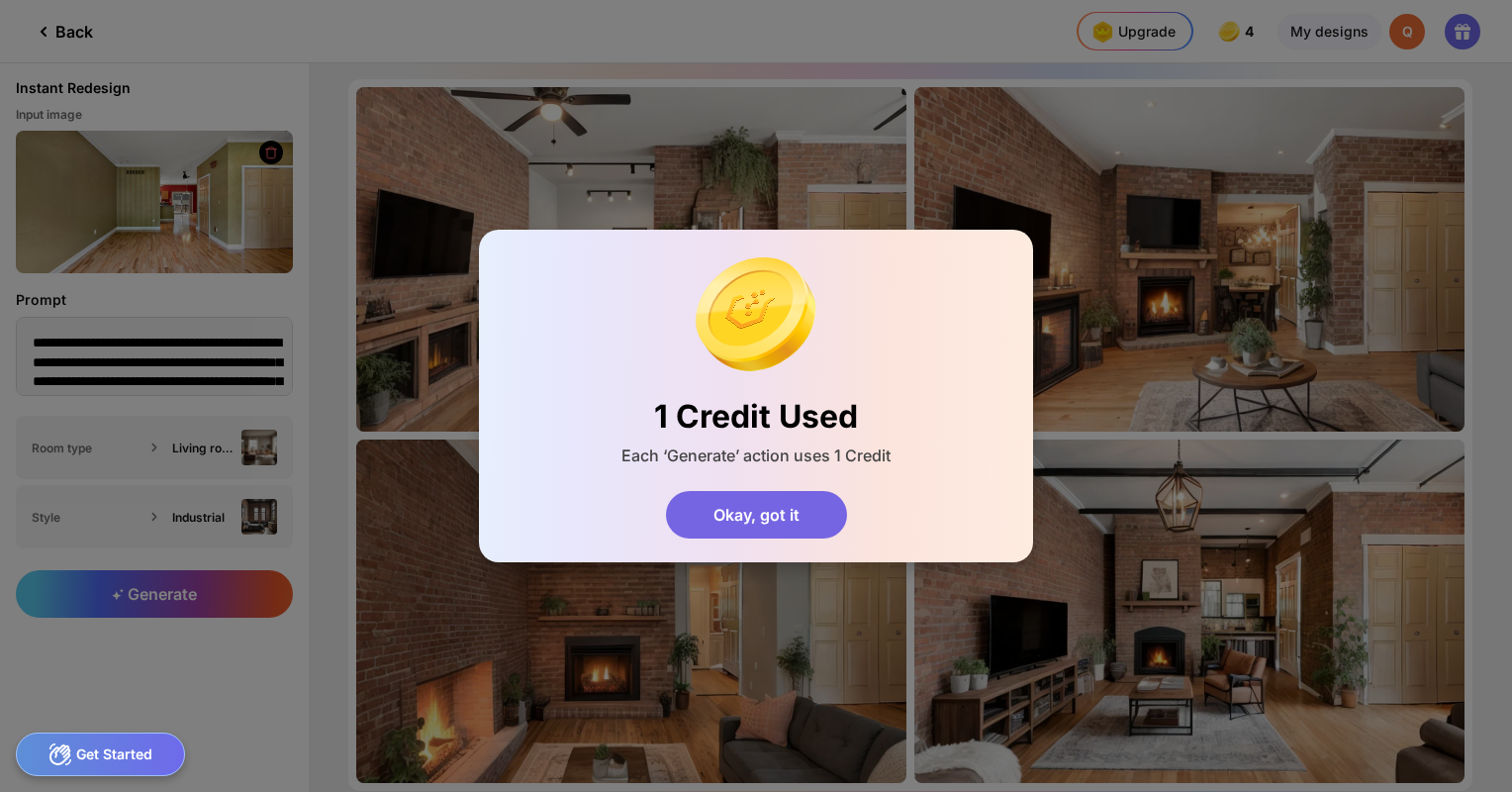 click on "Okay, got it" at bounding box center (756, 515) 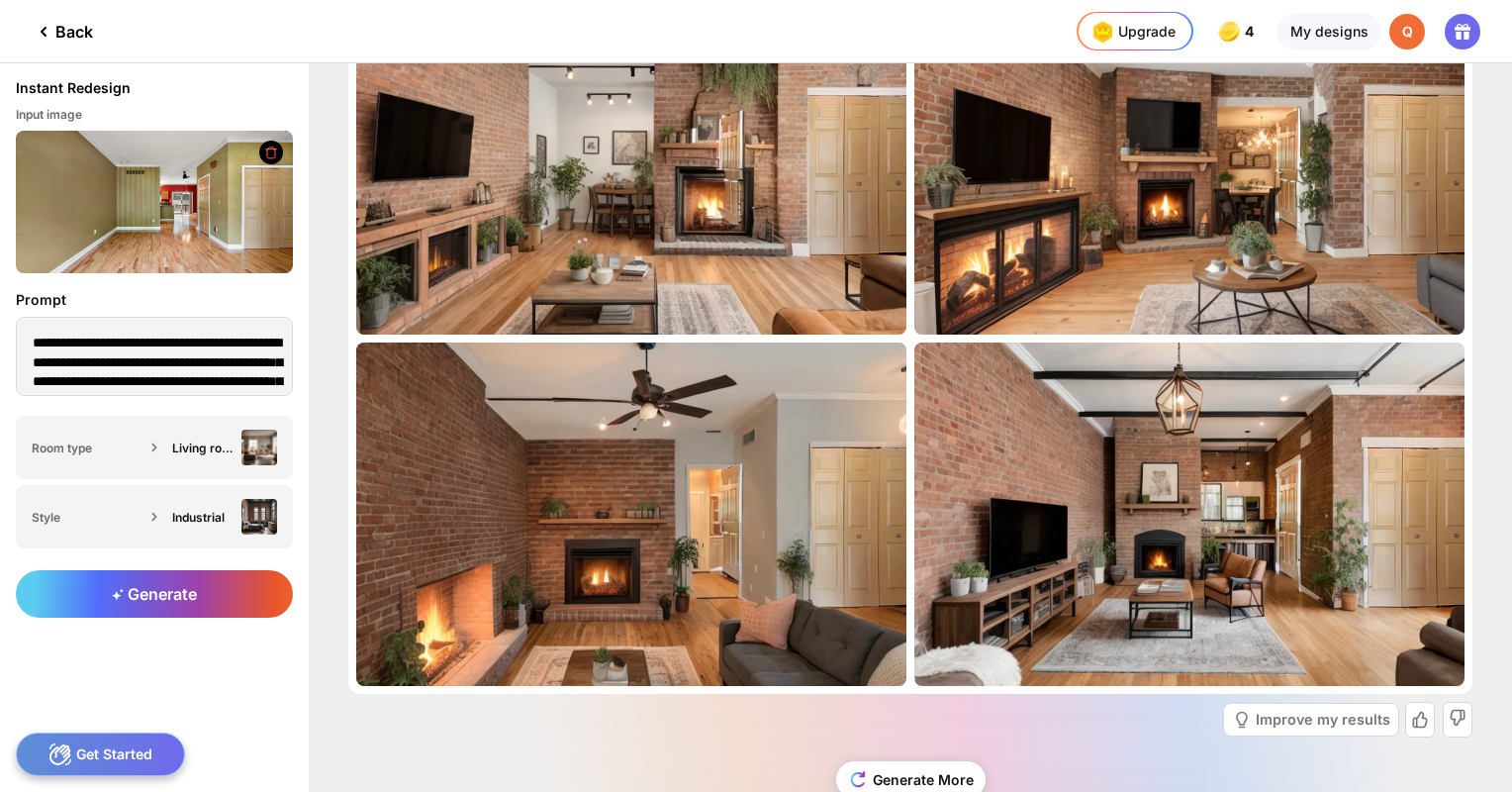 scroll, scrollTop: 147, scrollLeft: 0, axis: vertical 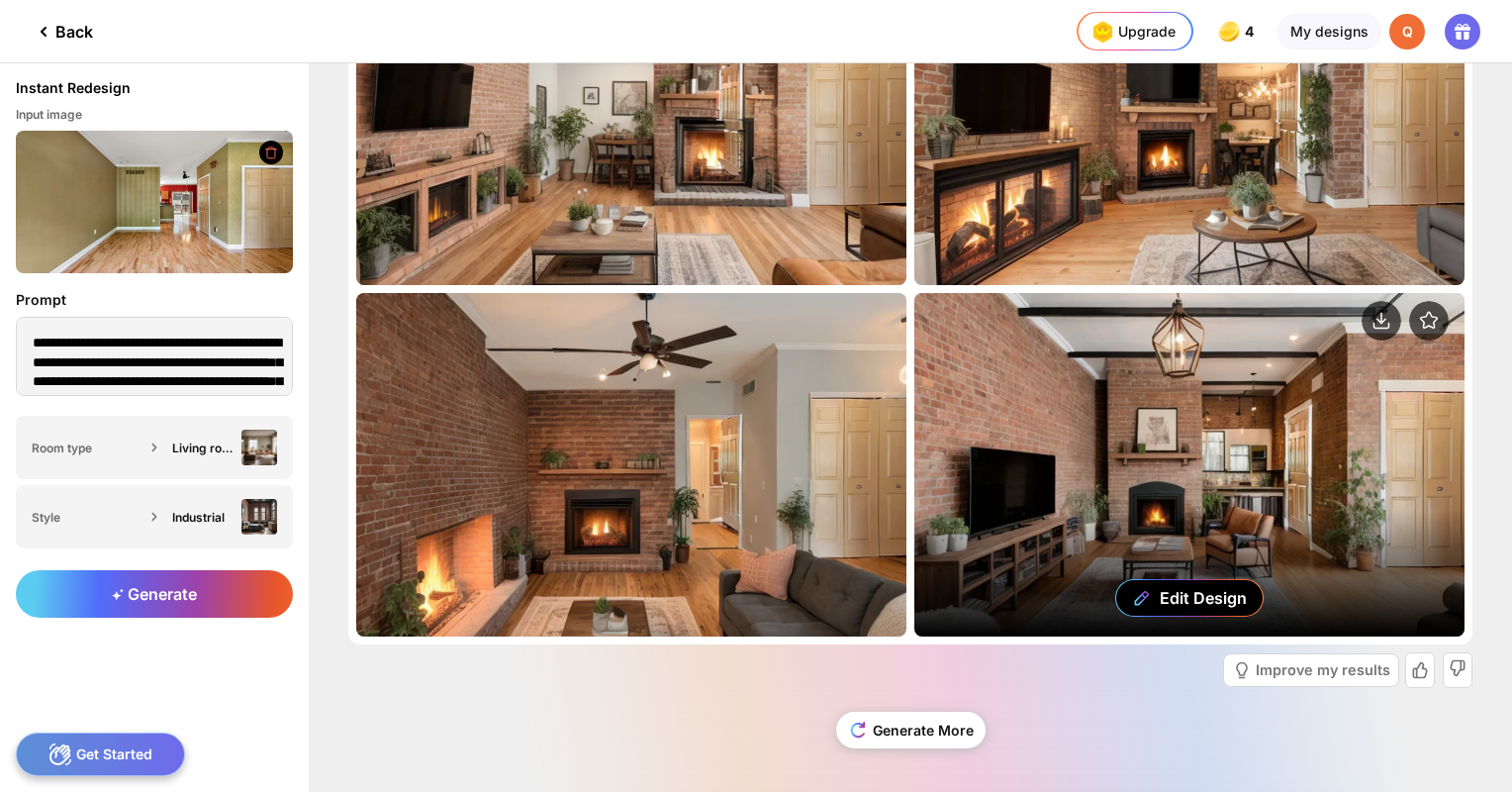 click on "Edit Design" at bounding box center (1189, 465) 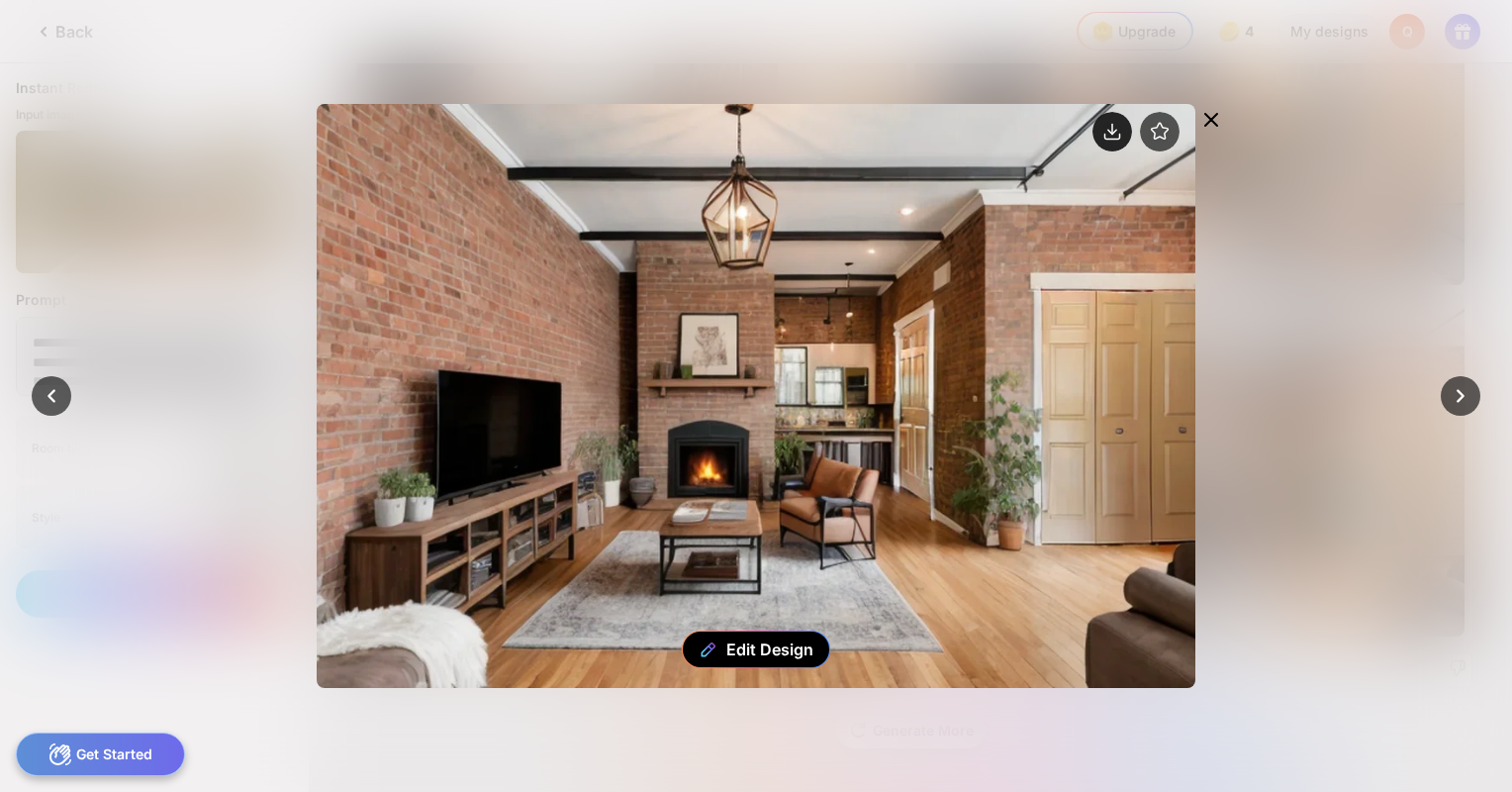 click 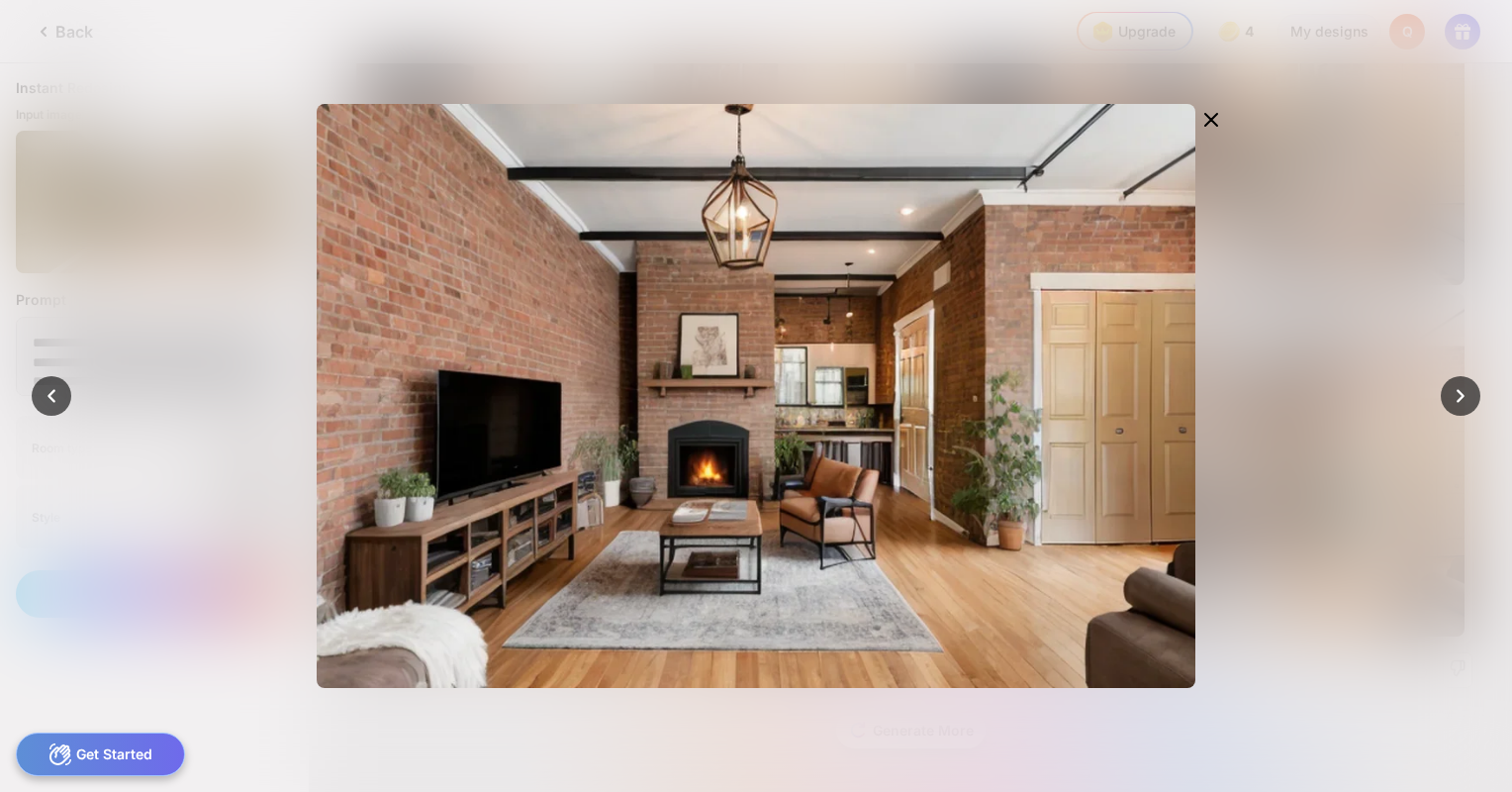 click at bounding box center (756, 396) 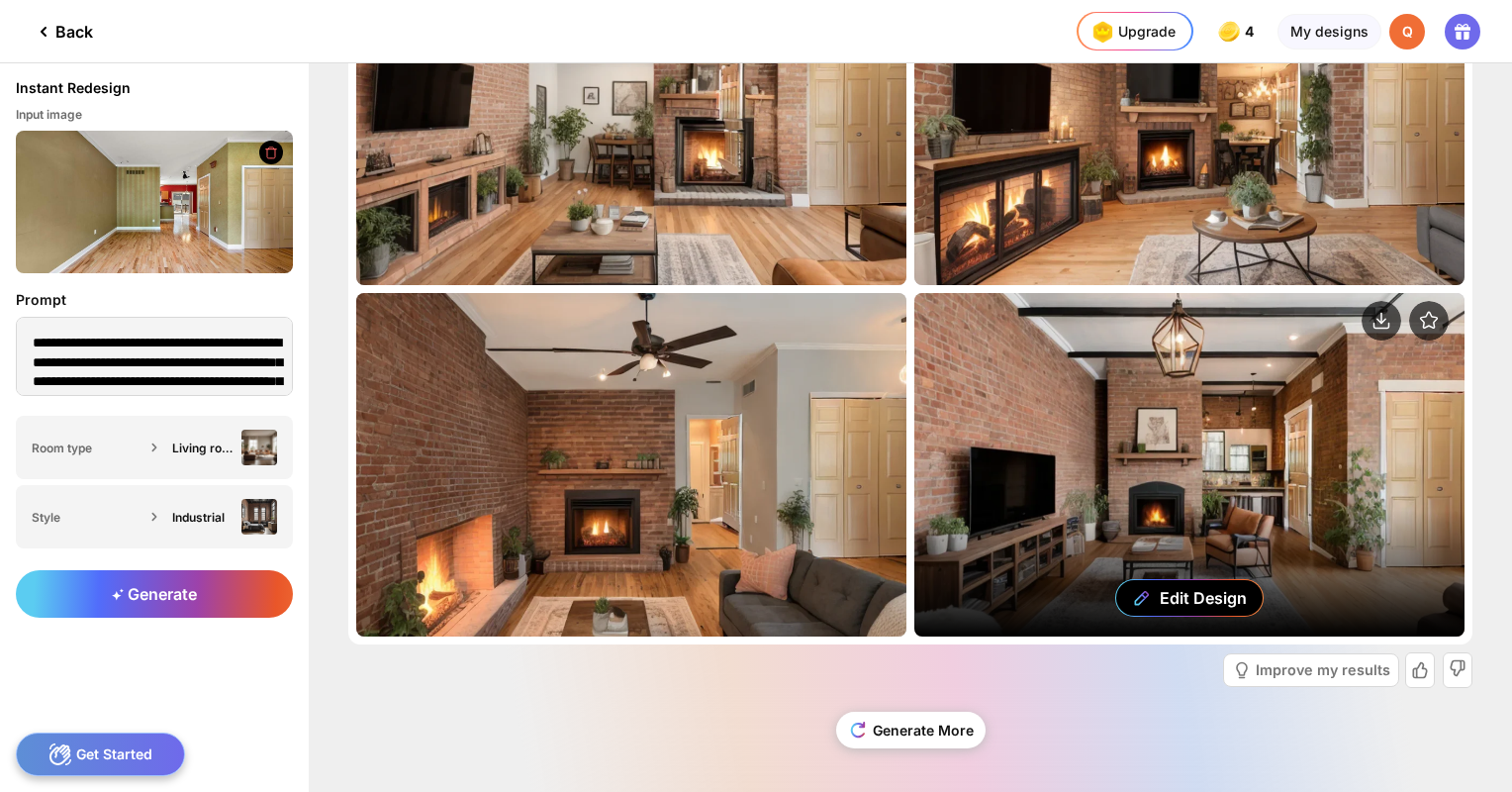 click on "Edit Design" at bounding box center (1189, 465) 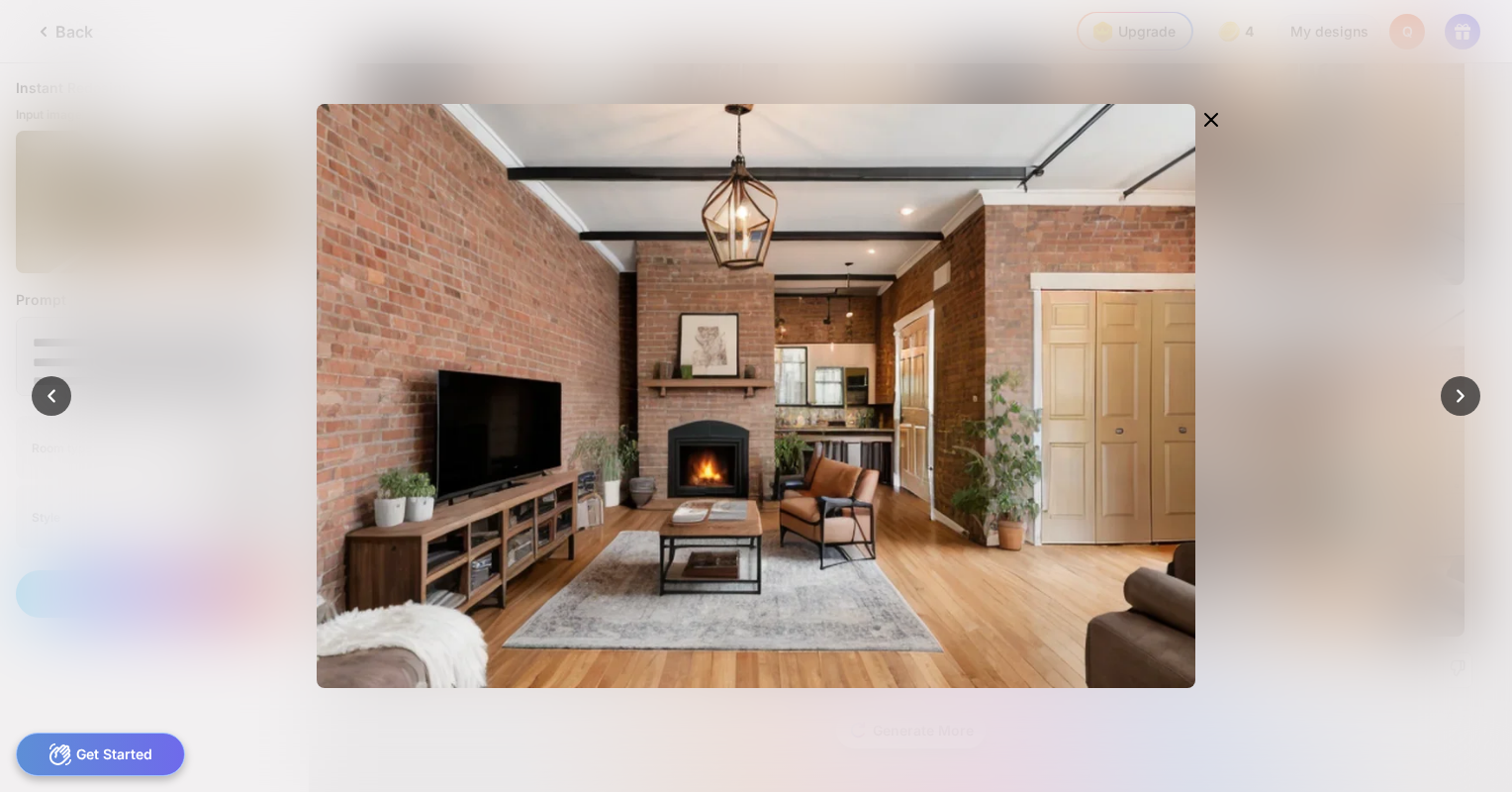 click at bounding box center [756, 396] 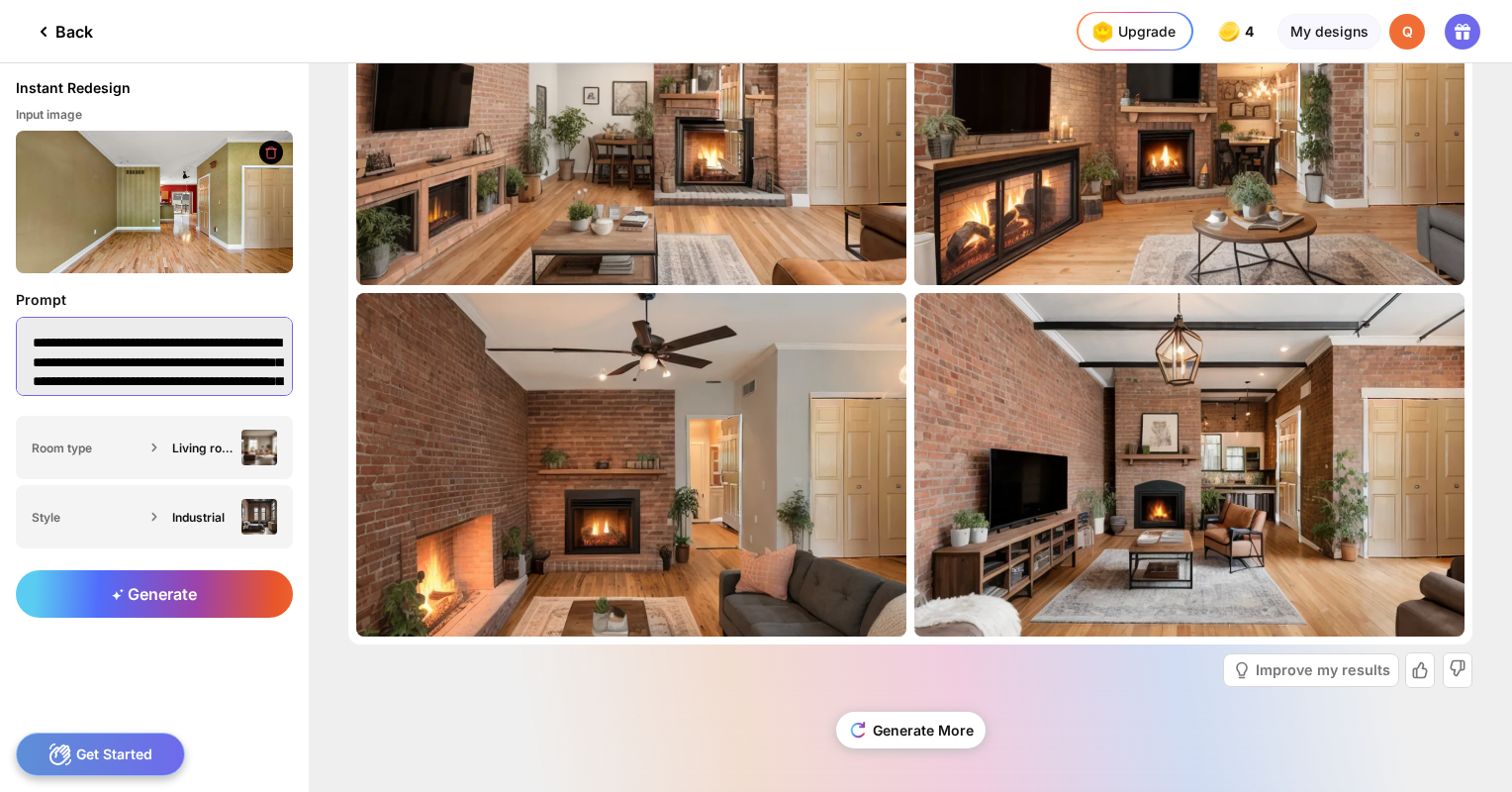 click on "**********" at bounding box center (154, 356) 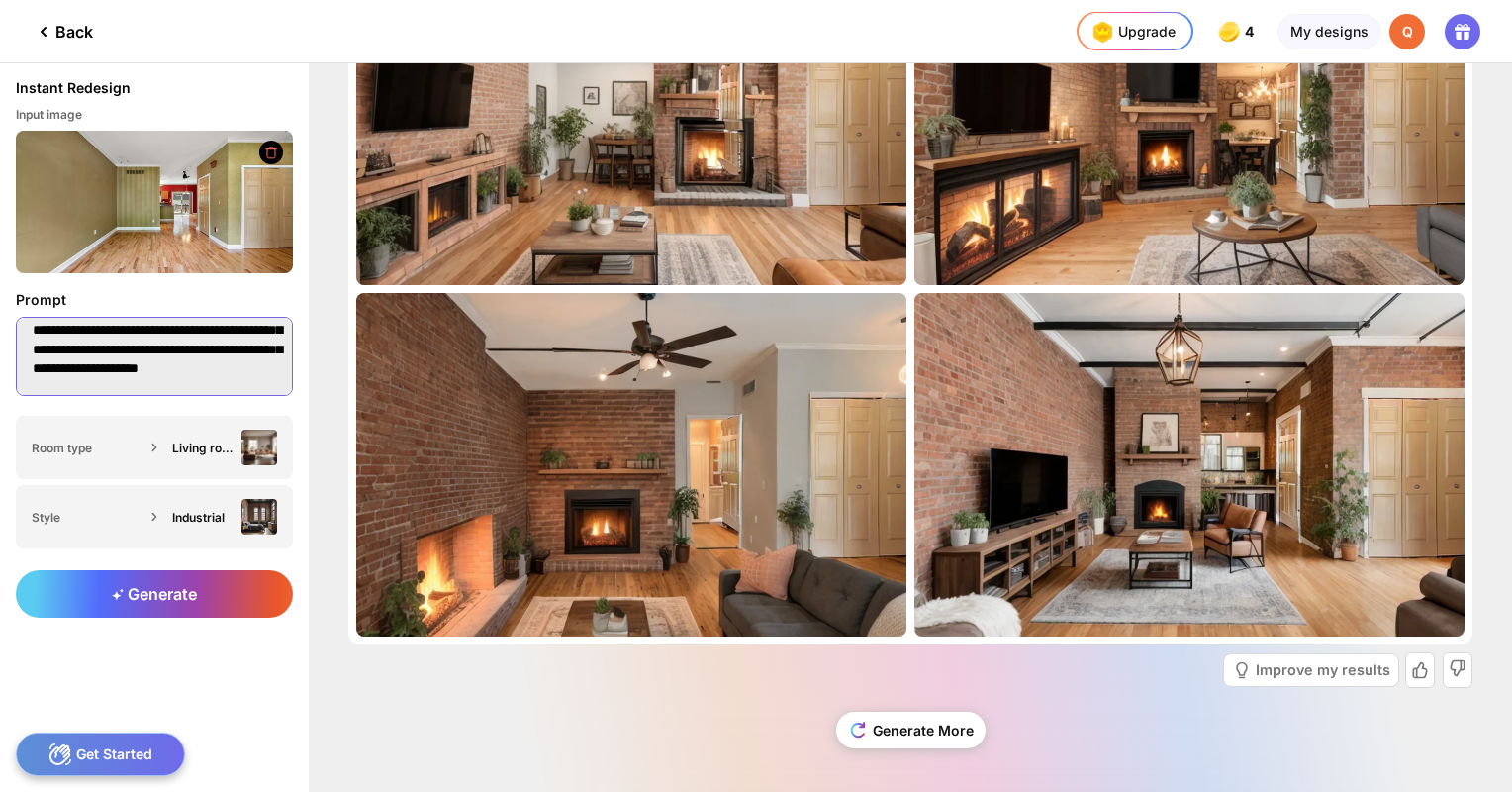 scroll, scrollTop: 90, scrollLeft: 0, axis: vertical 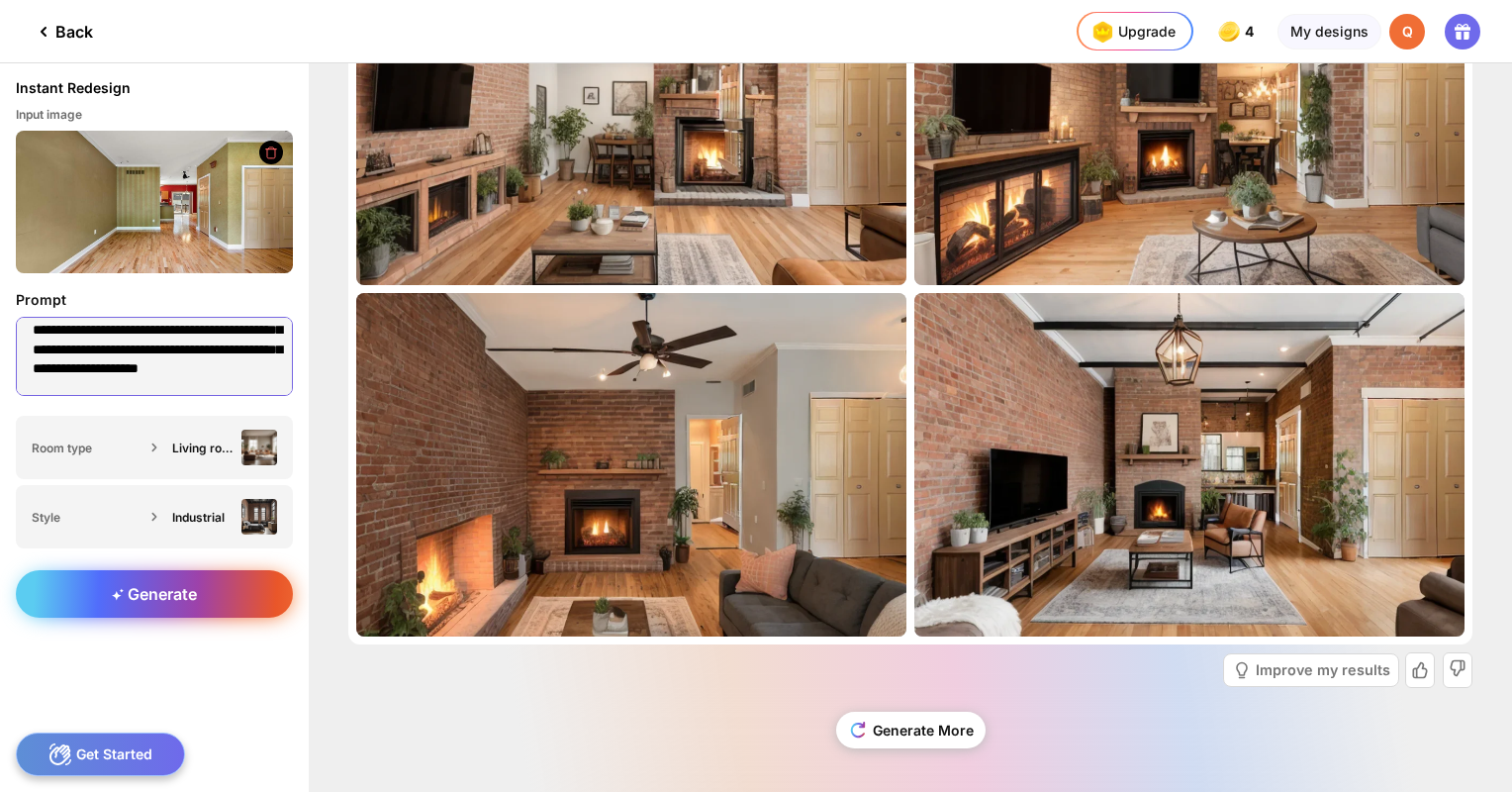 type on "**********" 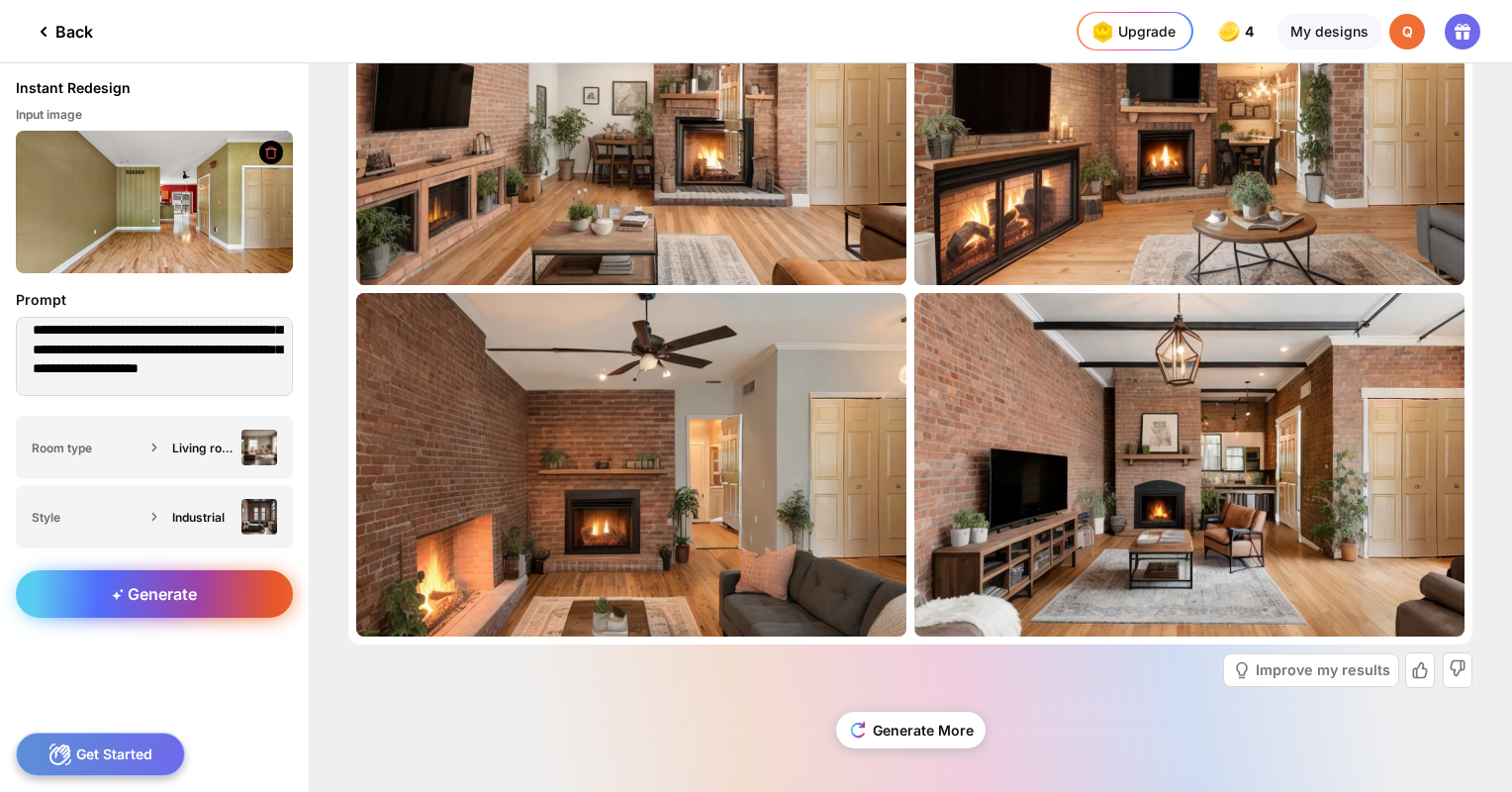 click on "Generate" at bounding box center [154, 594] 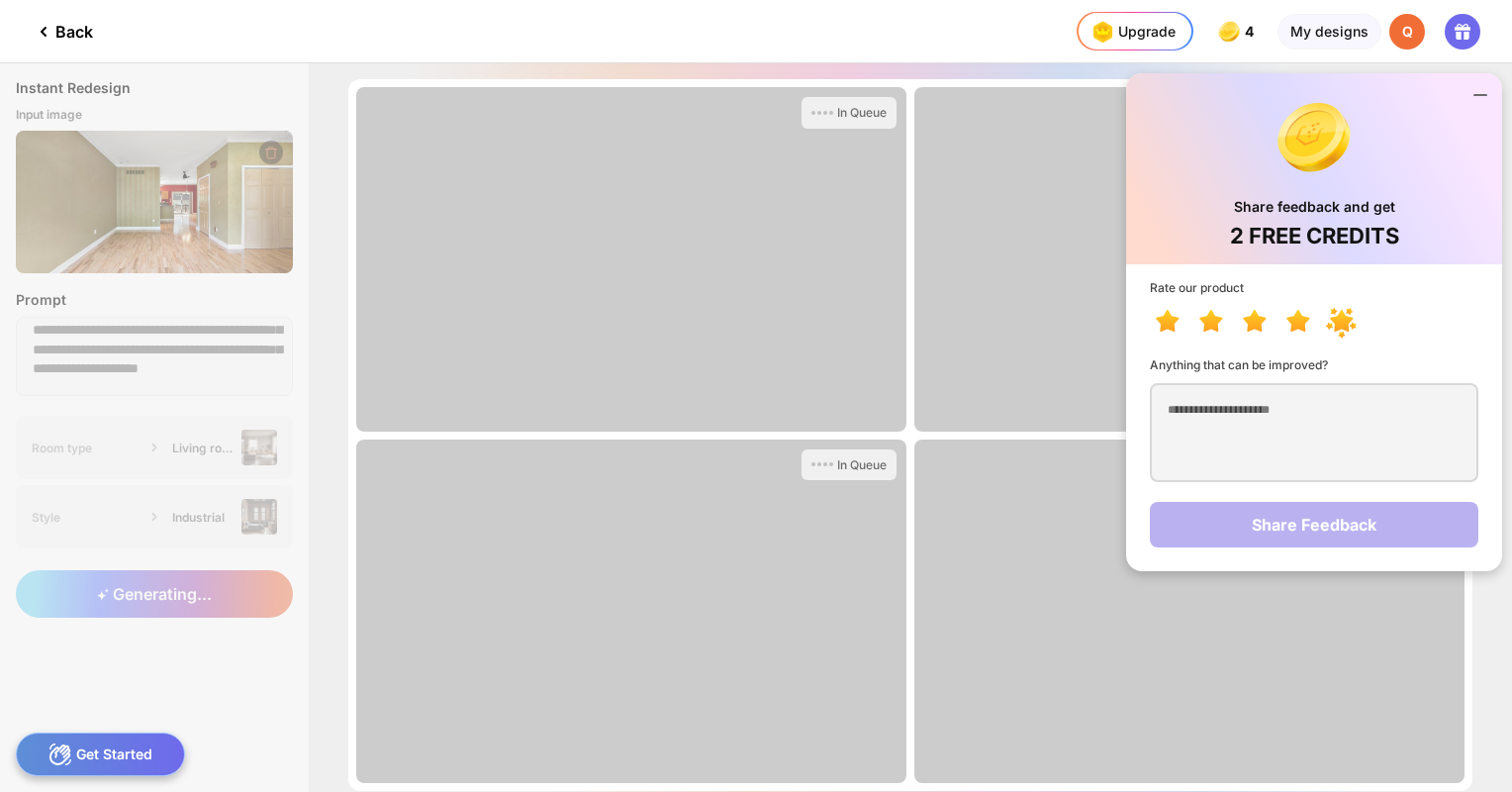 click 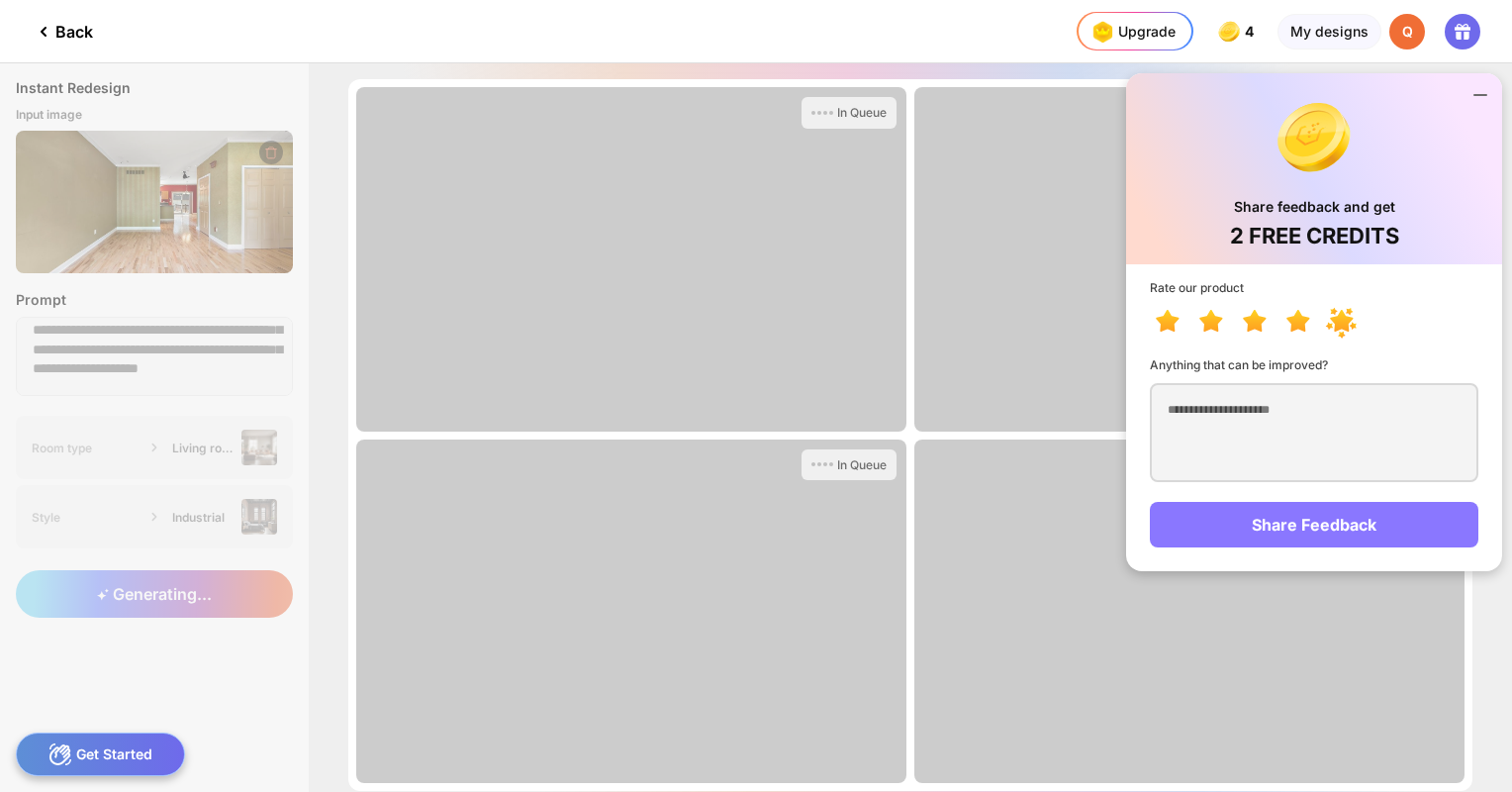 click on "Share Feedback" at bounding box center [1314, 525] 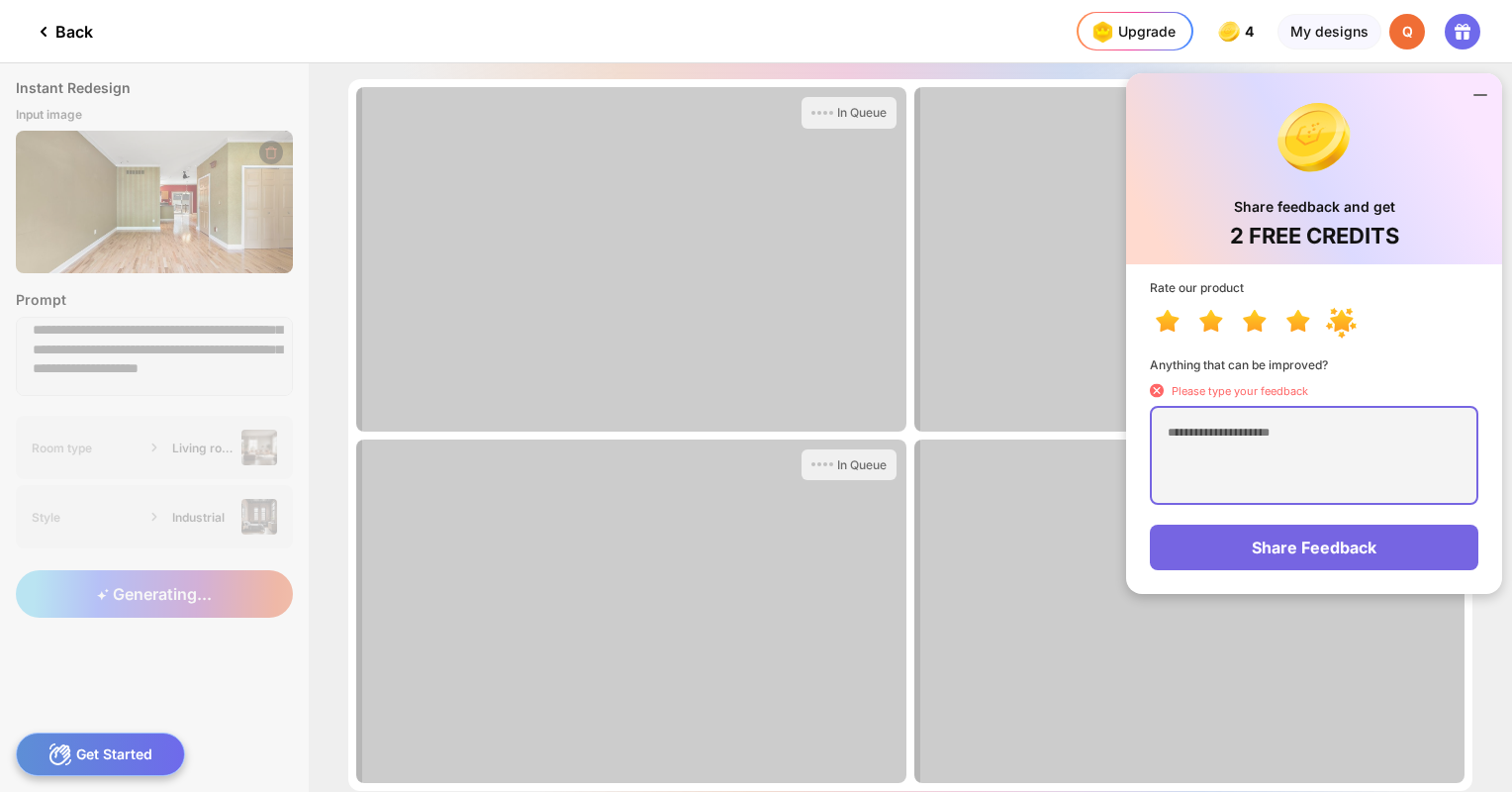 click at bounding box center [1314, 455] 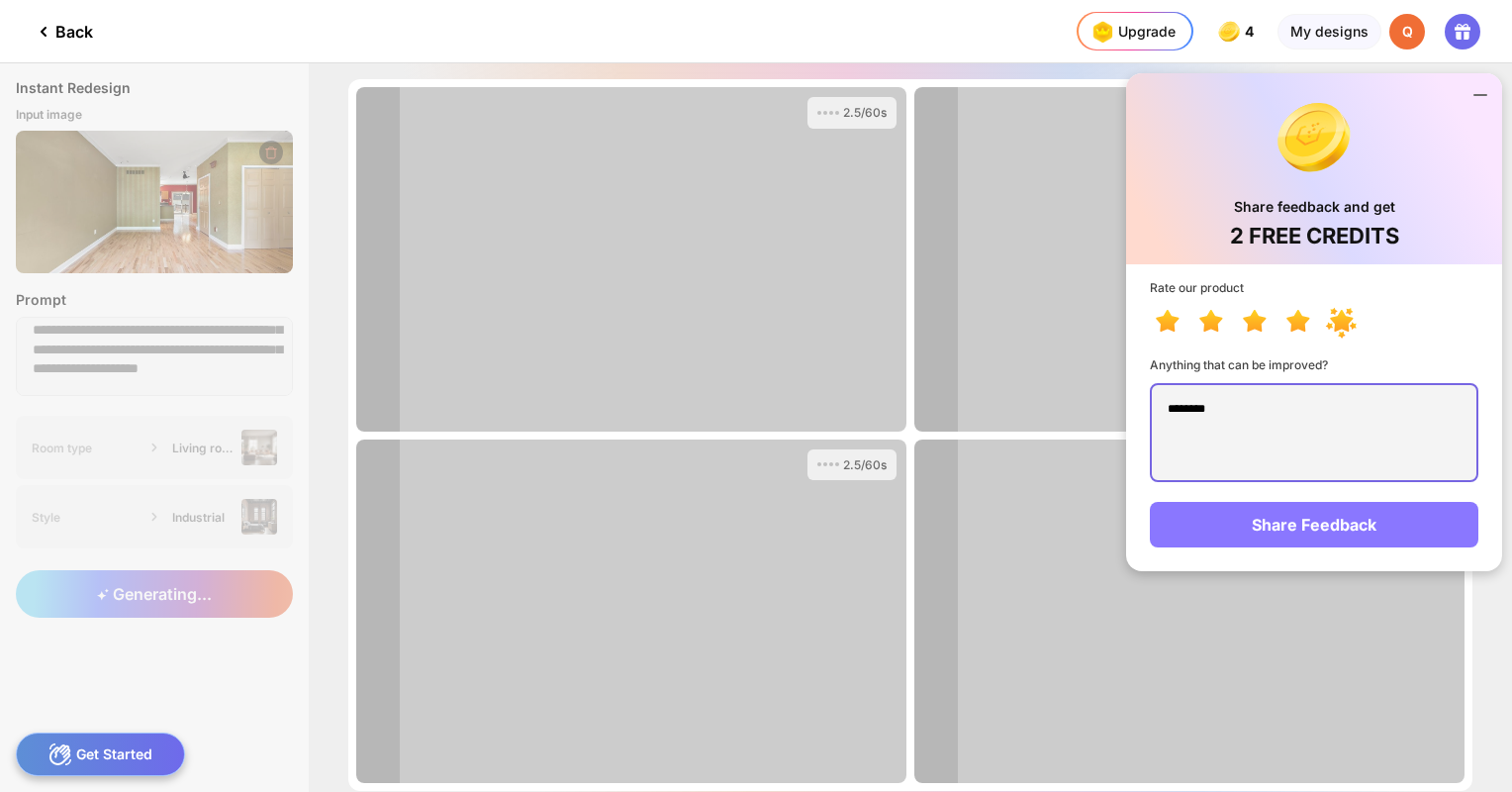 type on "********" 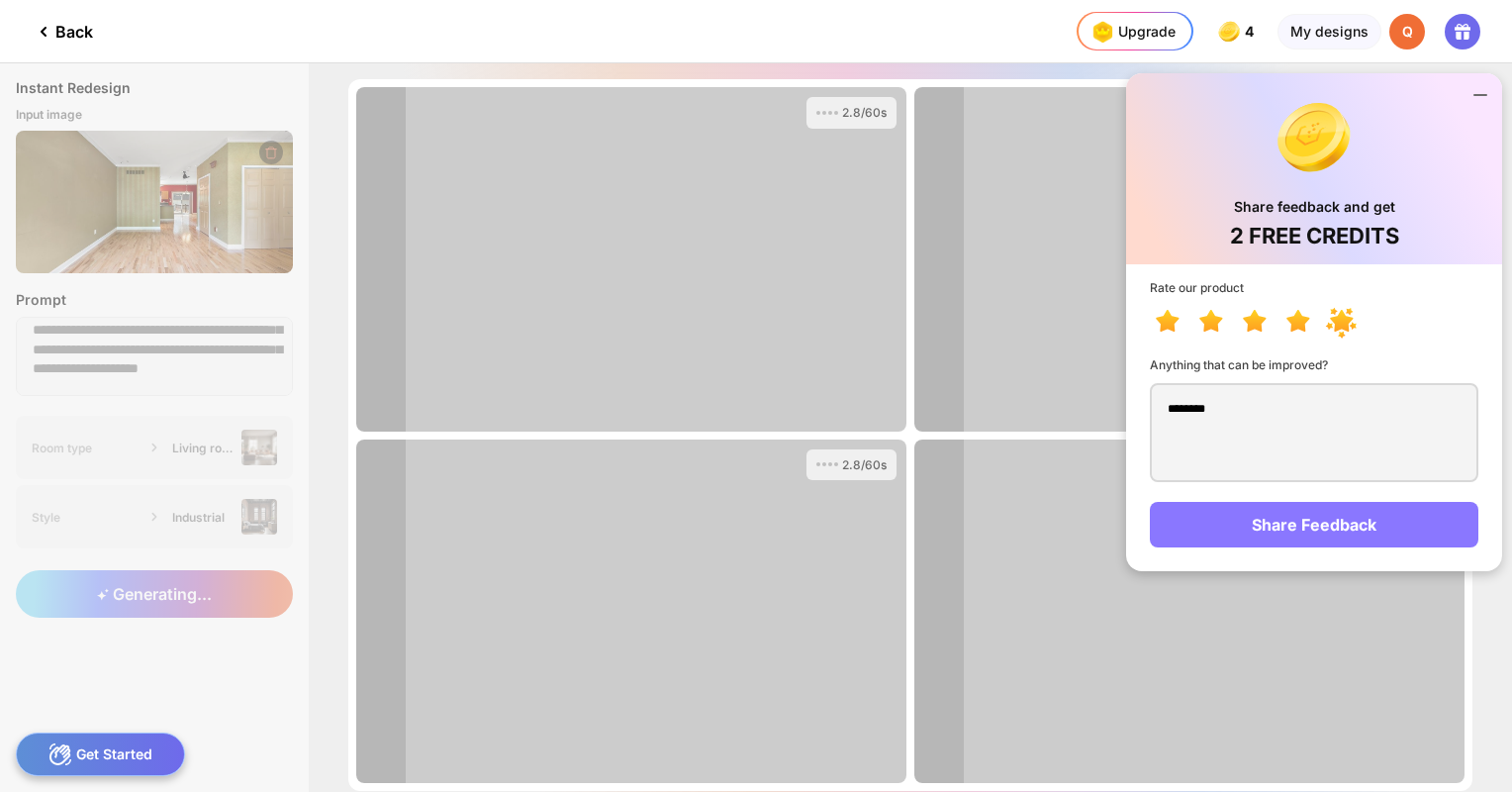 click on "Share Feedback" at bounding box center [1314, 525] 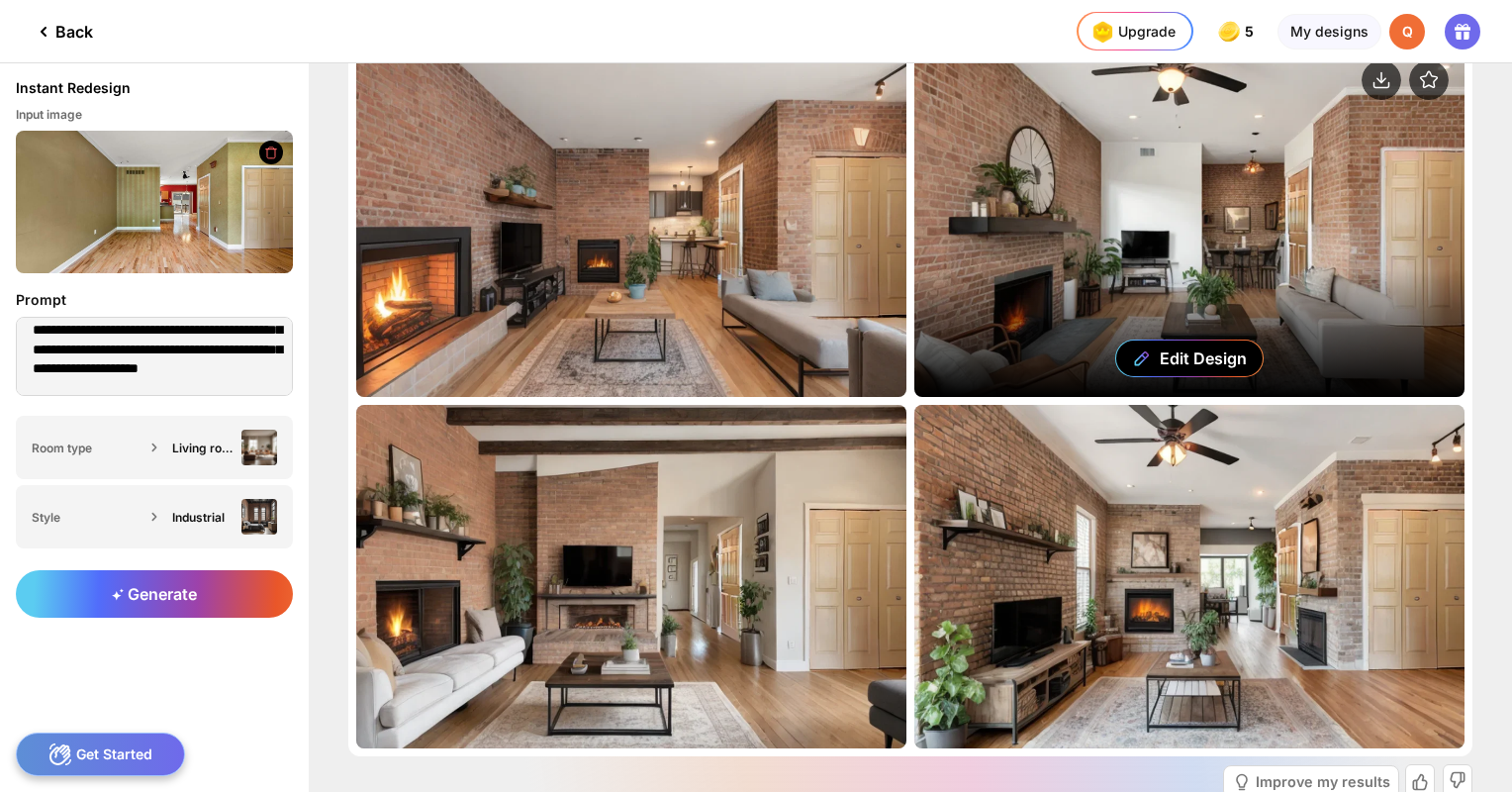 scroll, scrollTop: 31, scrollLeft: 0, axis: vertical 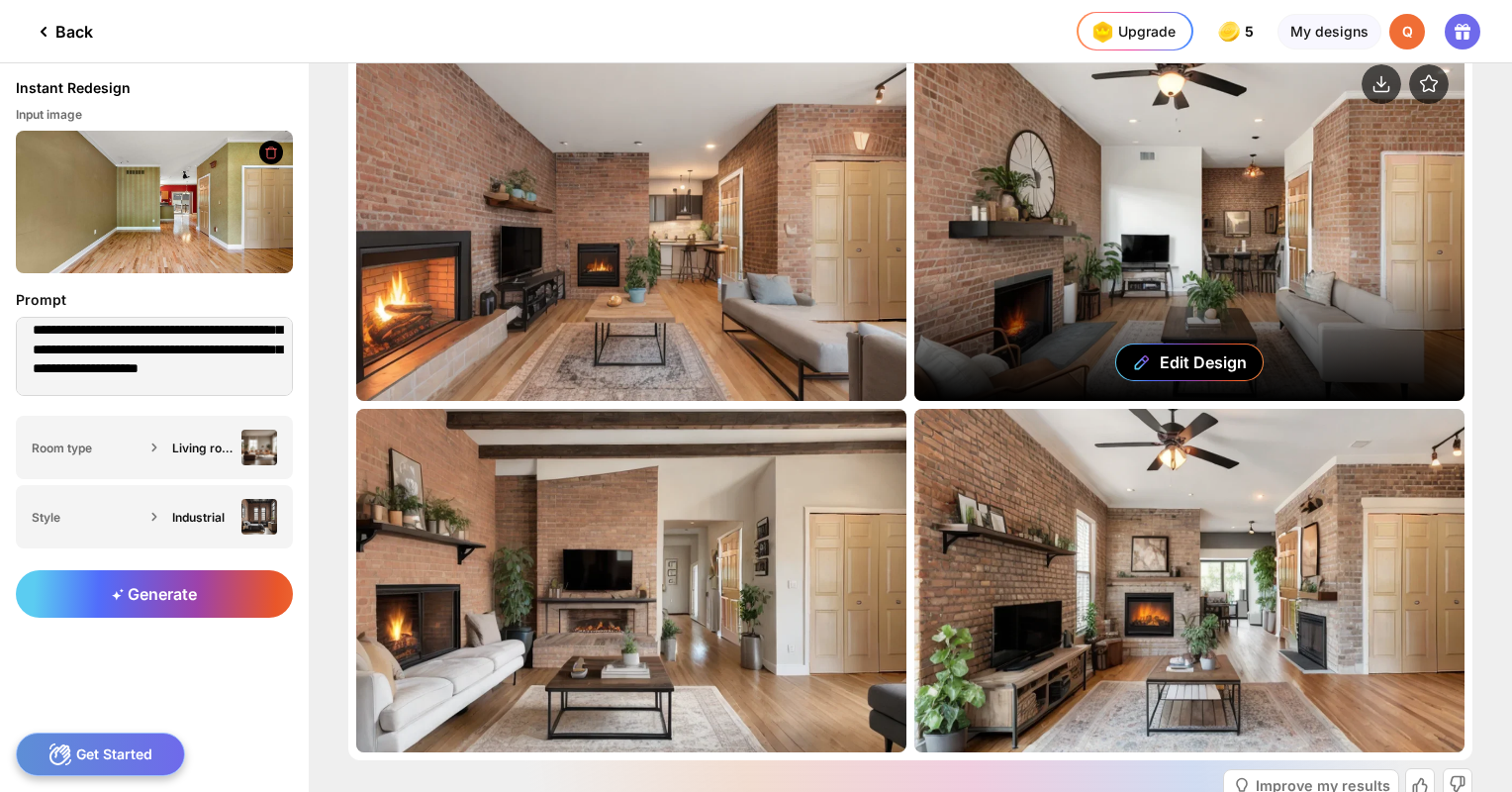 click on "Edit Design" at bounding box center [1189, 229] 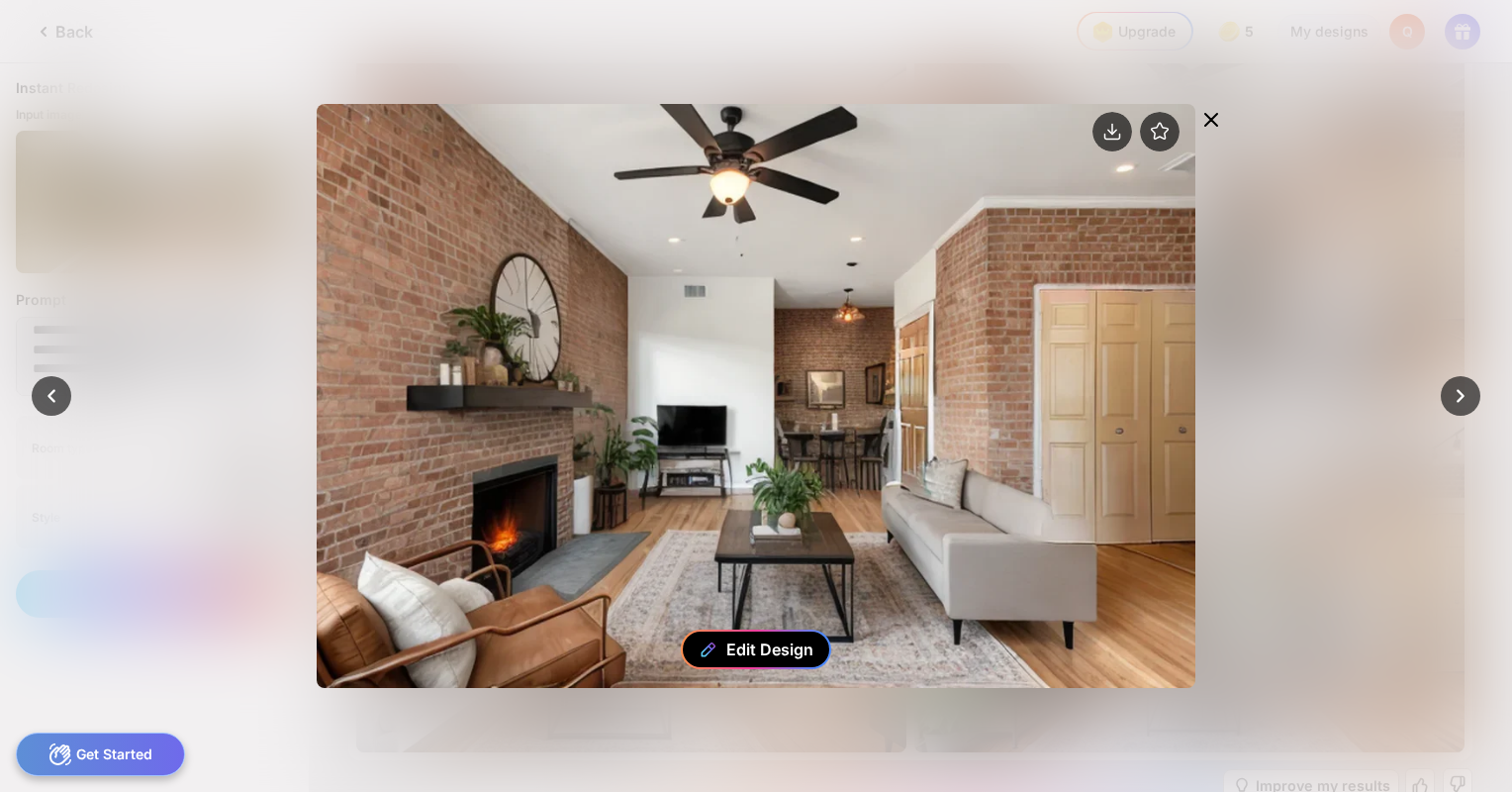 click on "Edit Design" at bounding box center (770, 649) 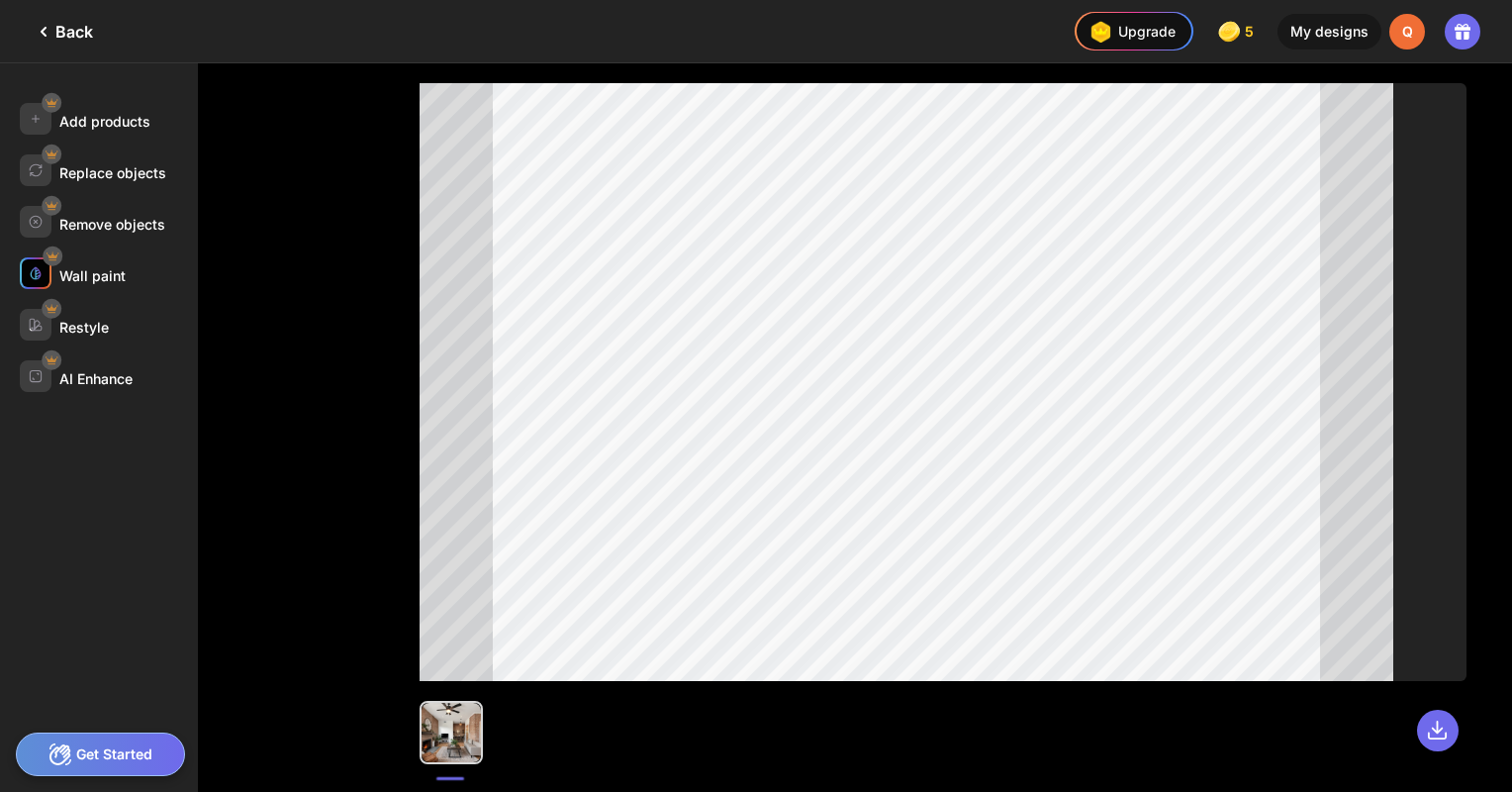 click at bounding box center [36, 273] 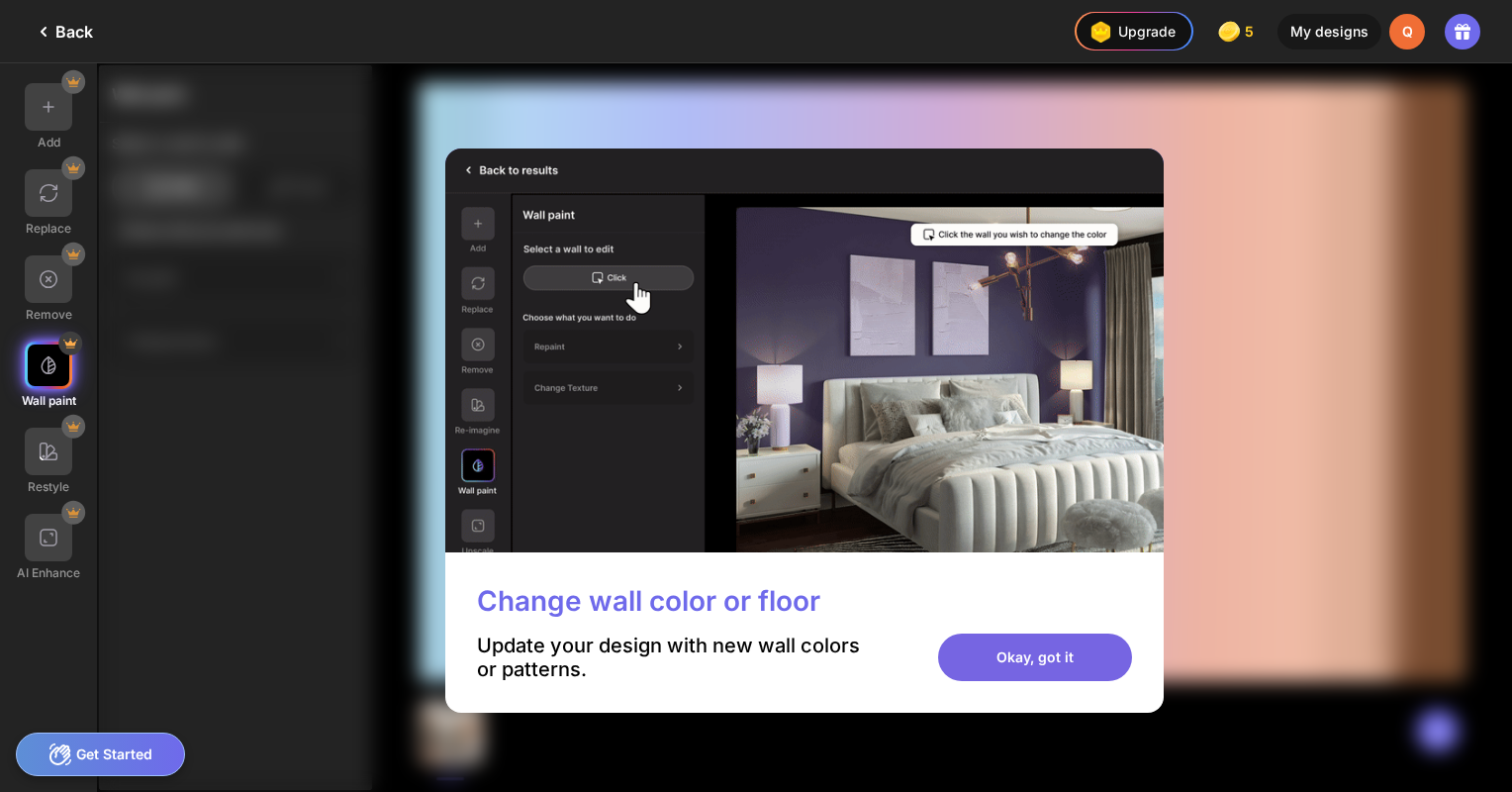 click on "Okay, got it" at bounding box center (1035, 657) 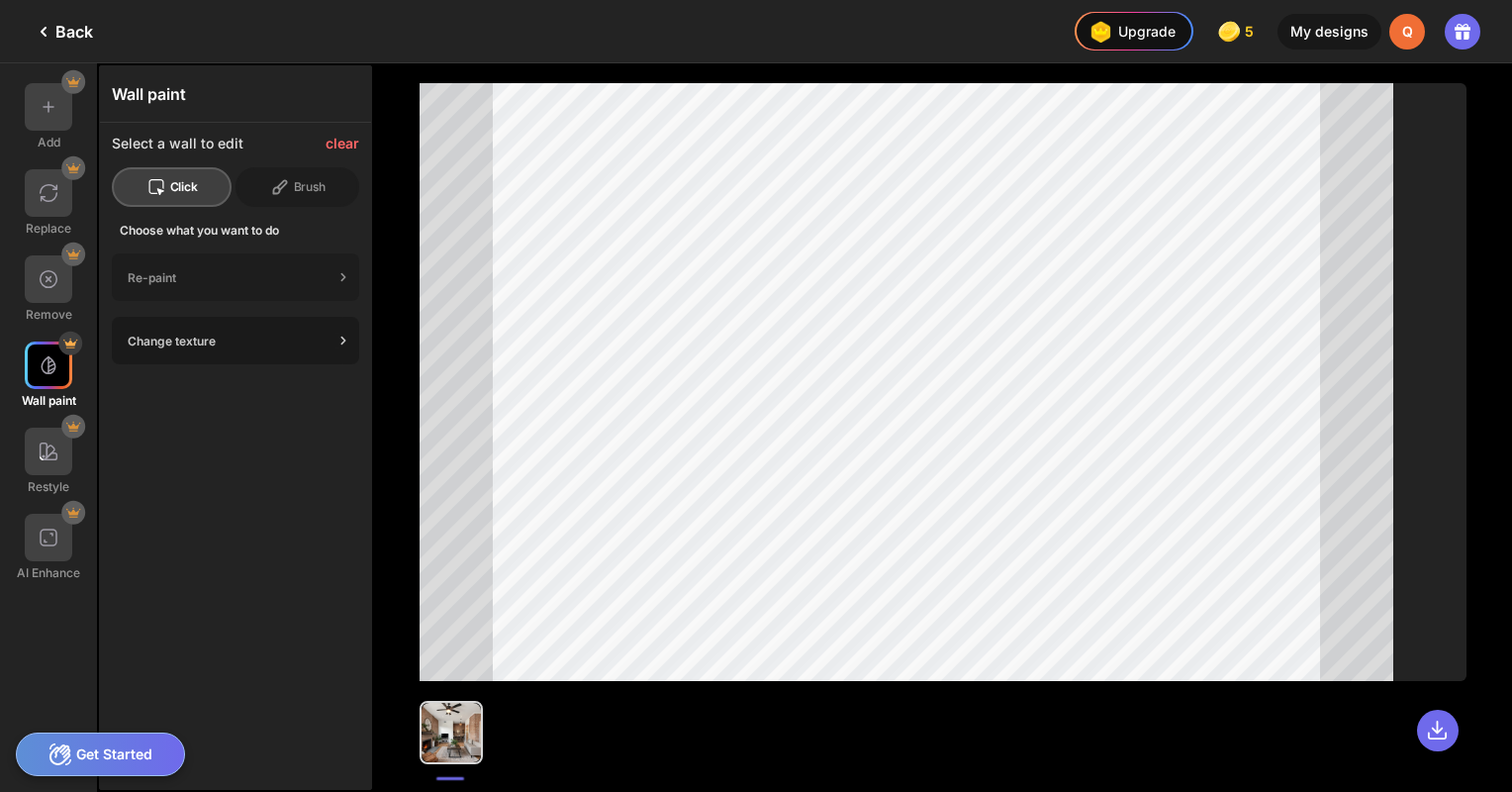 click on "Change texture" at bounding box center [231, 341] 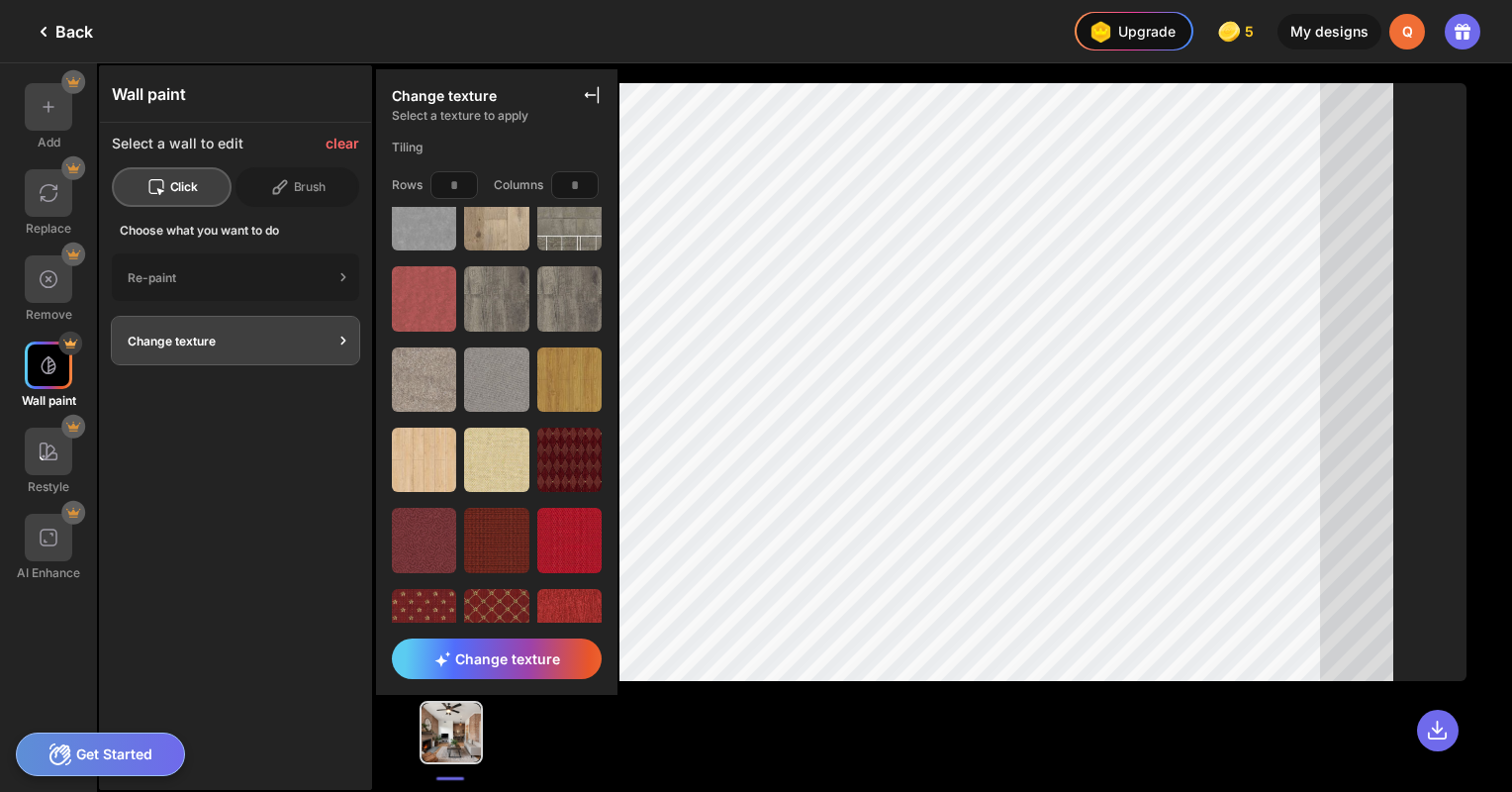 scroll, scrollTop: 1163, scrollLeft: 0, axis: vertical 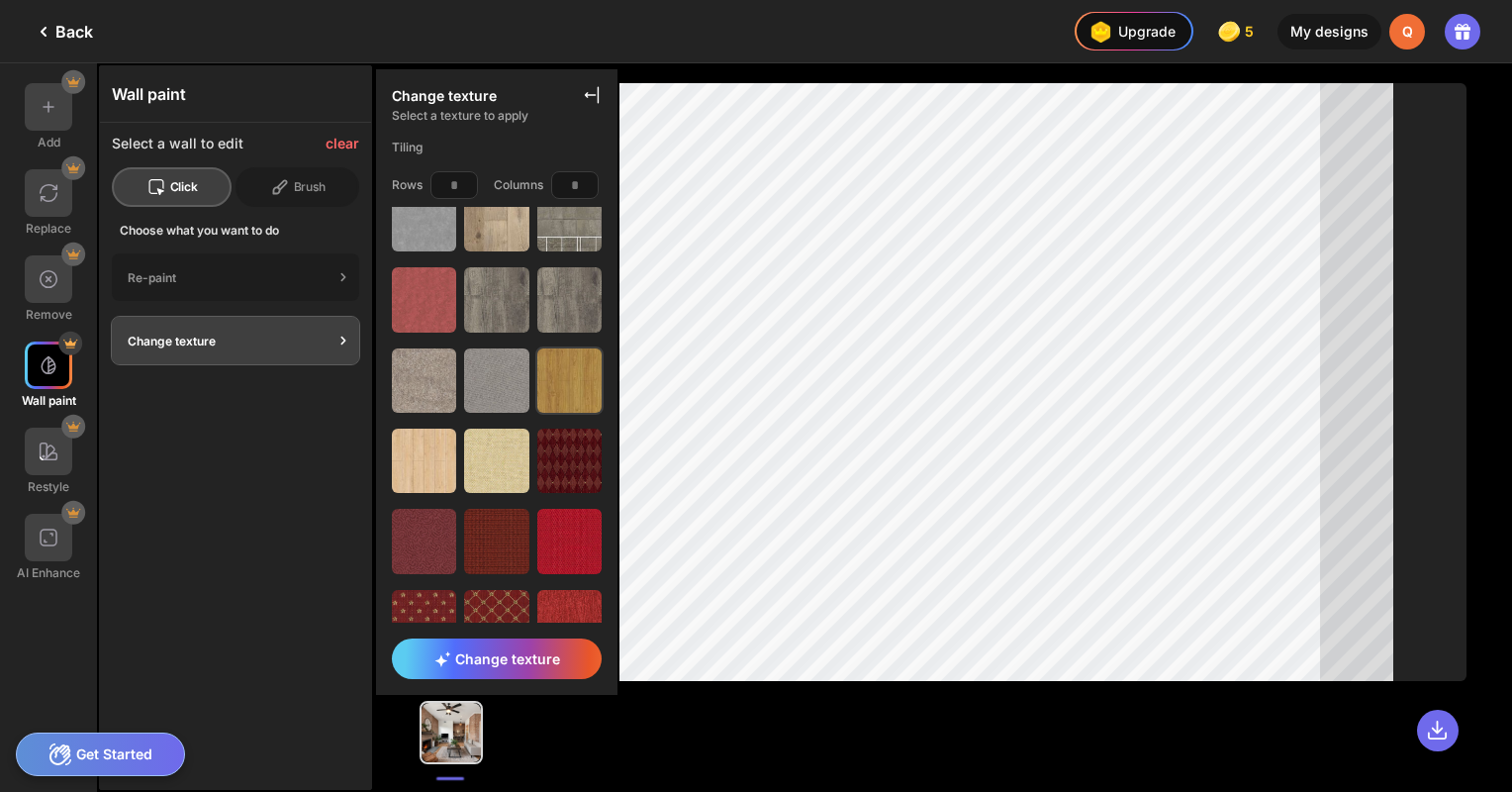 click at bounding box center (569, 380) 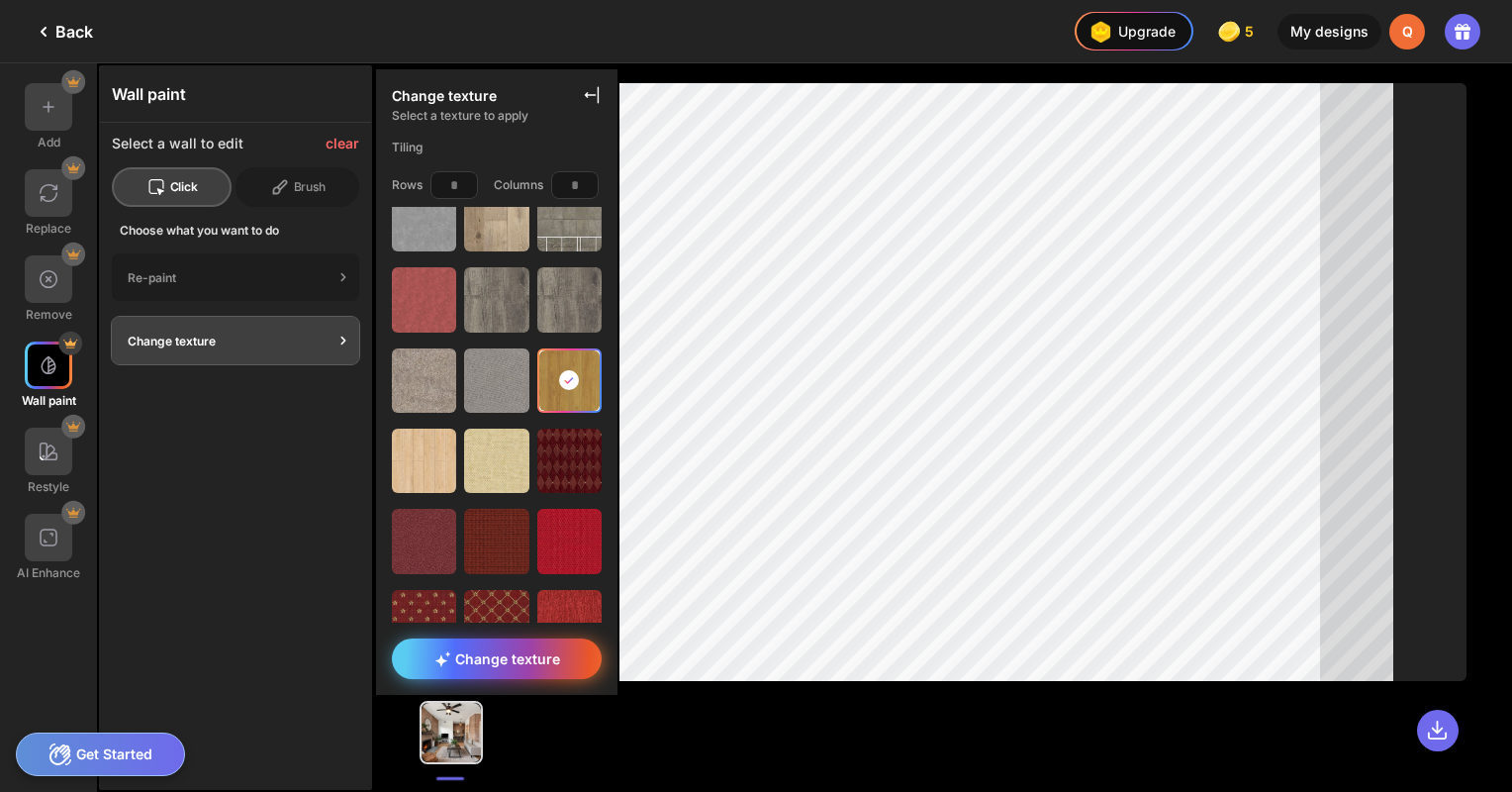 click on "Change texture" at bounding box center (497, 658) 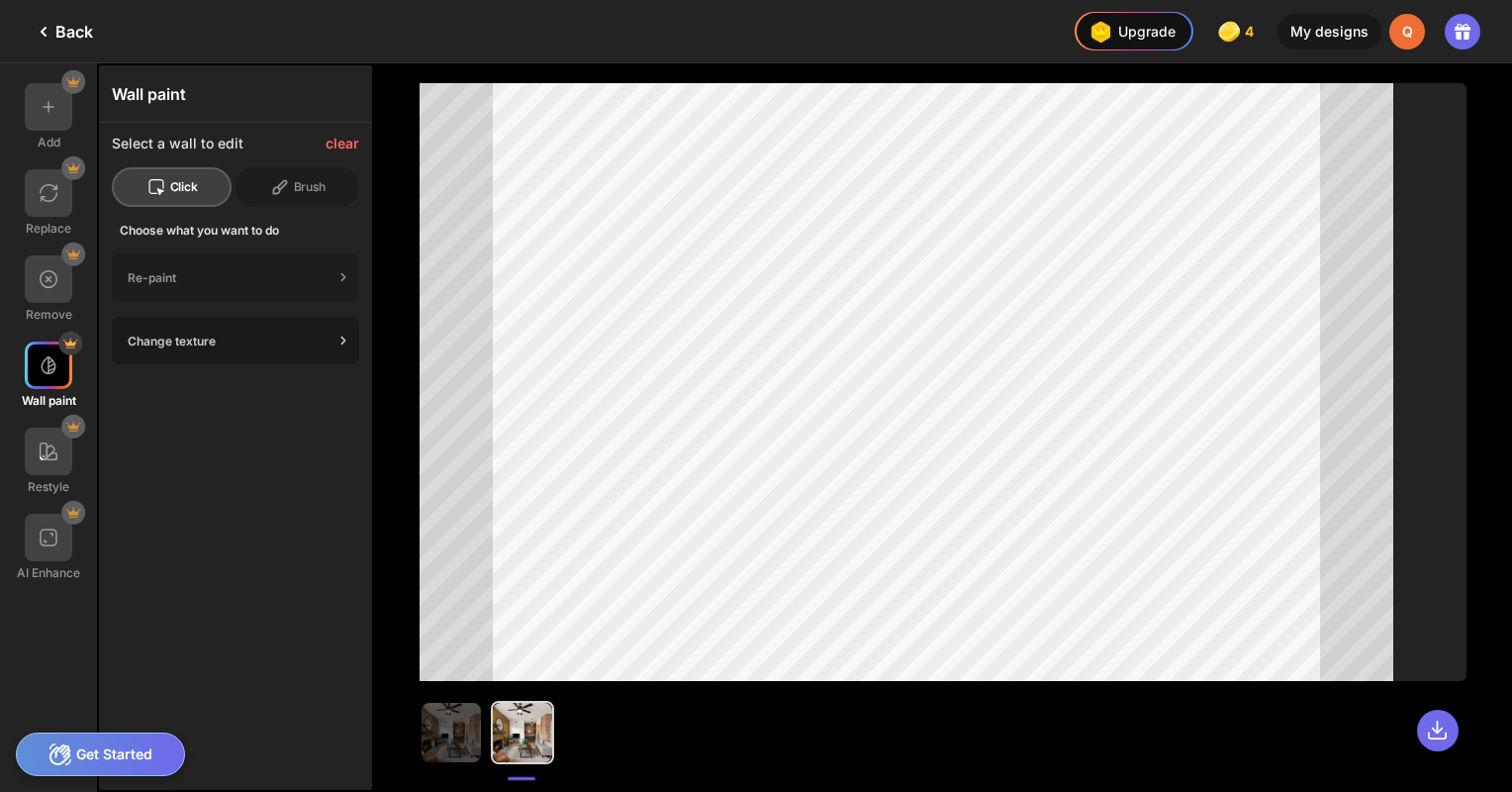 click on "Change texture" at bounding box center [231, 341] 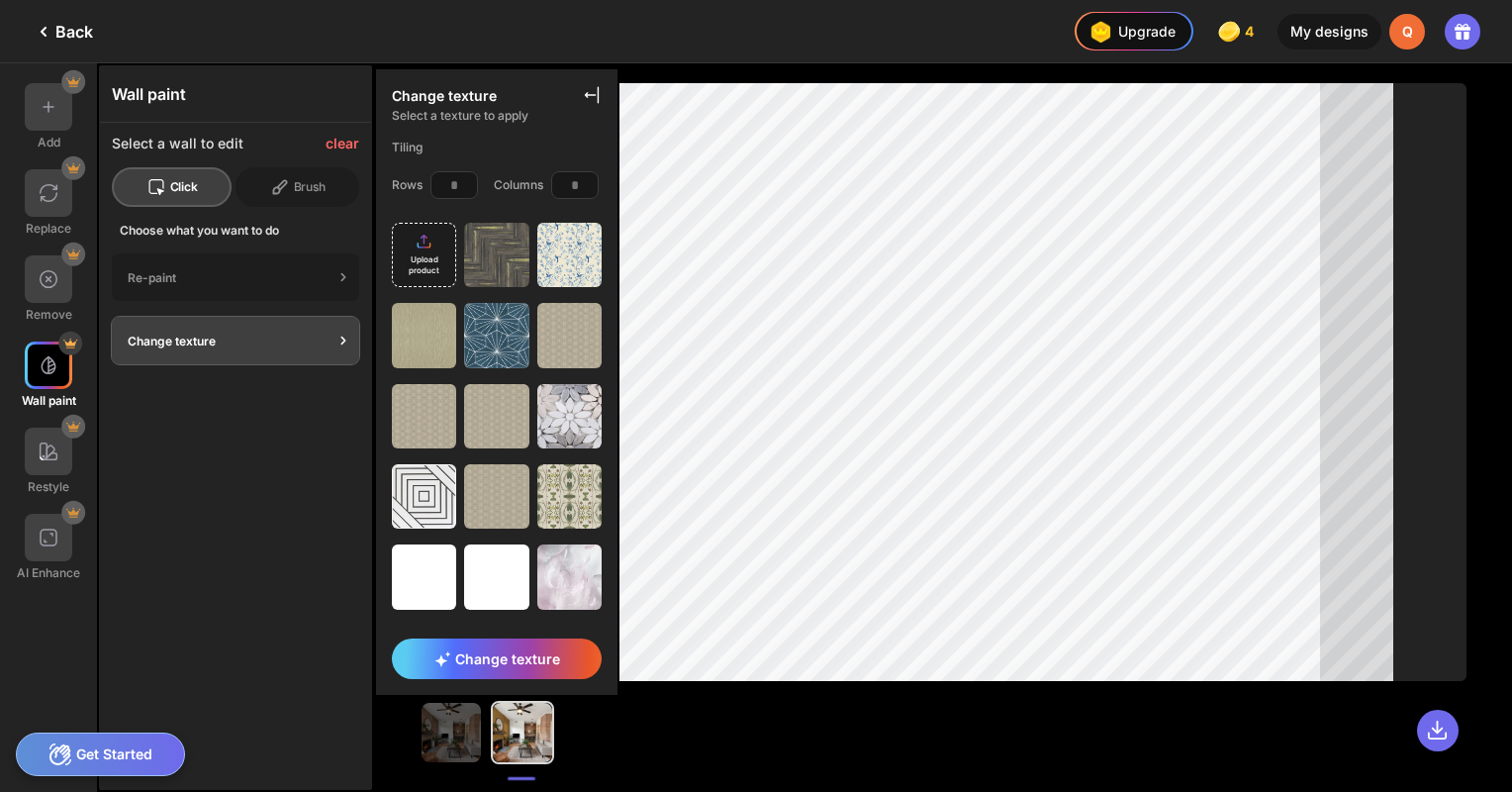 click on "Upload product" at bounding box center [424, 265] 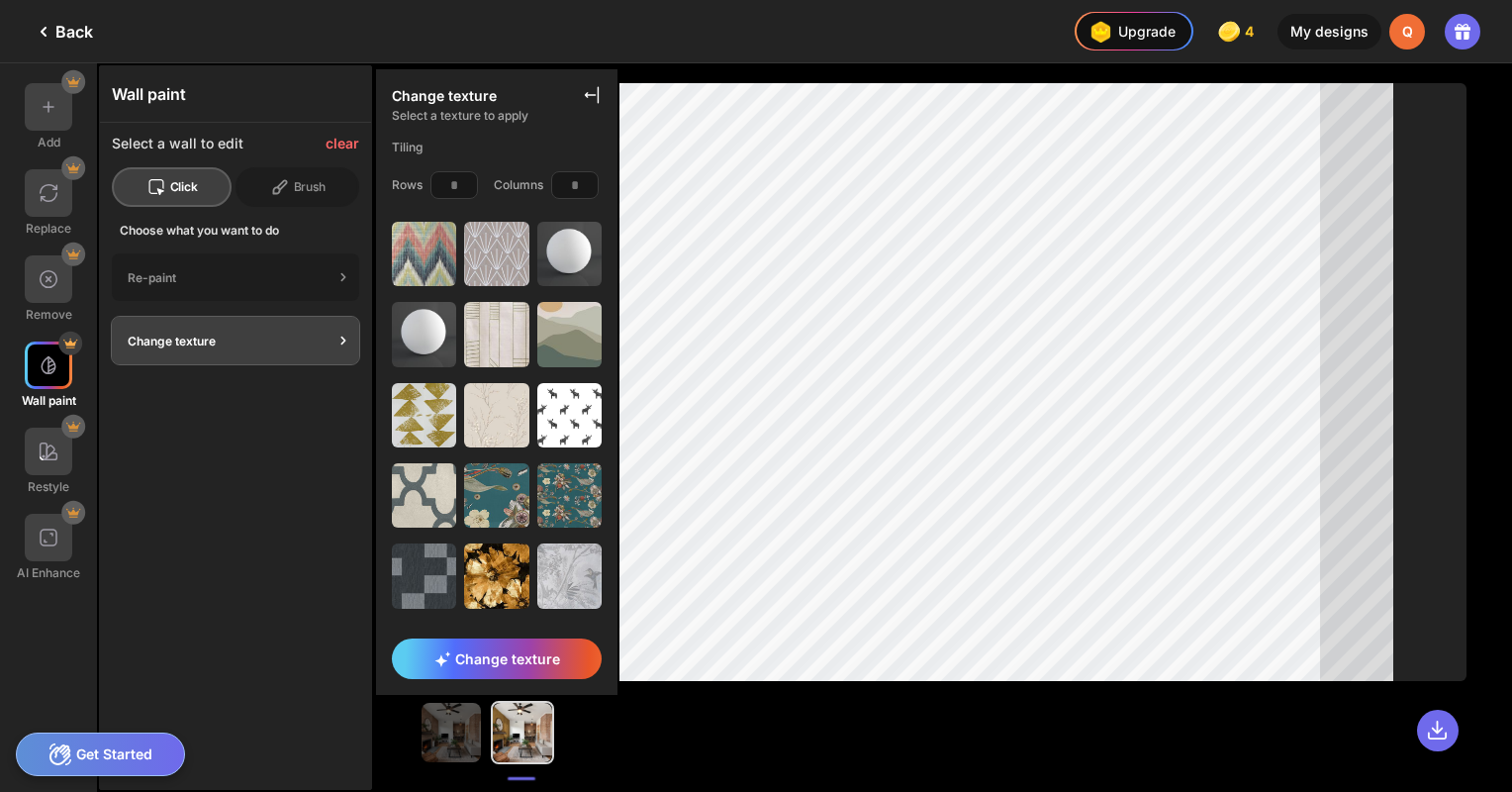 scroll, scrollTop: 0, scrollLeft: 0, axis: both 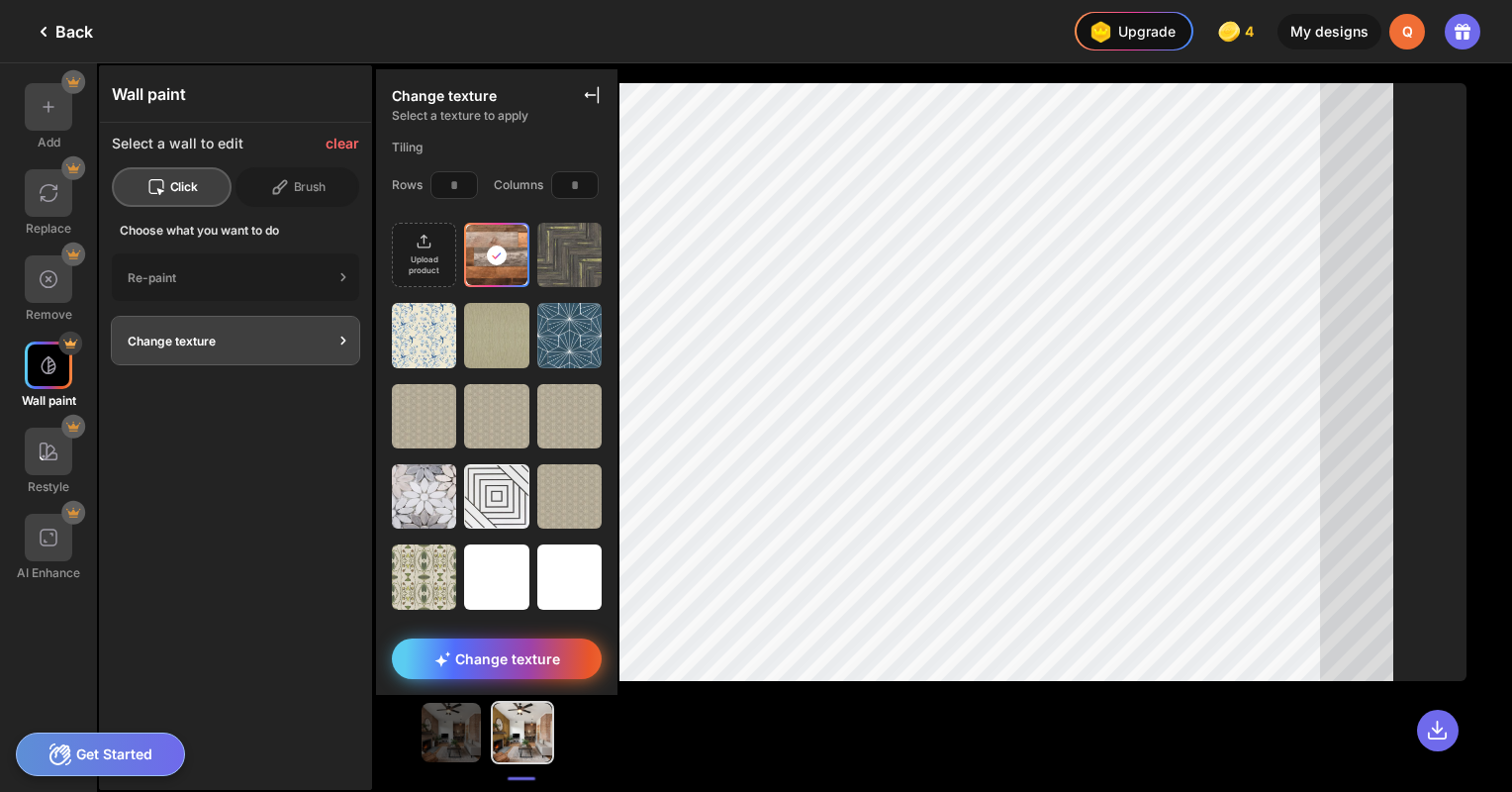 click on "Change texture" at bounding box center (497, 658) 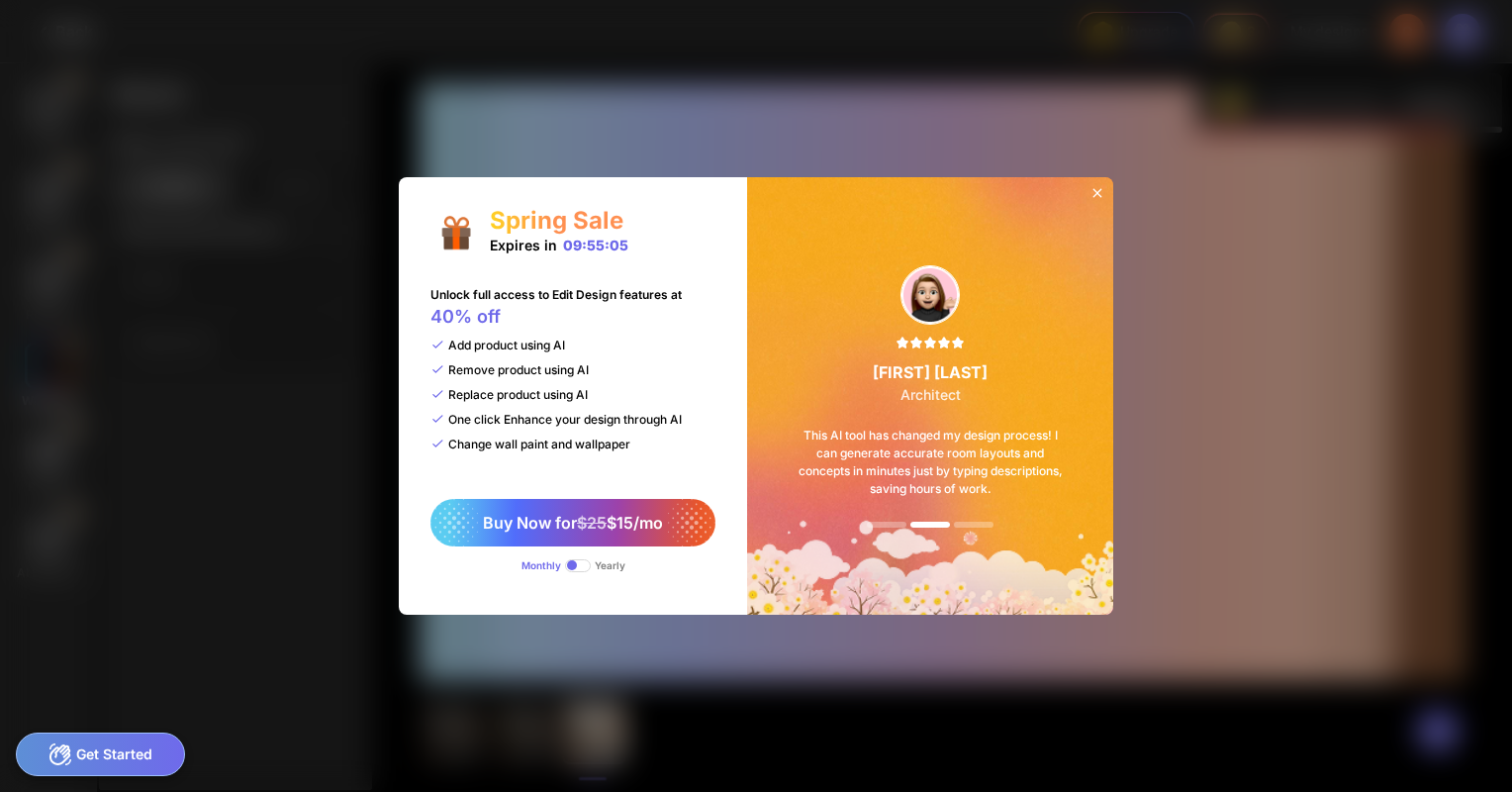 click at bounding box center [1097, 195] 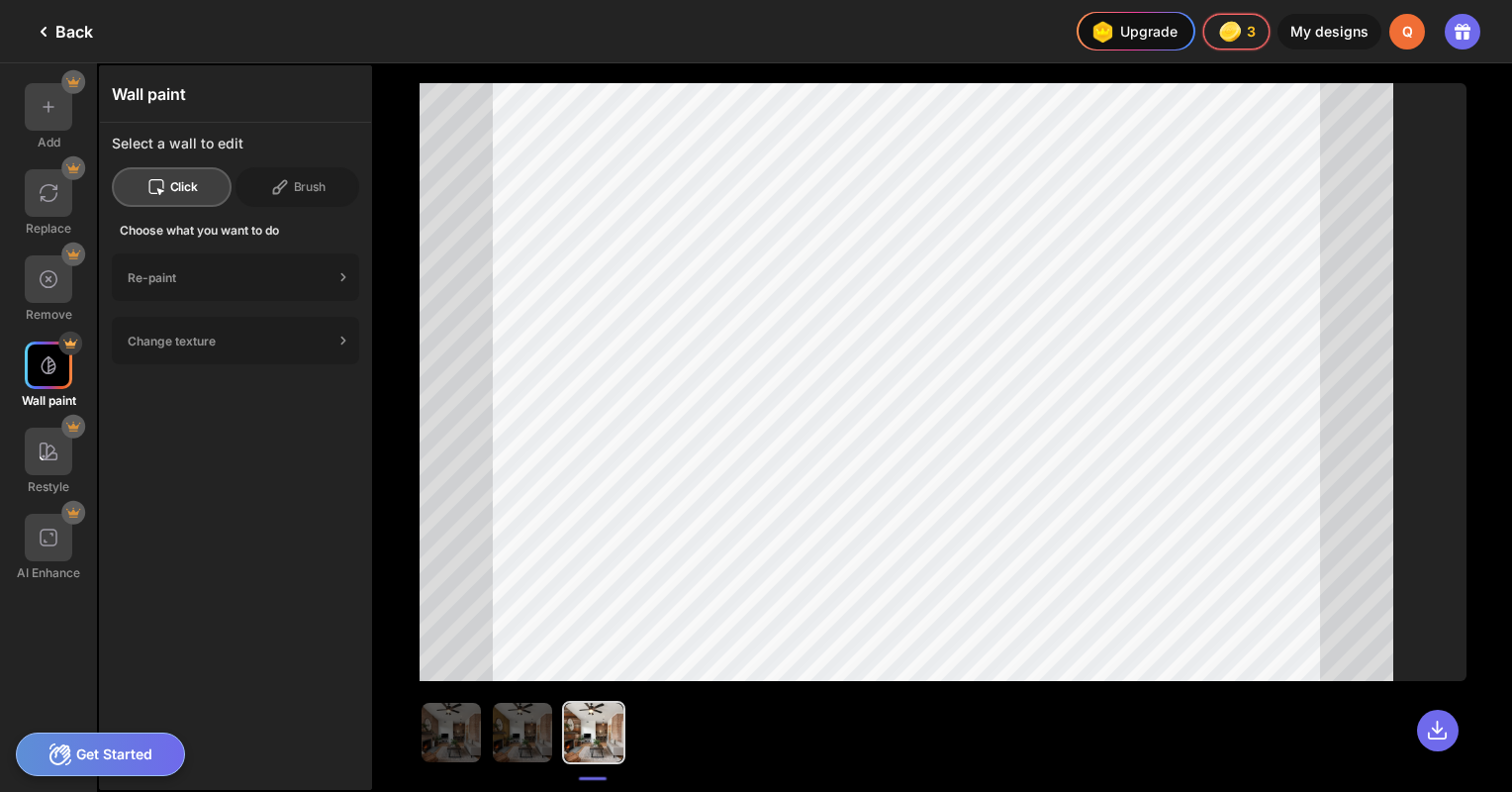 click at bounding box center [943, 428] 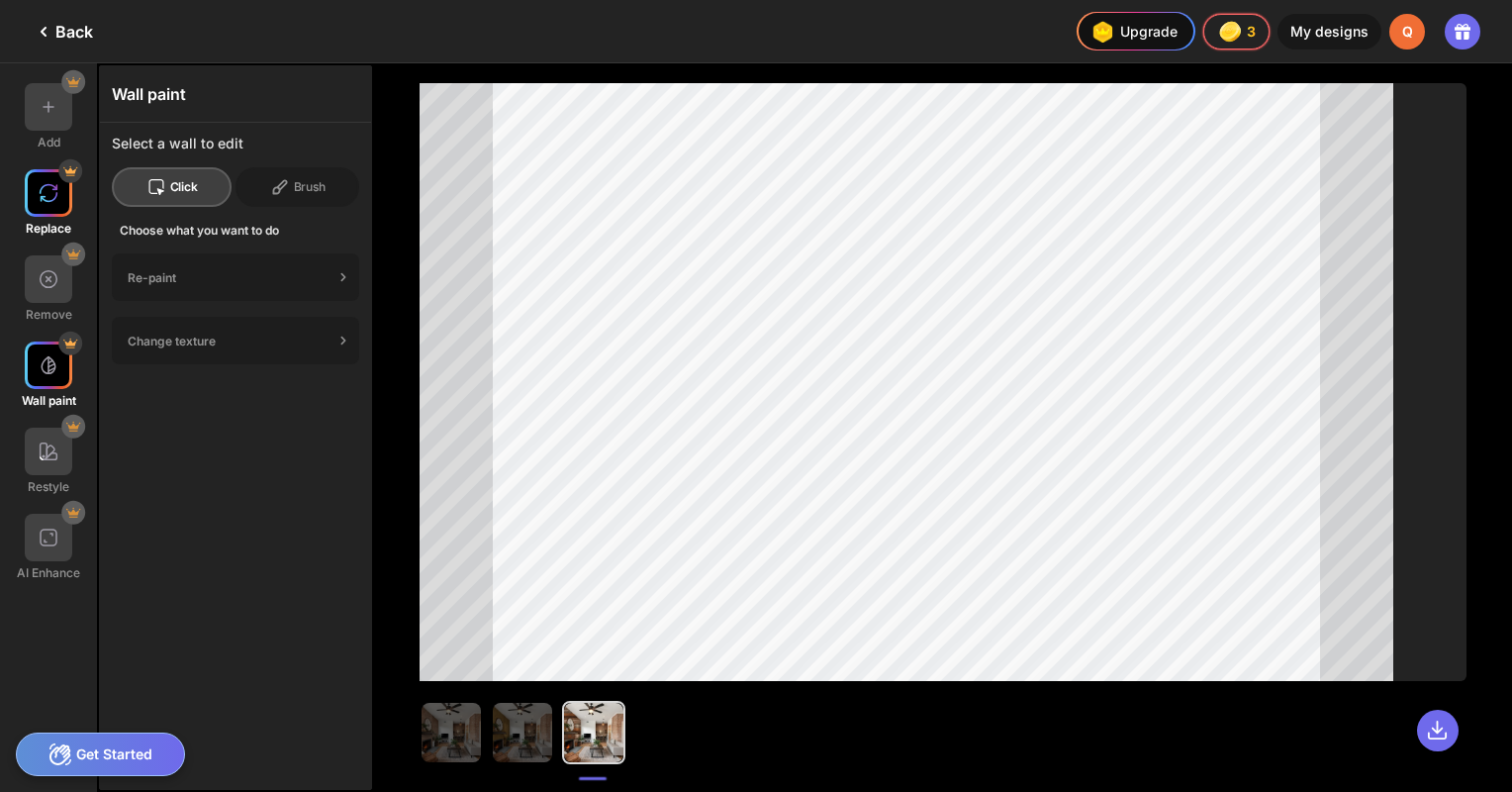 click at bounding box center (48, 193) 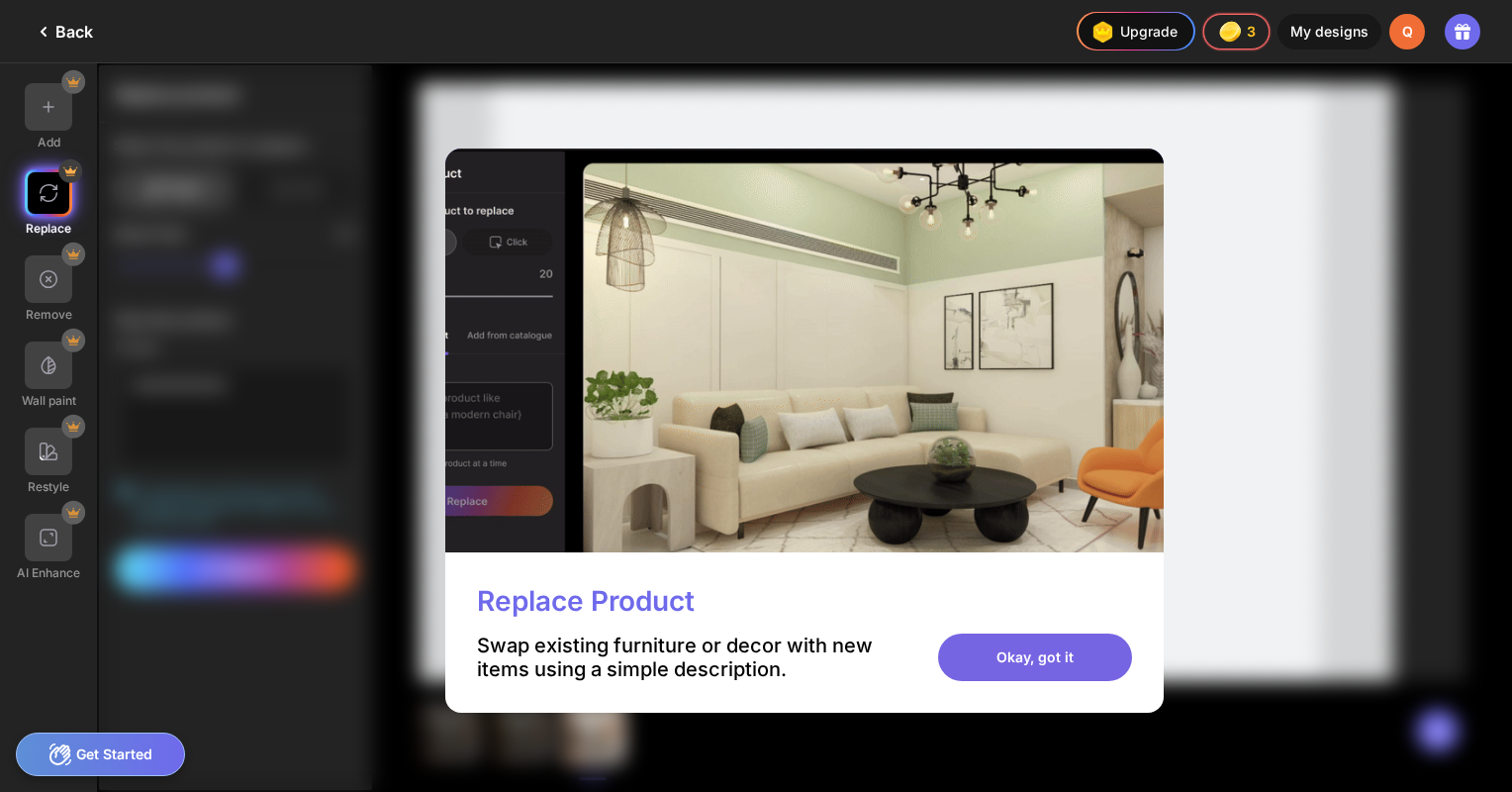 click on "Okay, got it" at bounding box center (1035, 657) 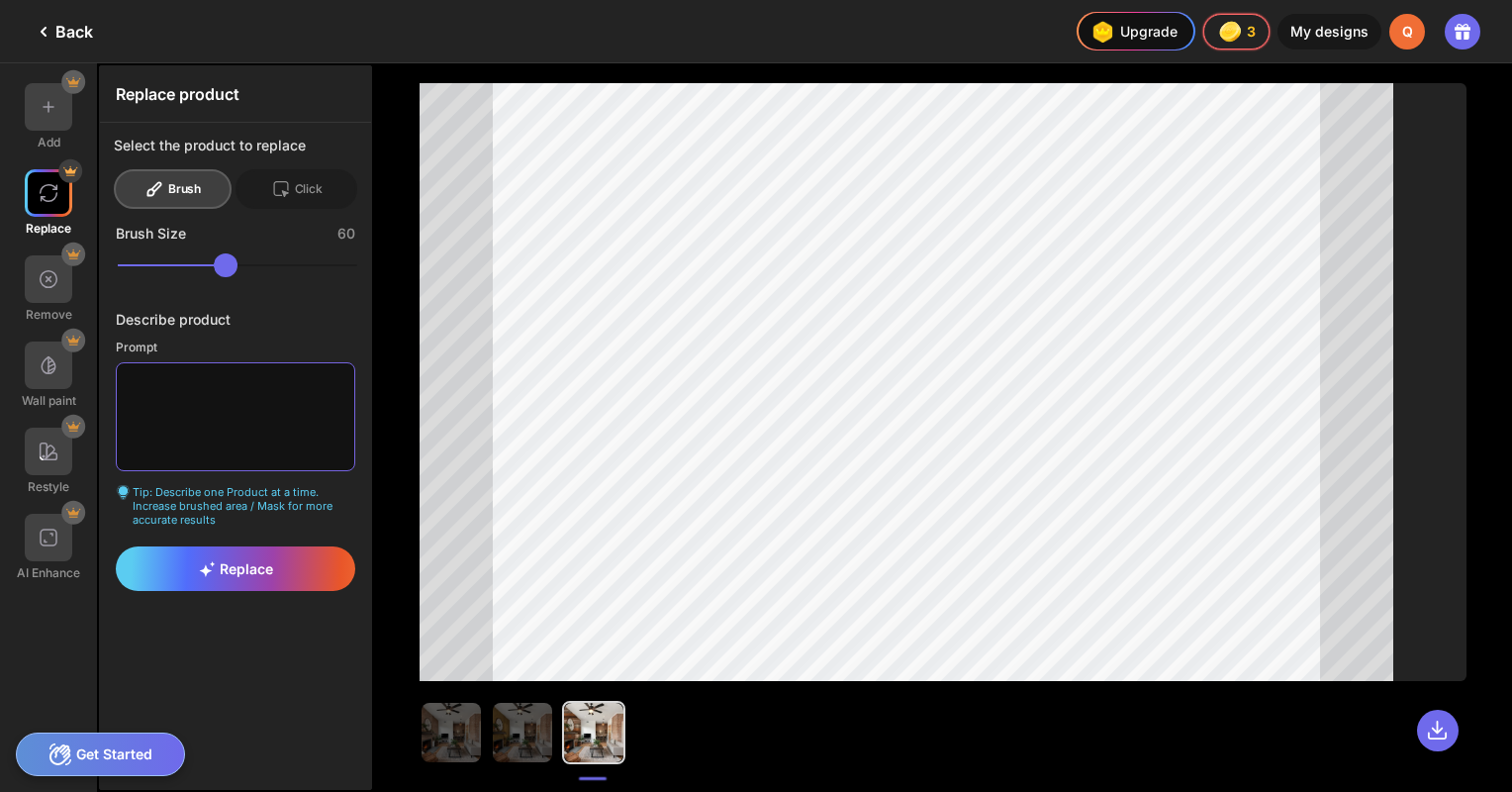 click at bounding box center [236, 417] 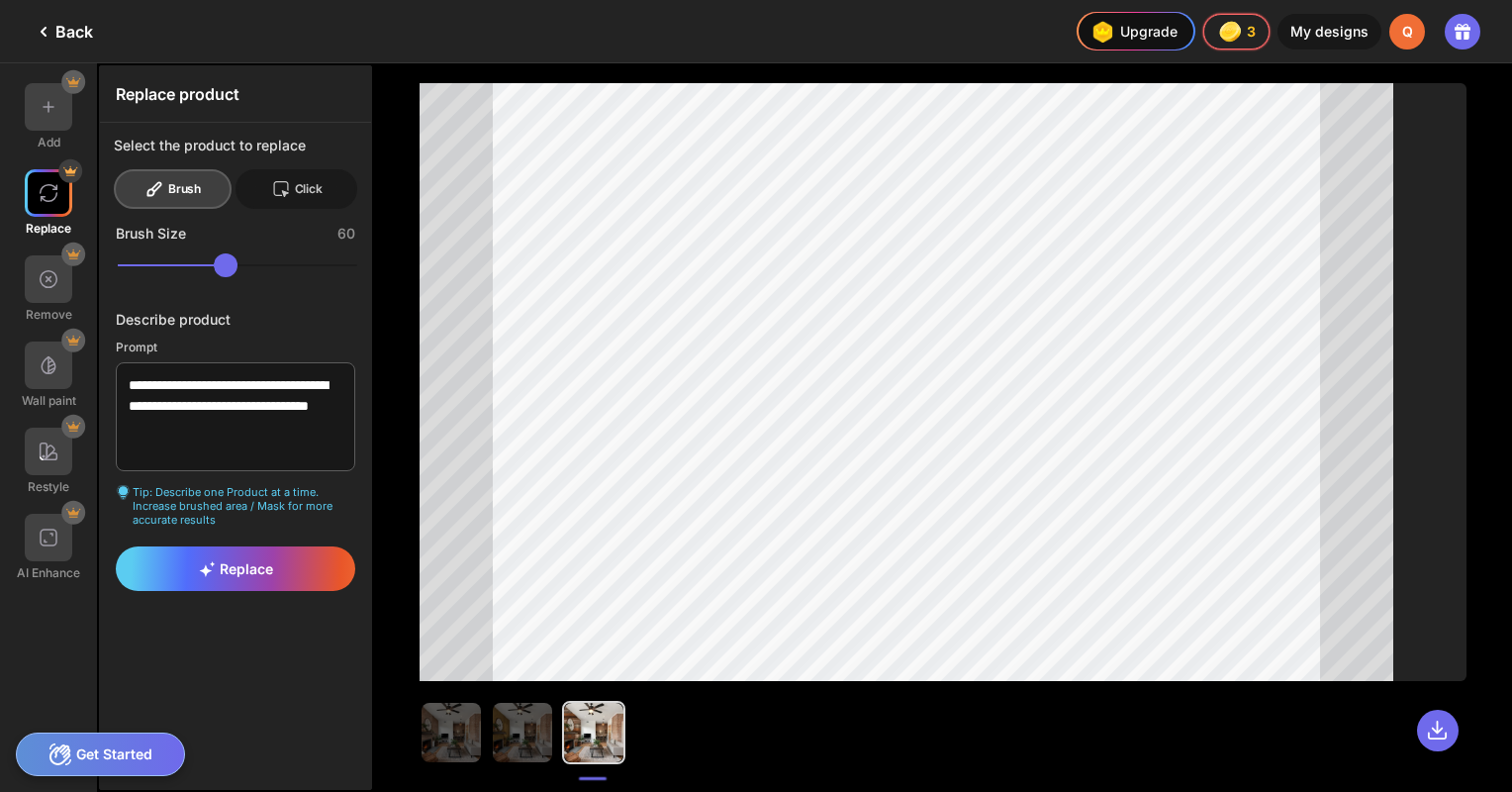 click 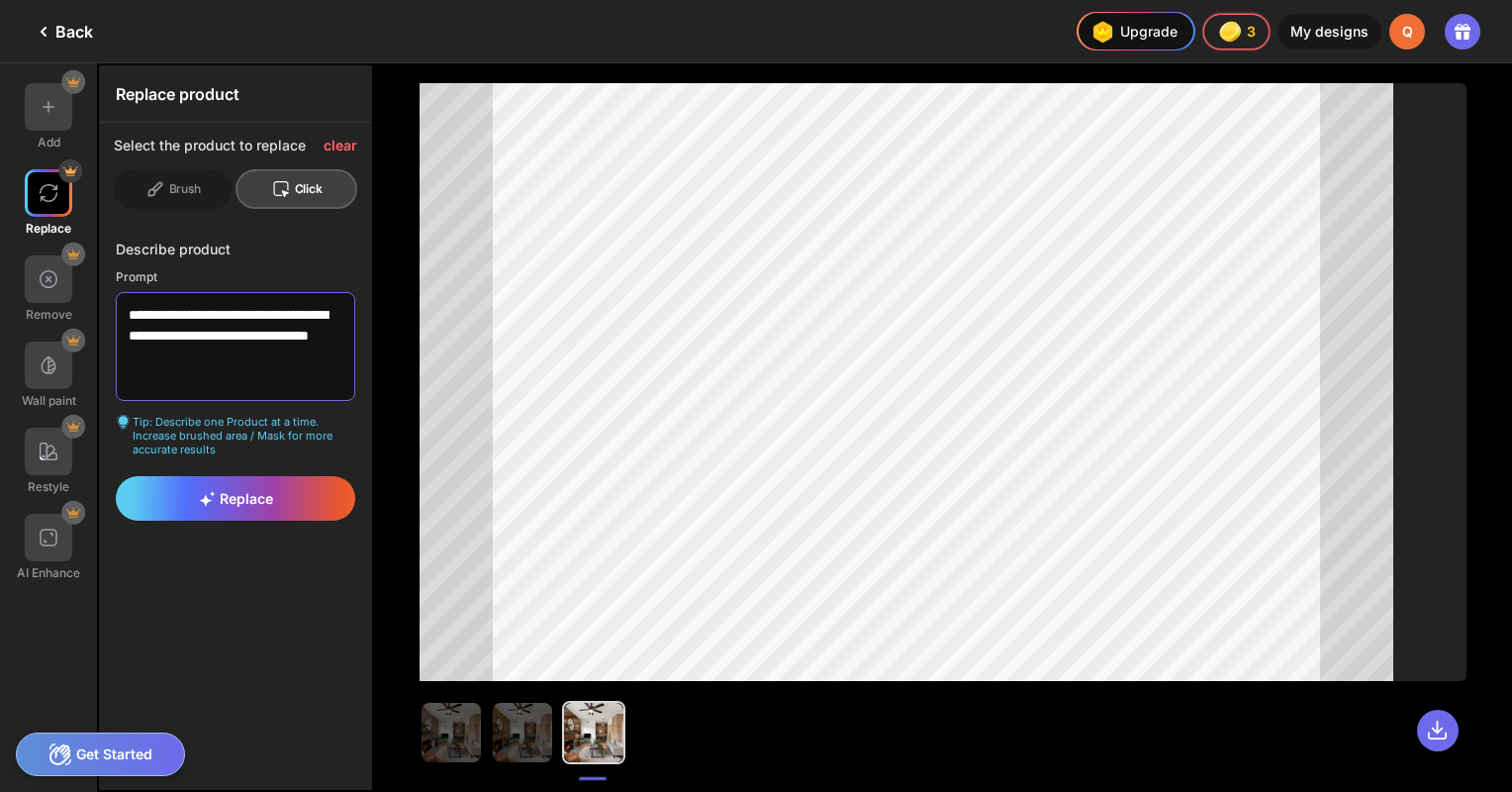 click on "**********" at bounding box center [236, 346] 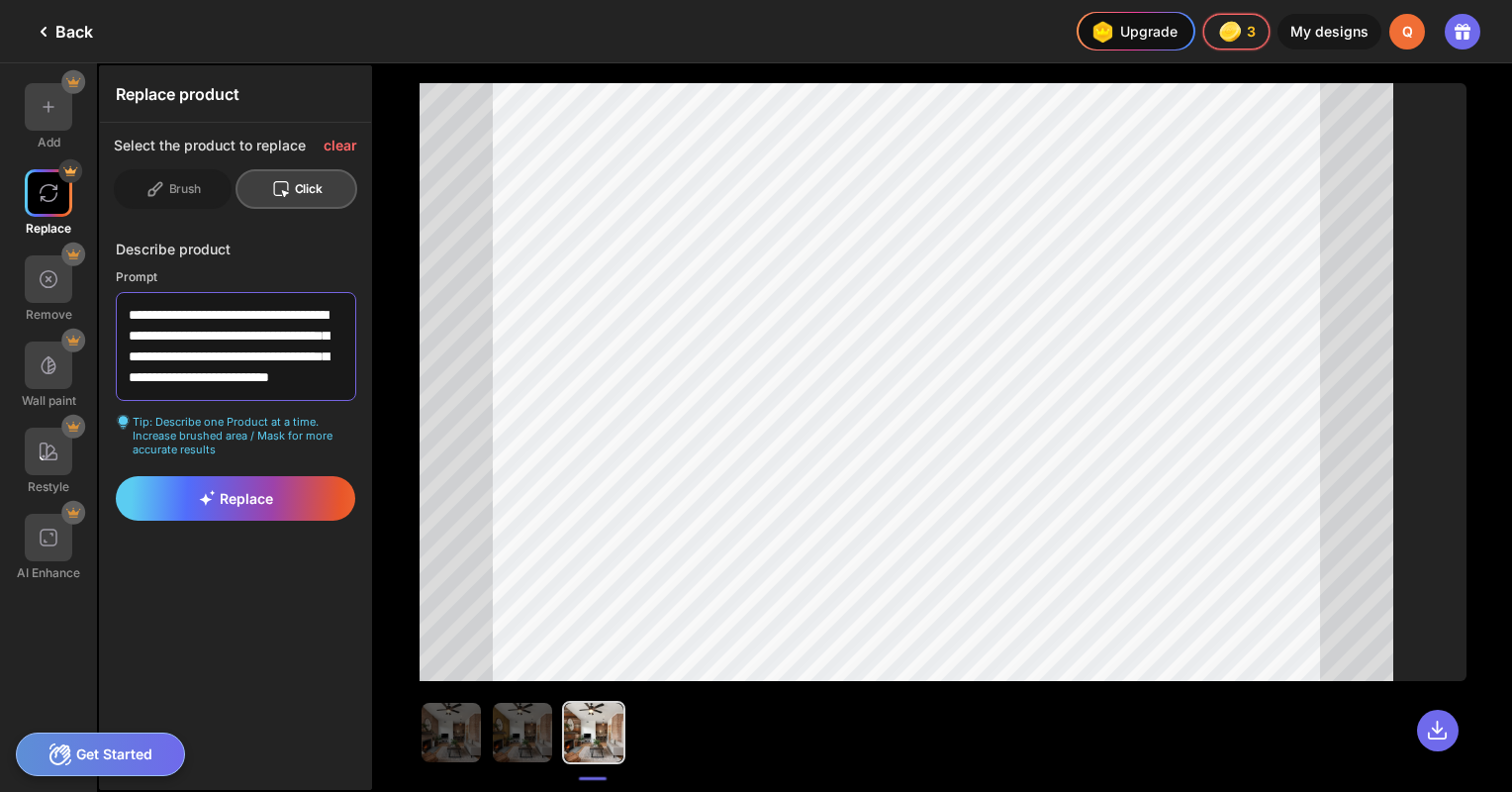 scroll, scrollTop: 28, scrollLeft: 0, axis: vertical 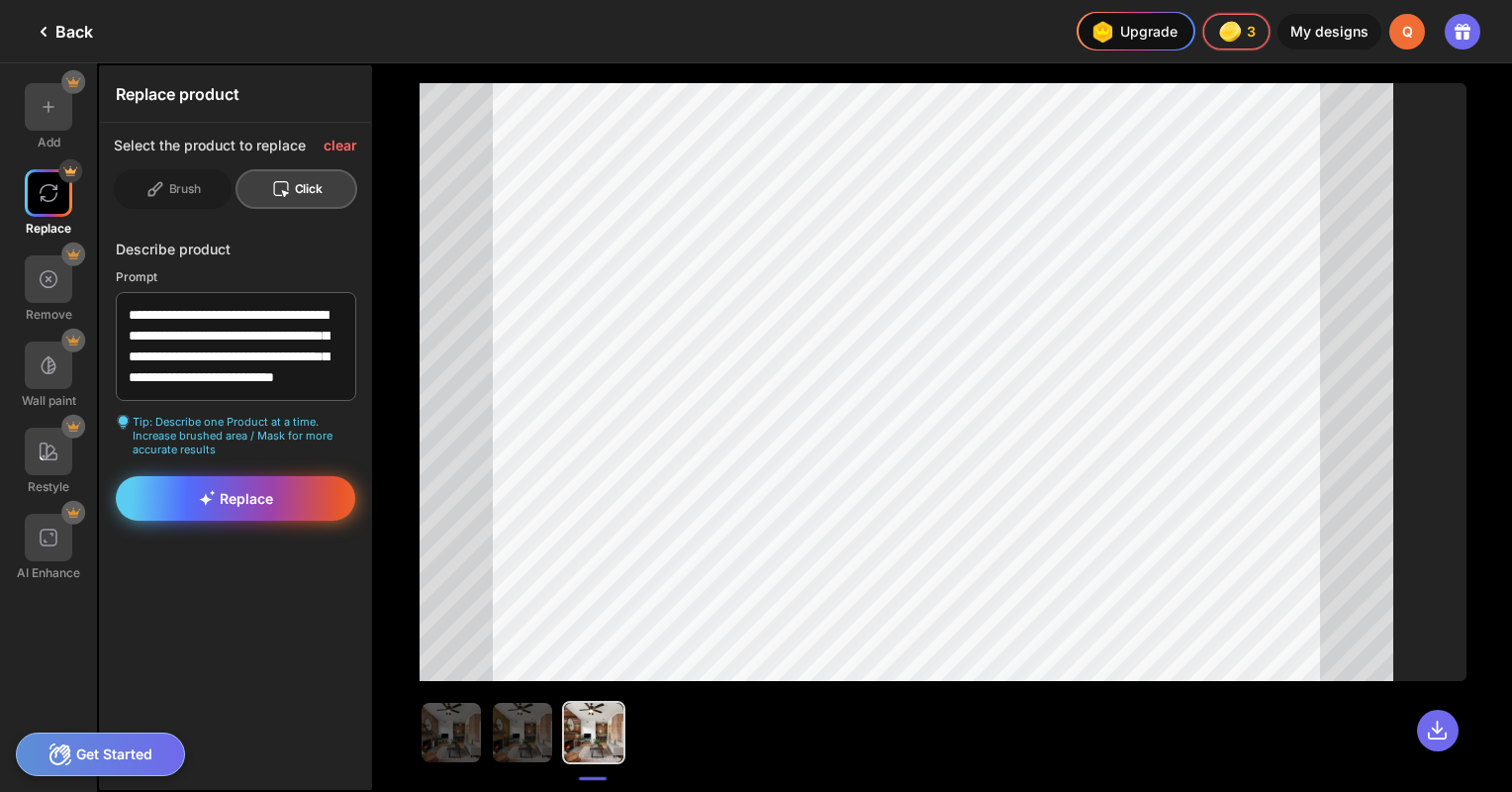 click on "Replace" at bounding box center (236, 498) 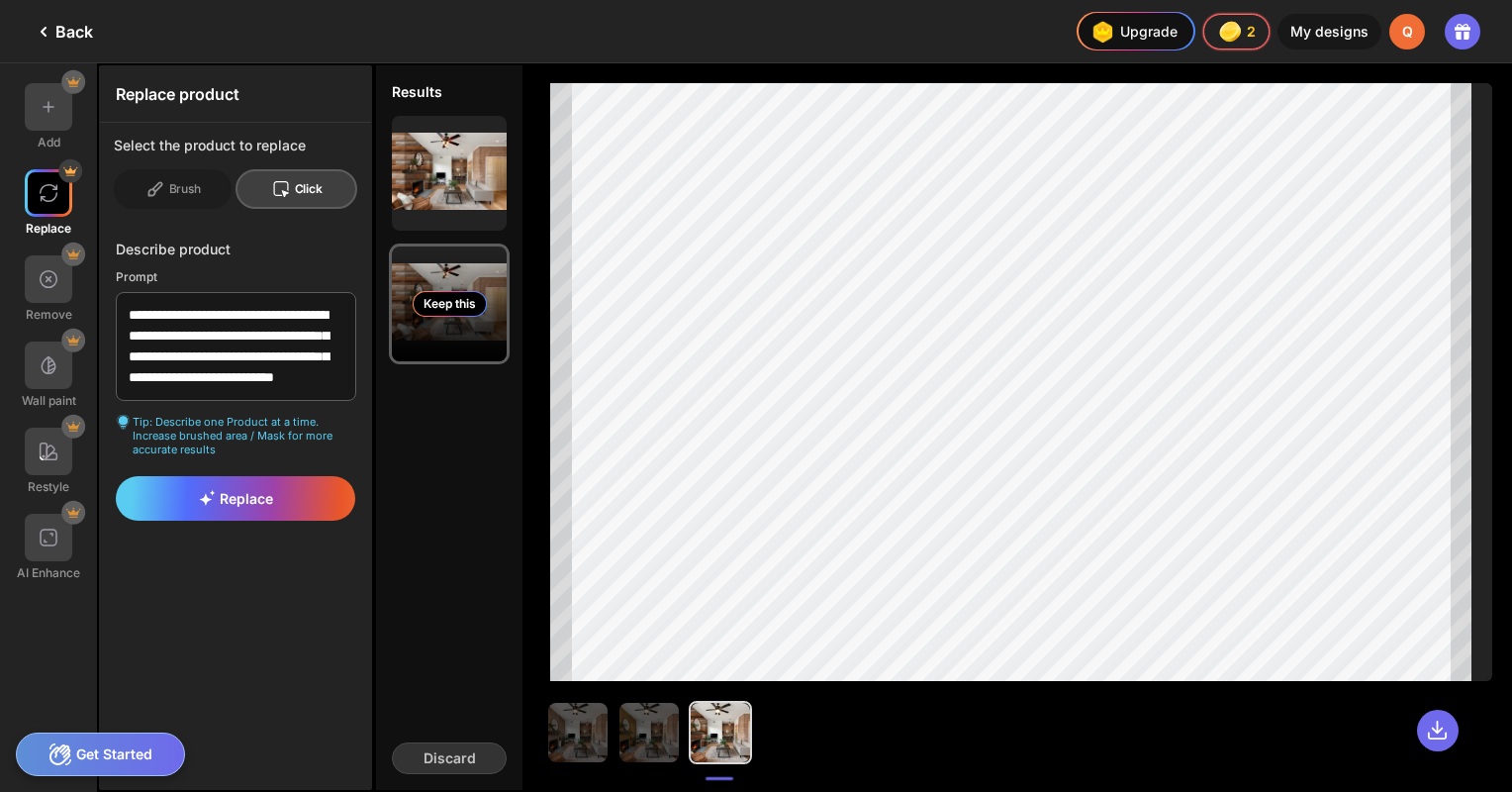 click on "Keep this" at bounding box center (449, 304) 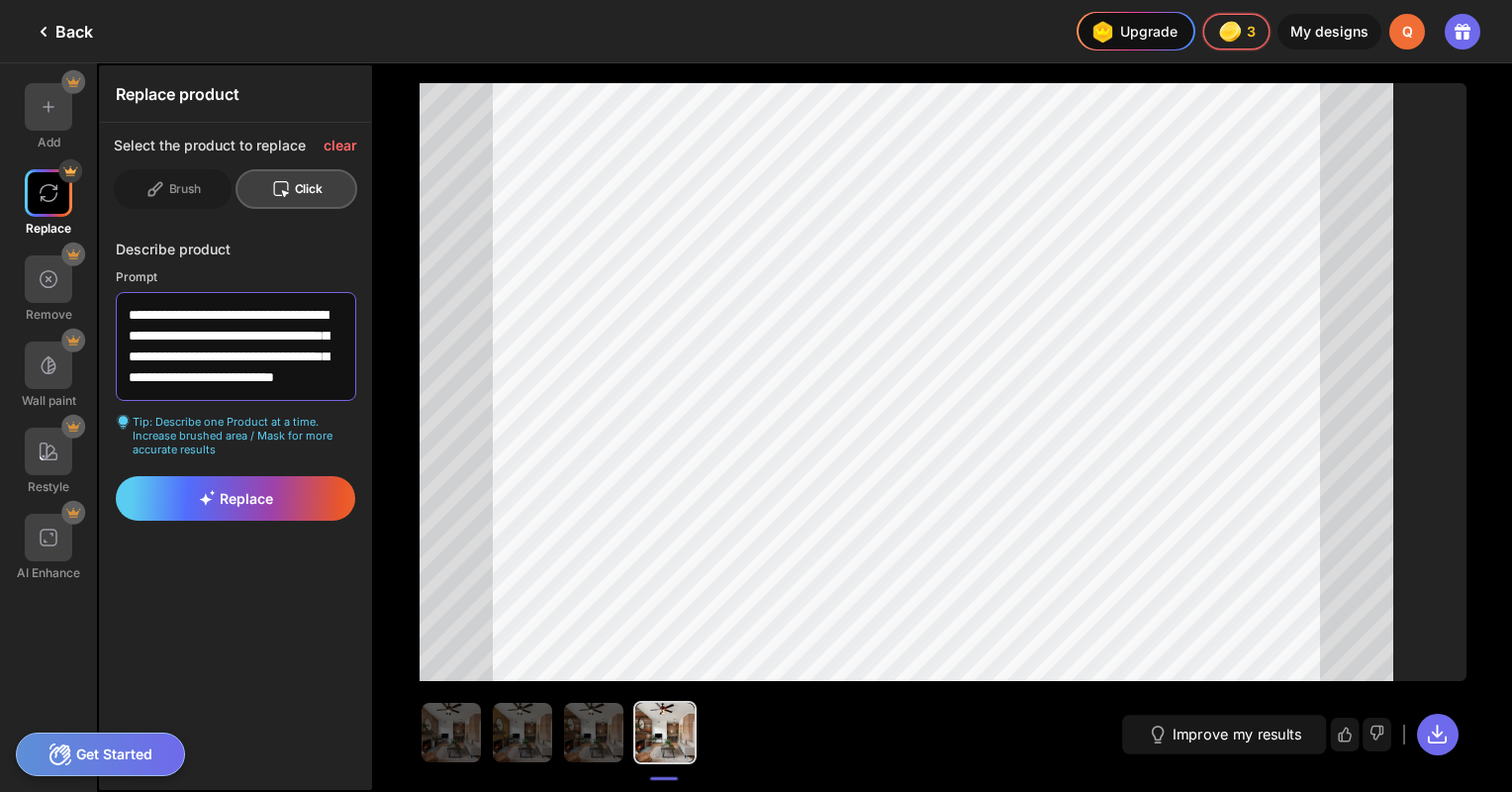 scroll, scrollTop: 0, scrollLeft: 0, axis: both 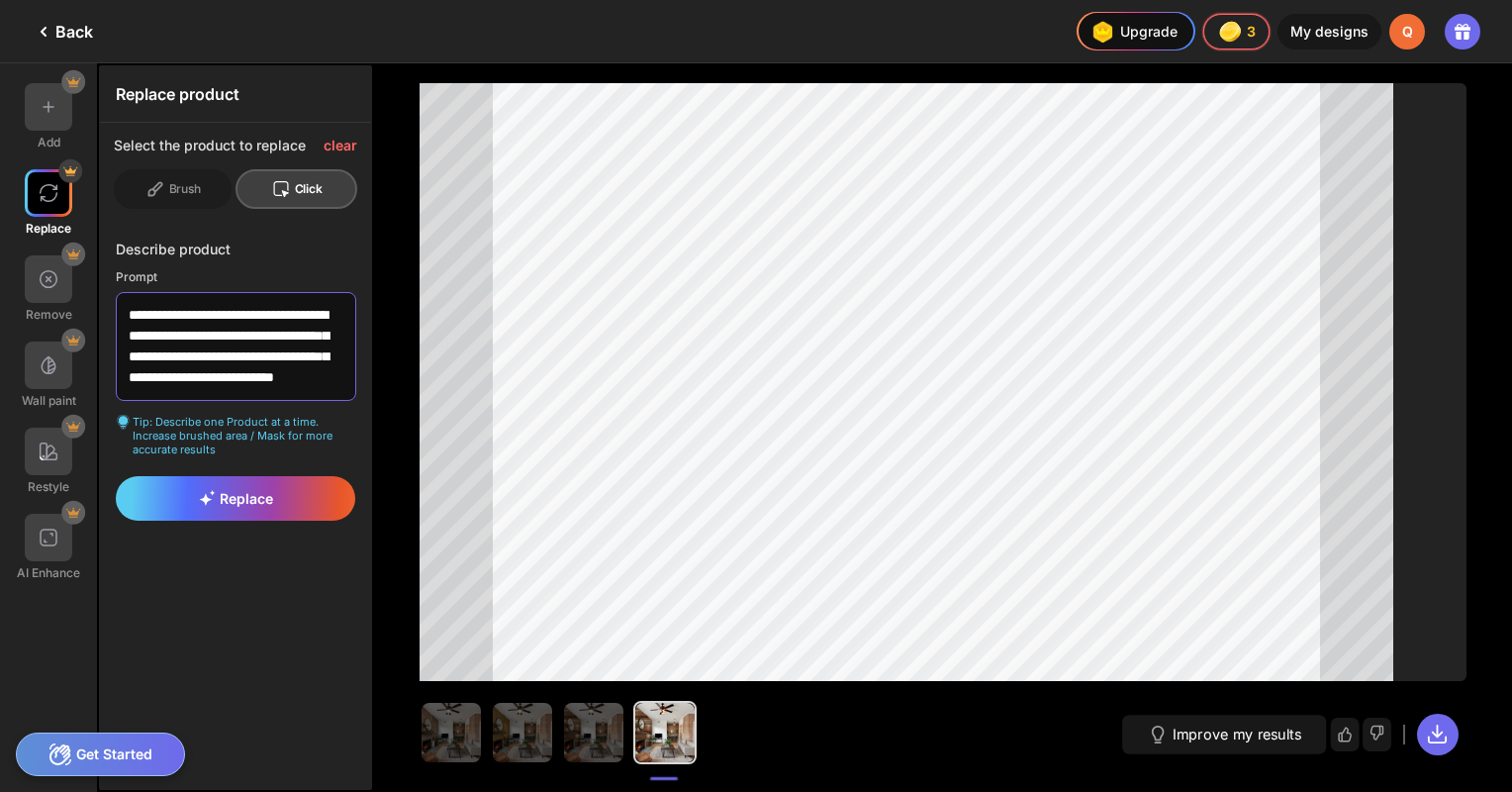 drag, startPoint x: 198, startPoint y: 385, endPoint x: 124, endPoint y: 293, distance: 118.06778 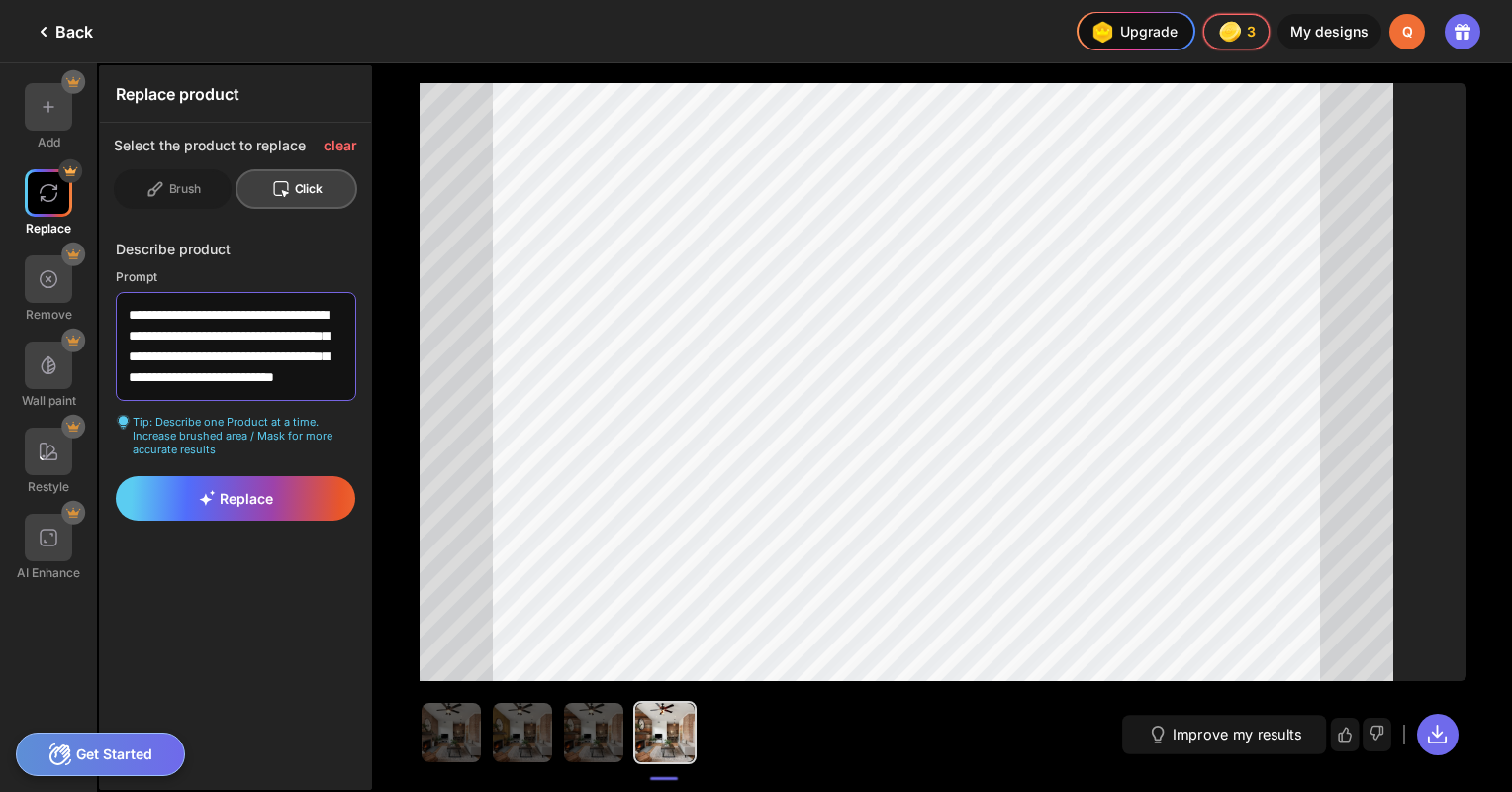 click on "**********" at bounding box center (236, 346) 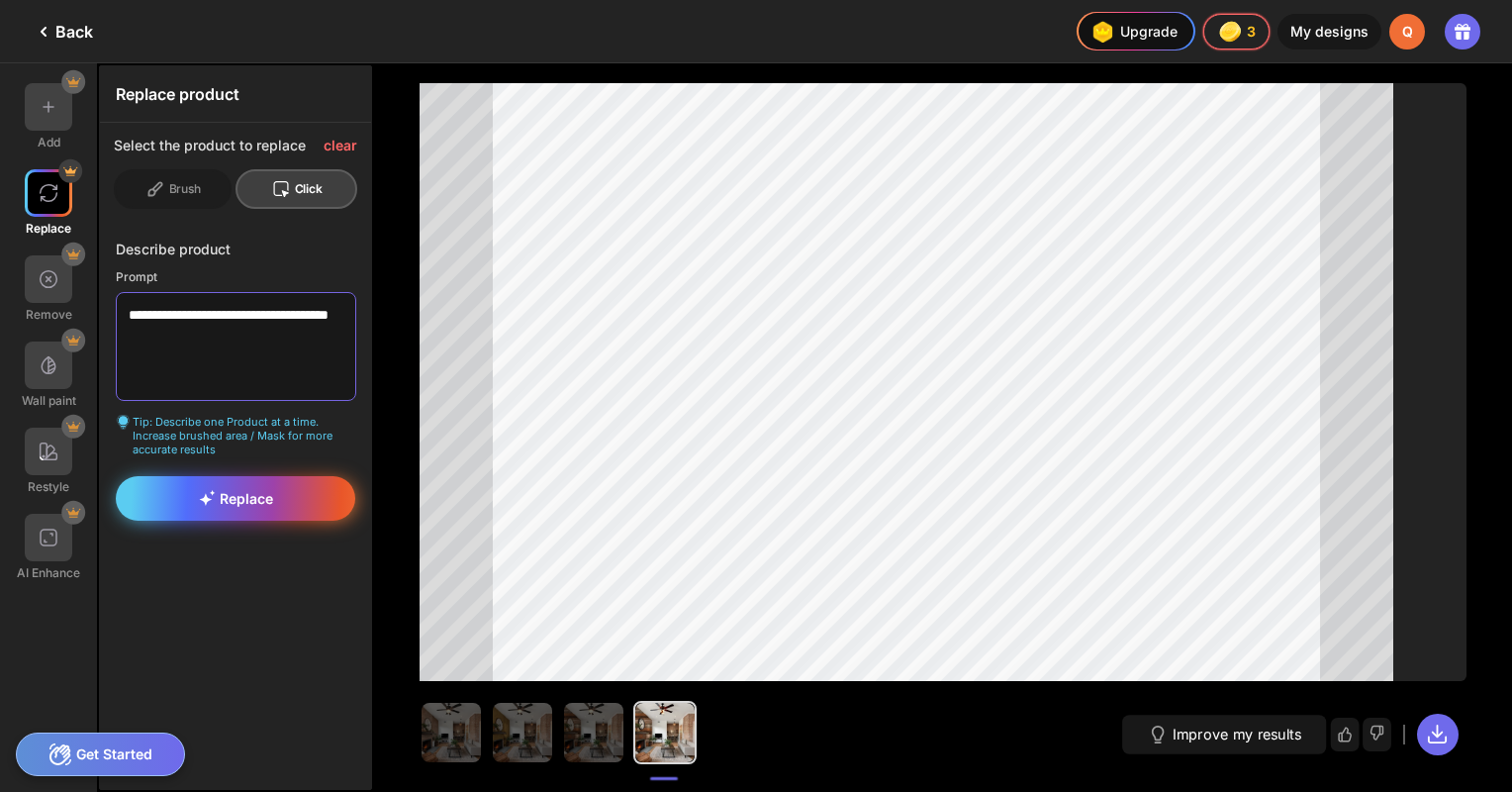 type on "**********" 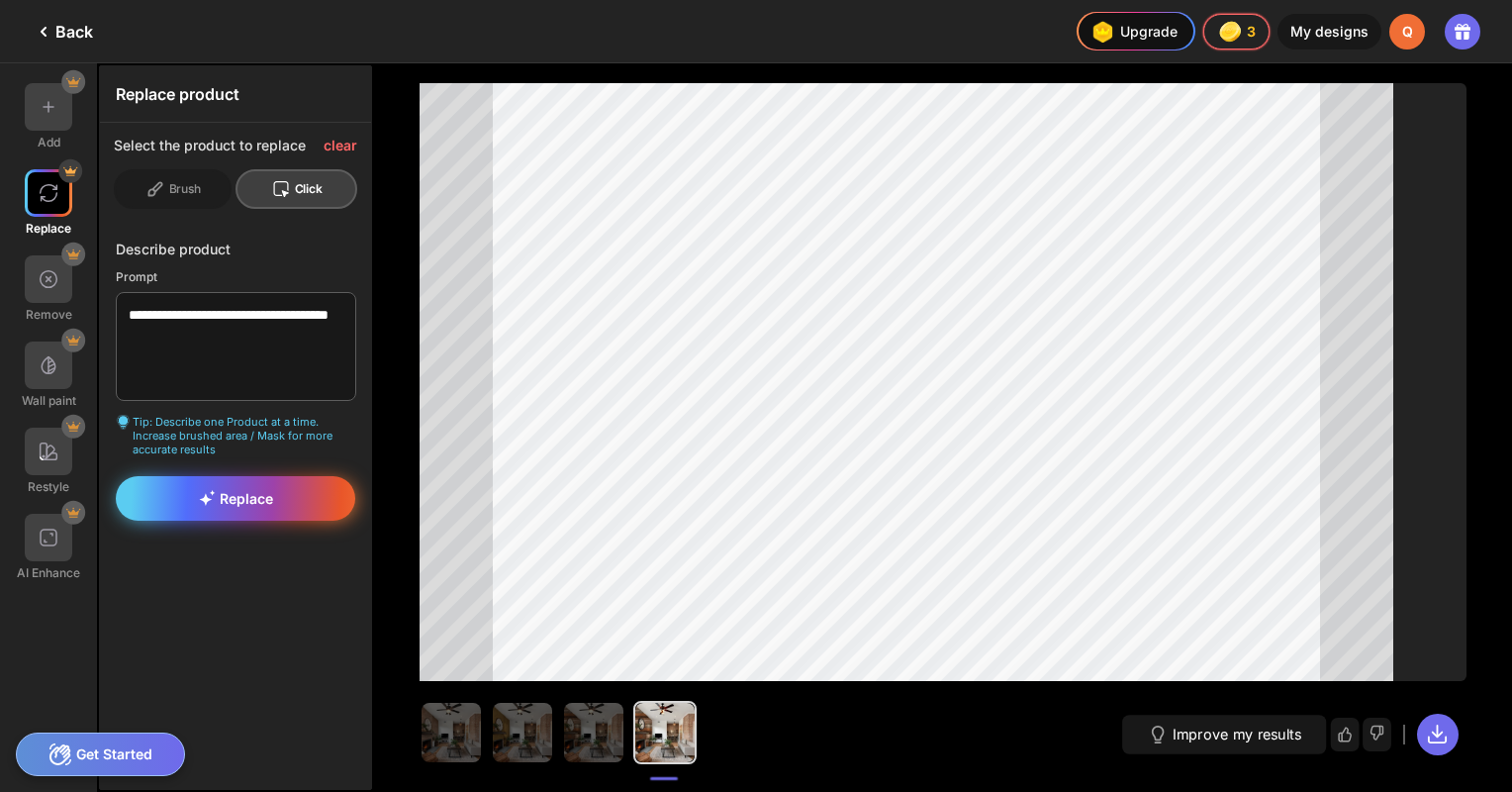 click on "Replace" at bounding box center [236, 498] 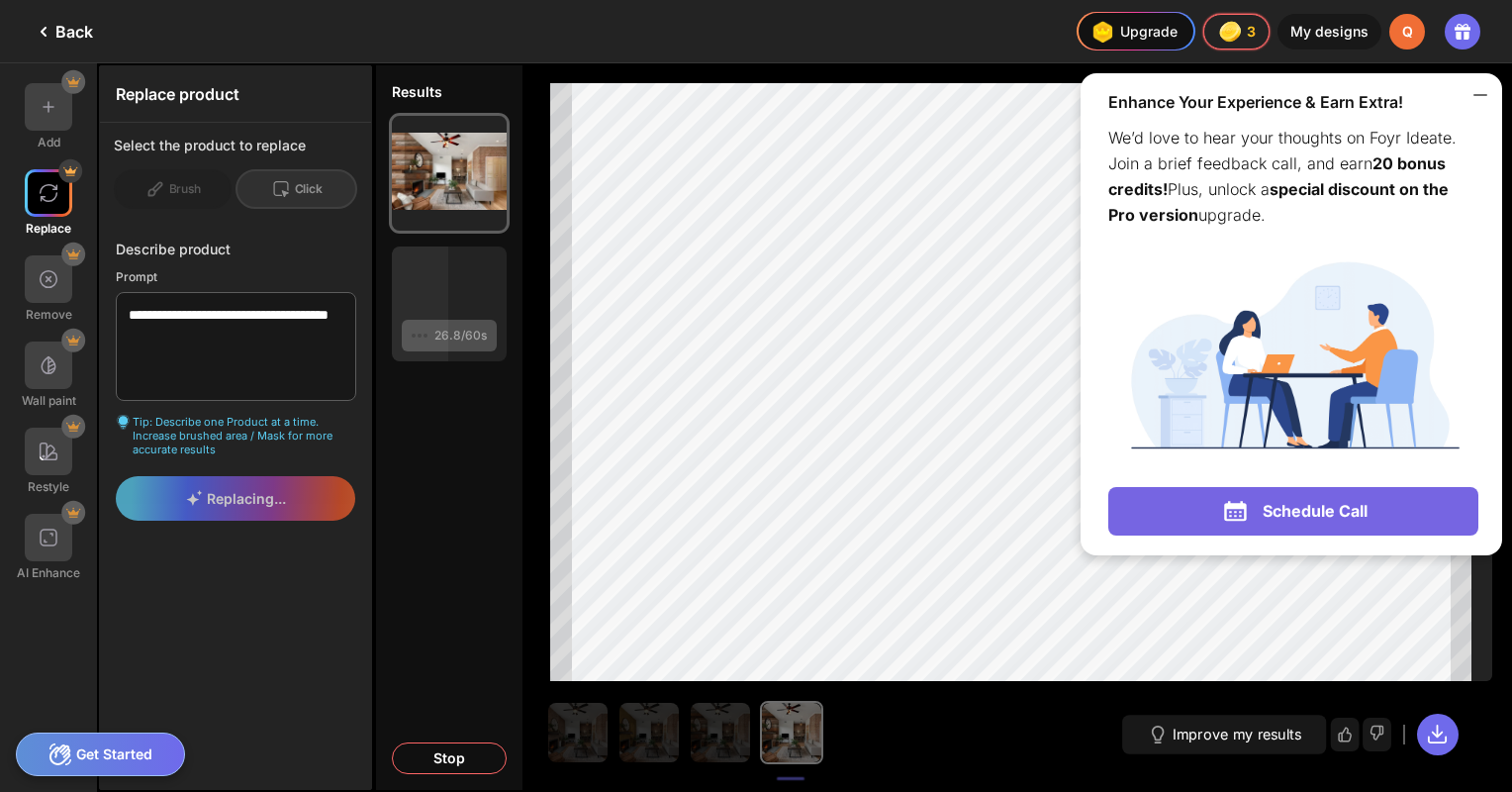 click 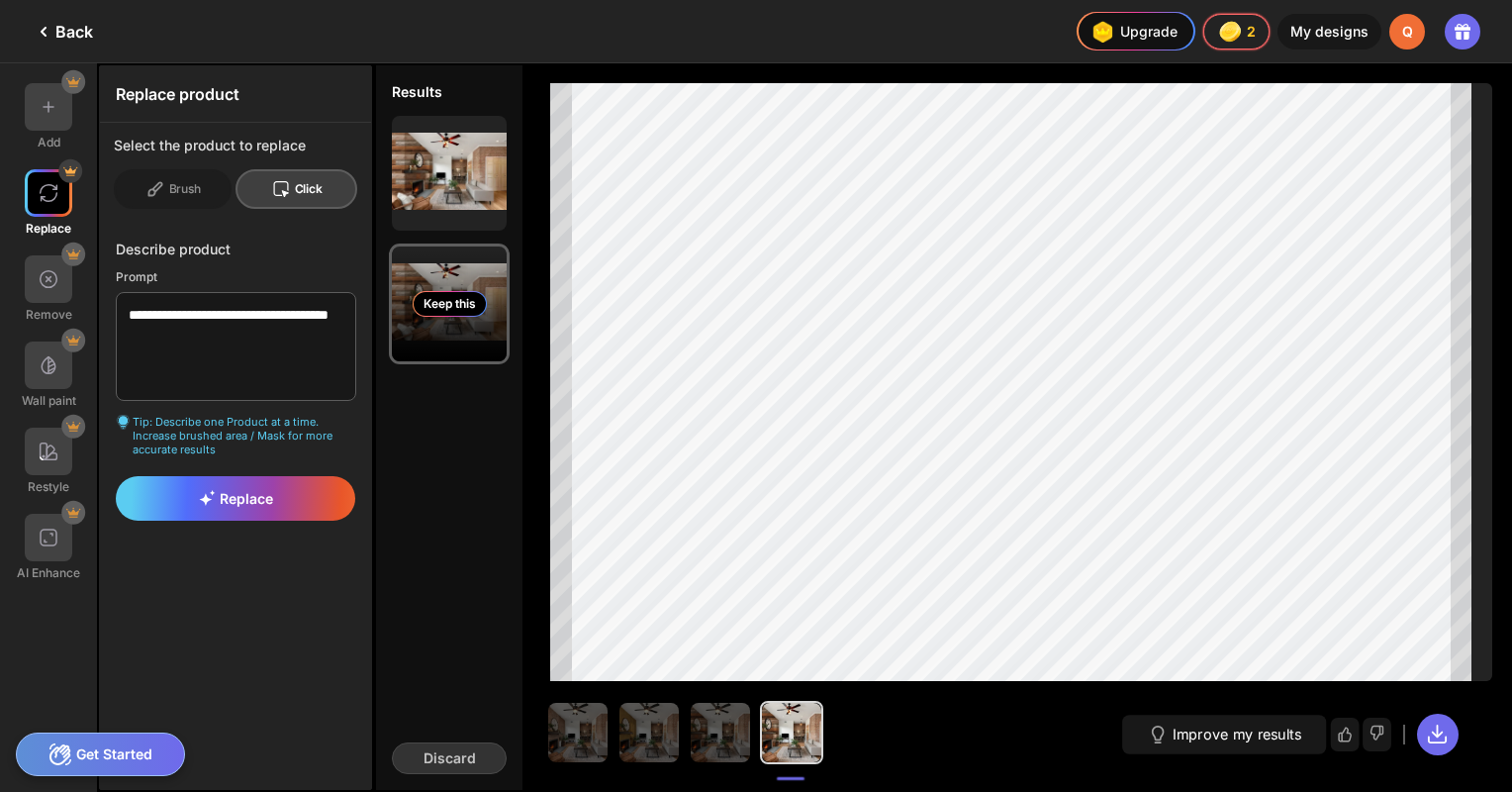 click on "Keep this" at bounding box center [449, 304] 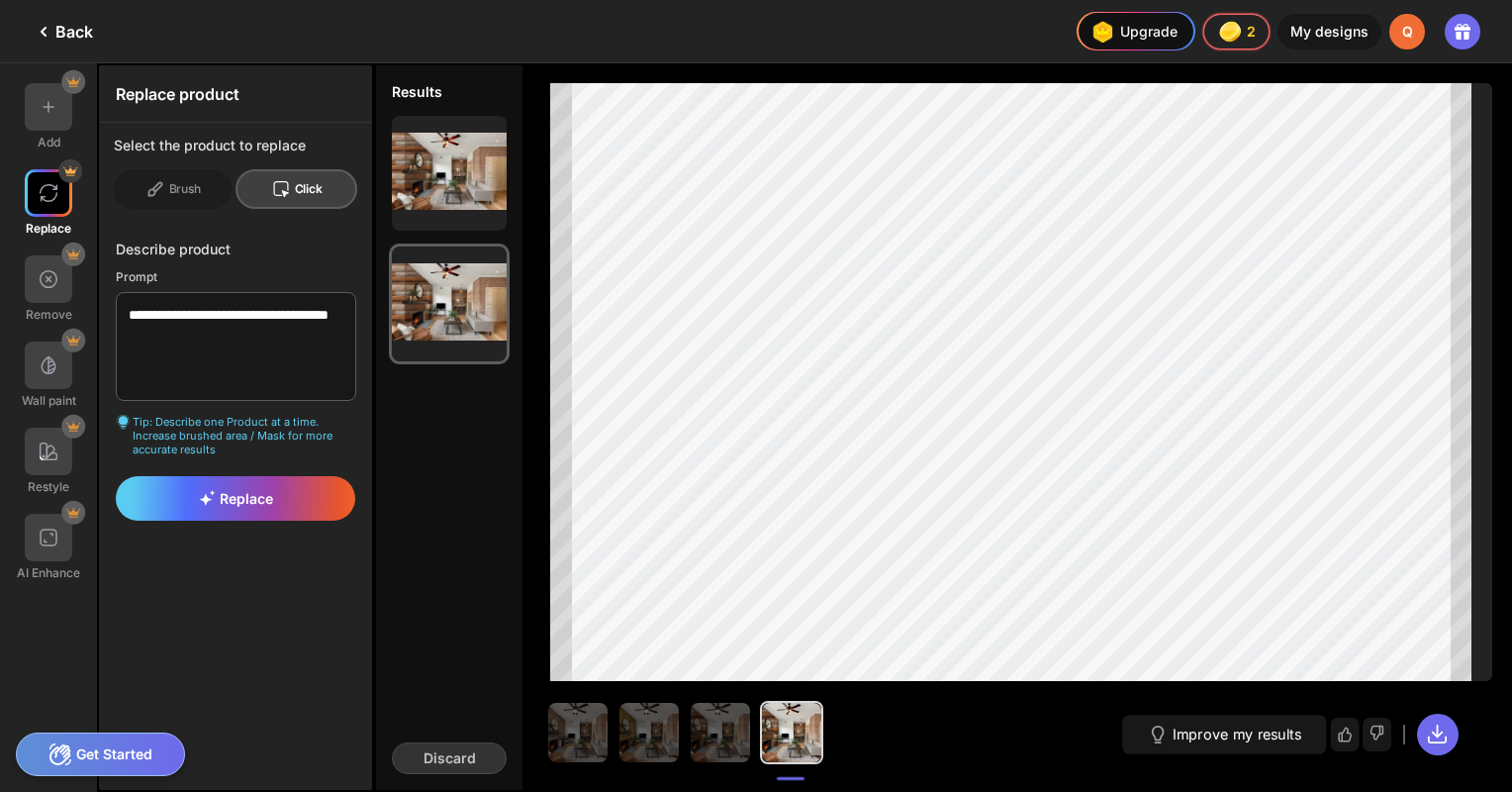 click on "Back" 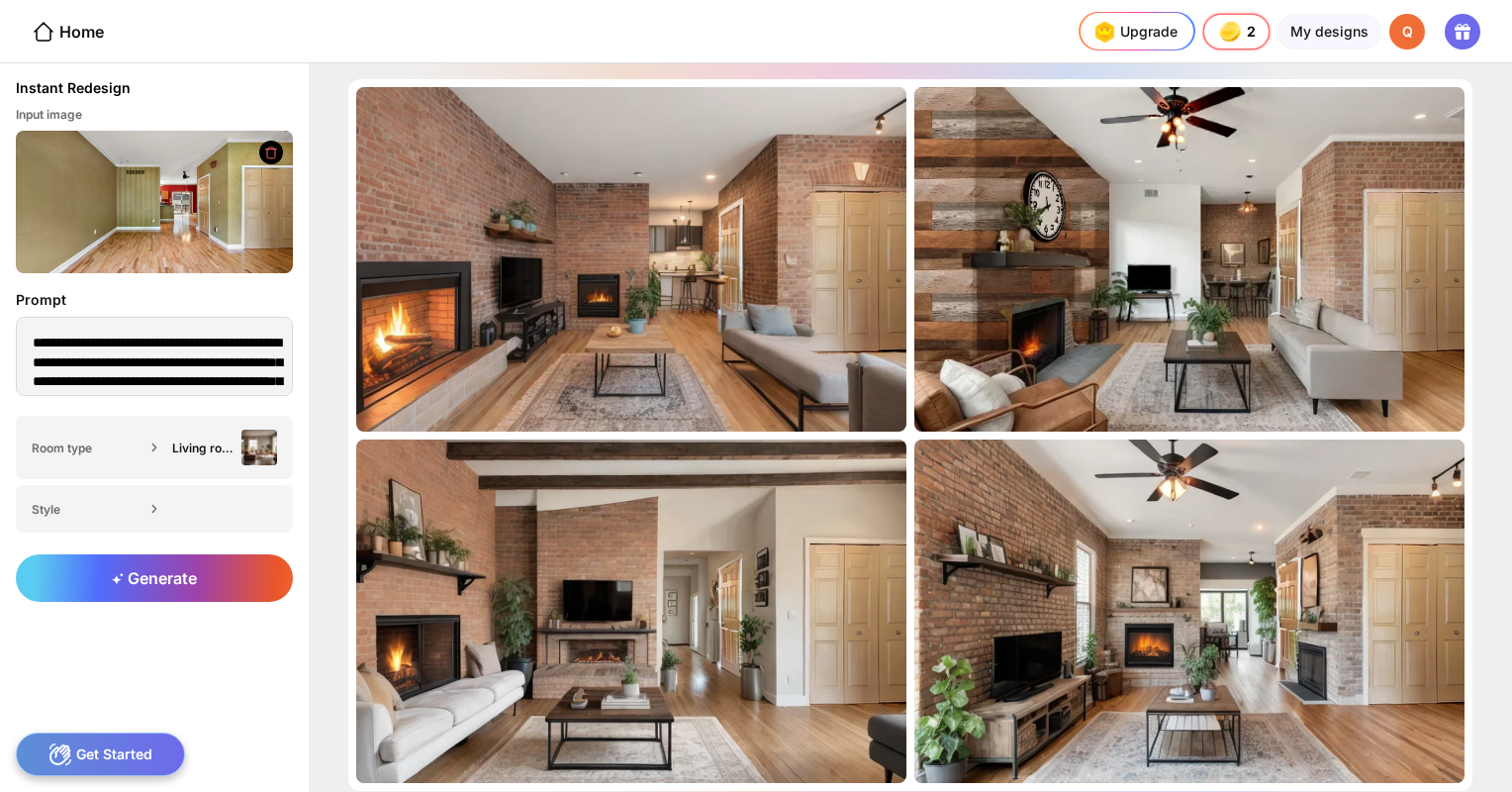 click on "Home" 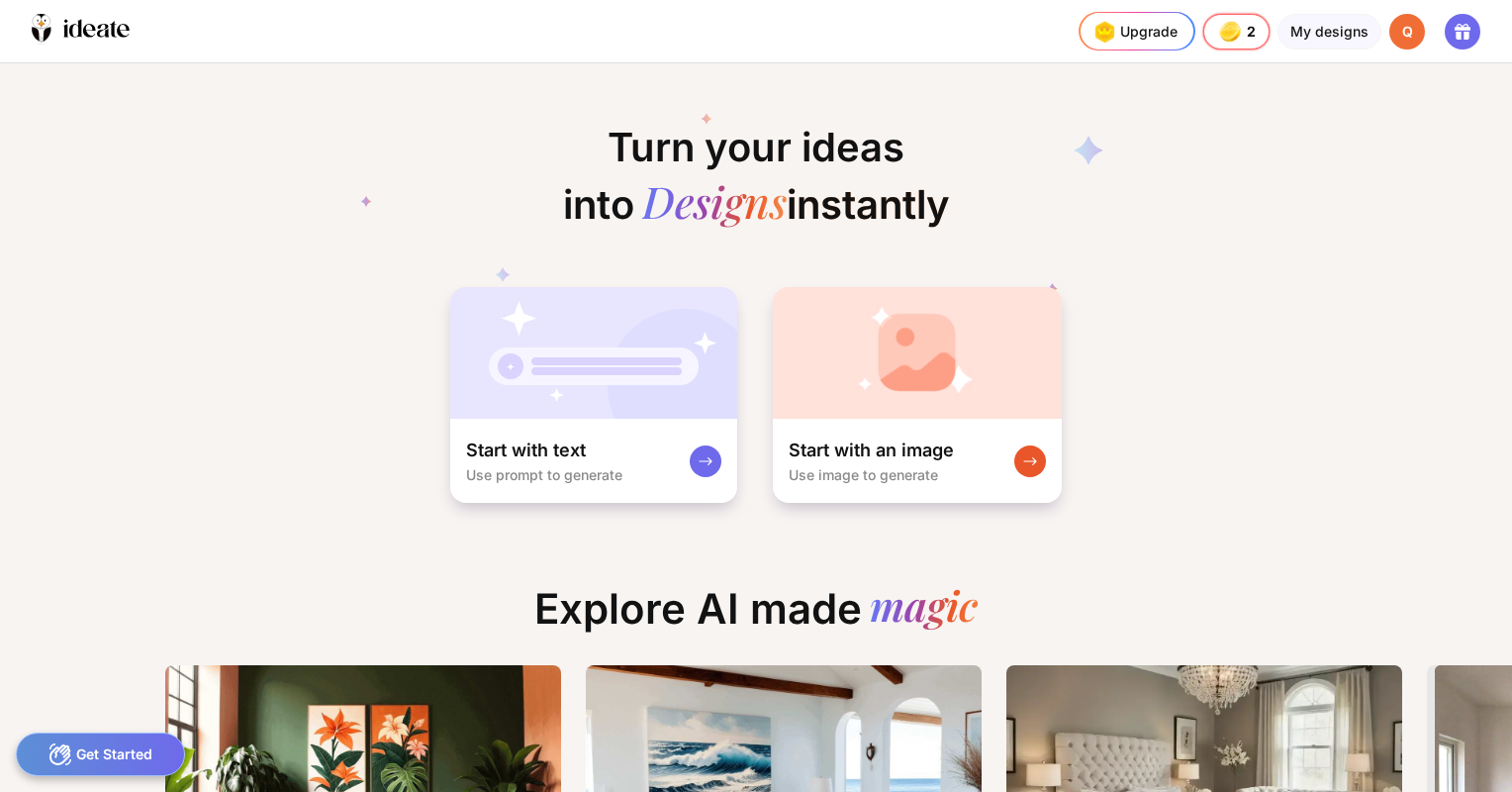 scroll, scrollTop: 0, scrollLeft: 9, axis: horizontal 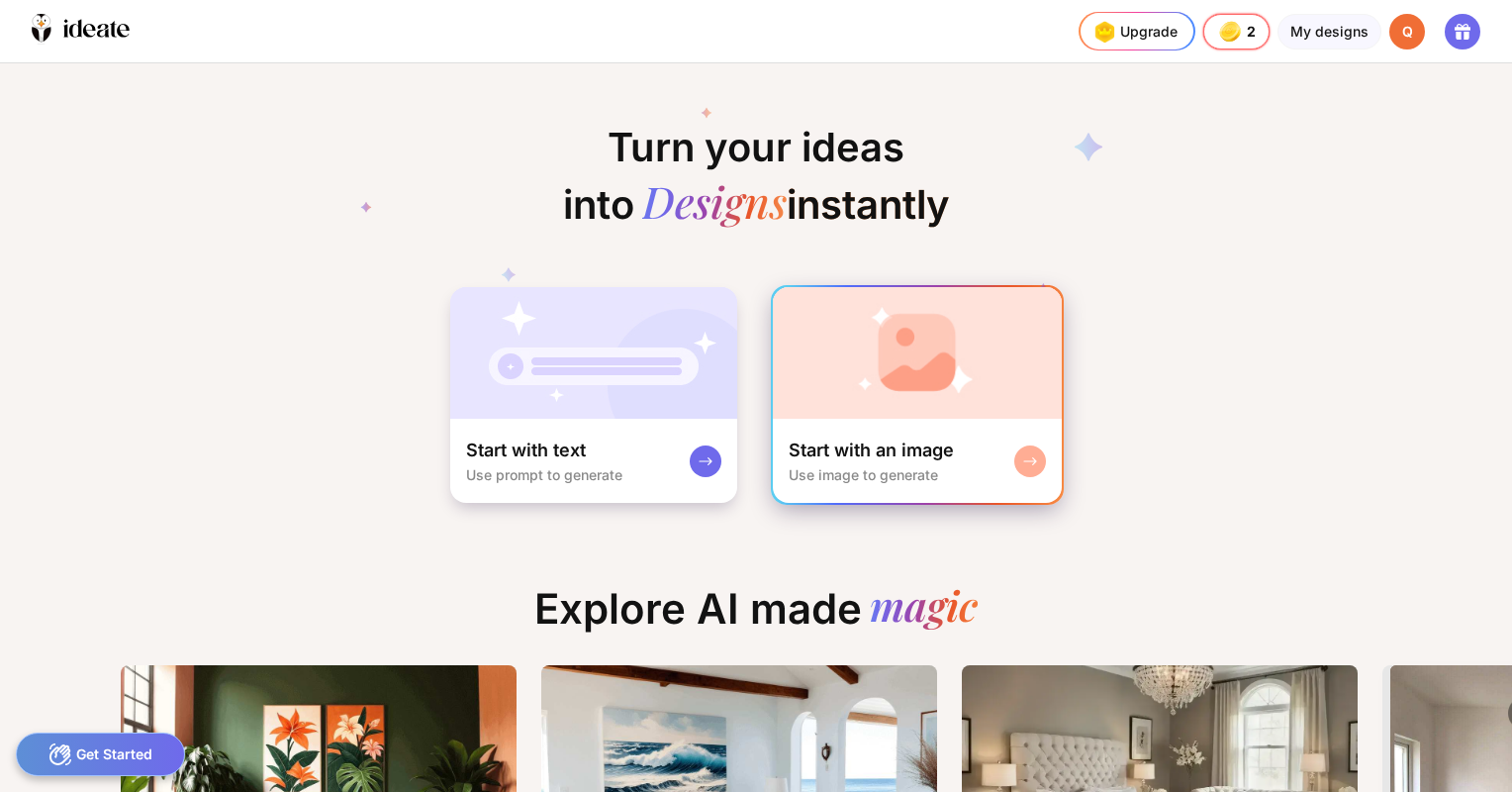 click at bounding box center (917, 352) 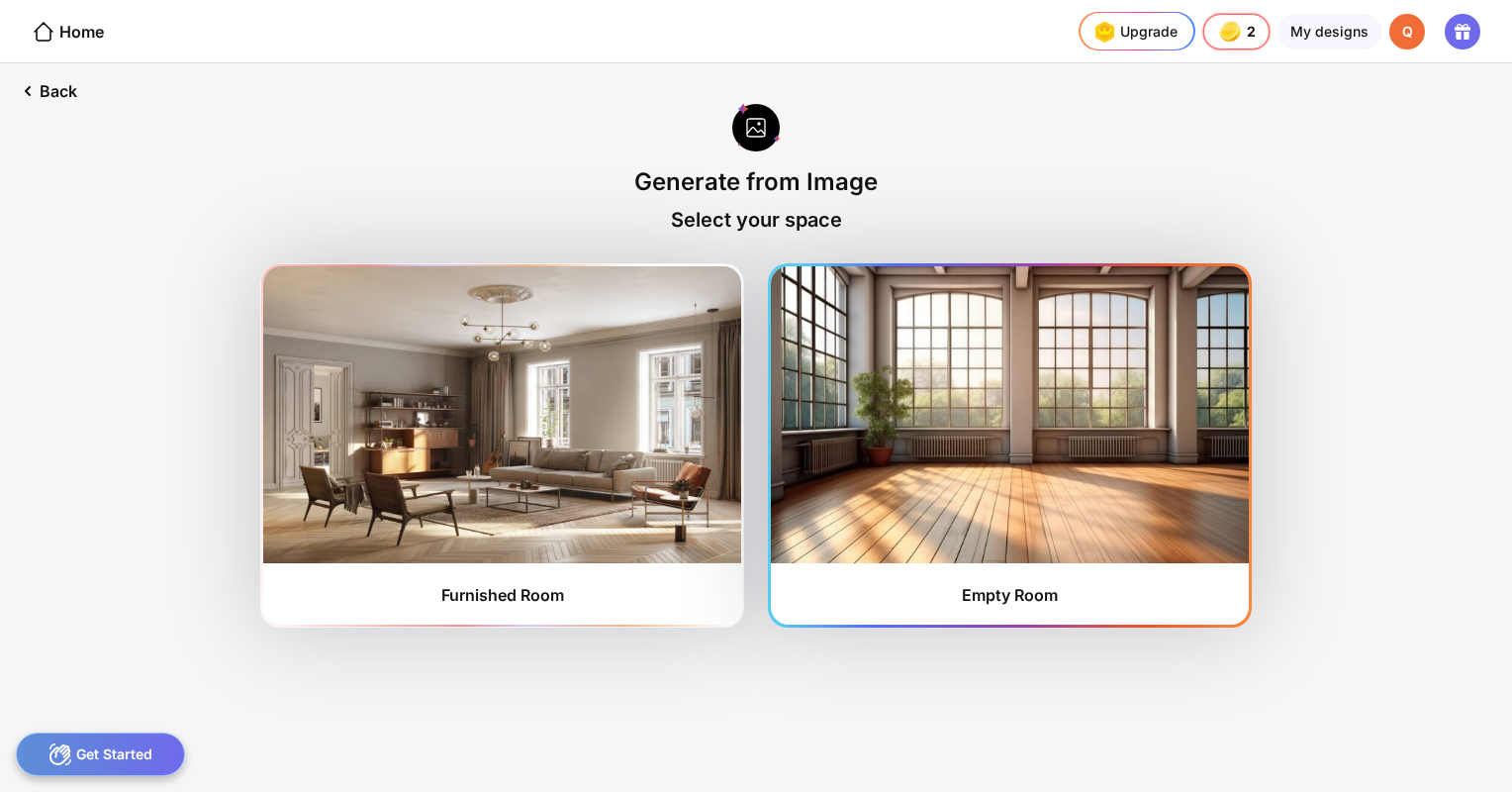 click at bounding box center (1009, 415) 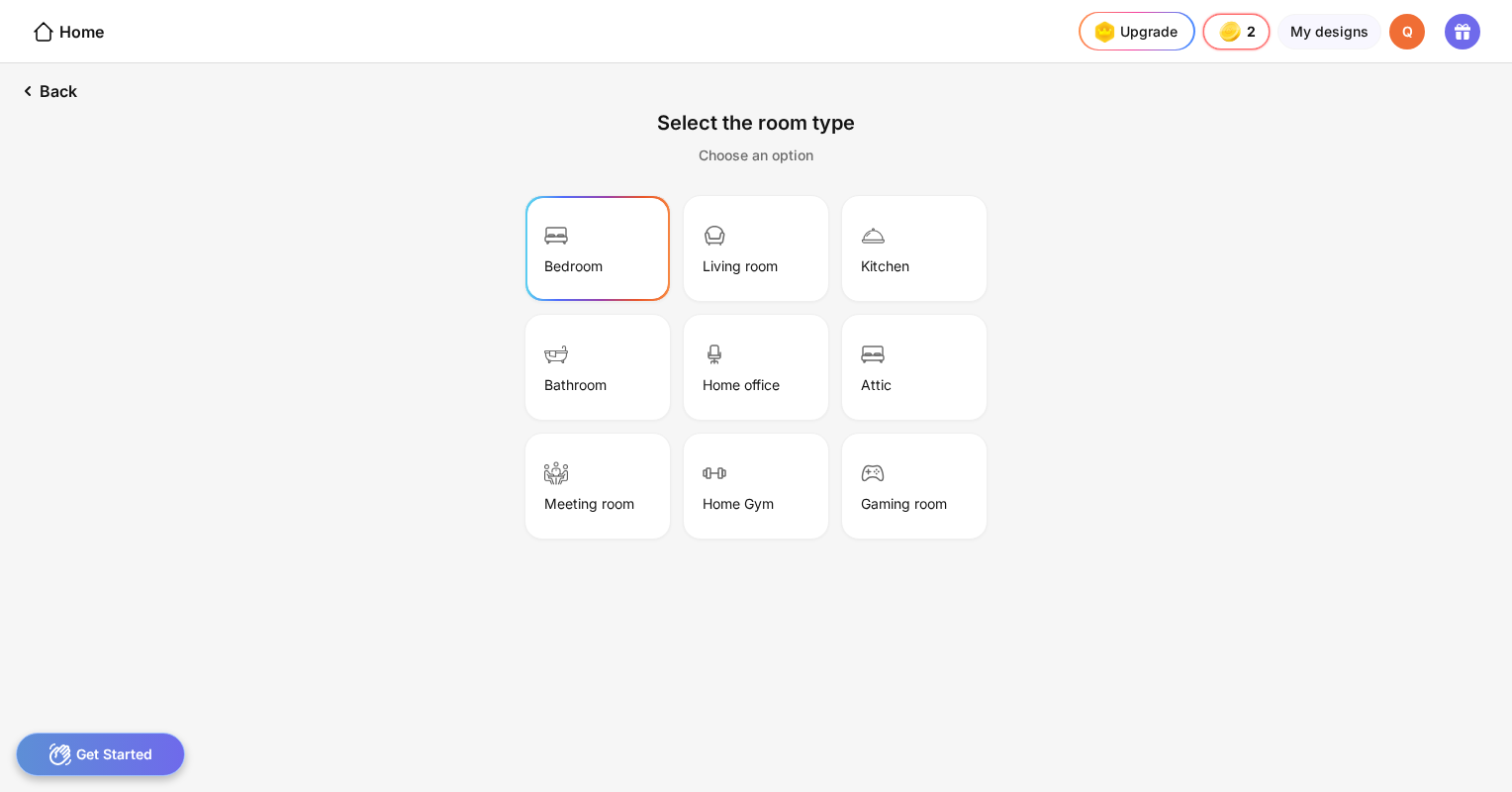 click on "Bedroom" at bounding box center [573, 265] 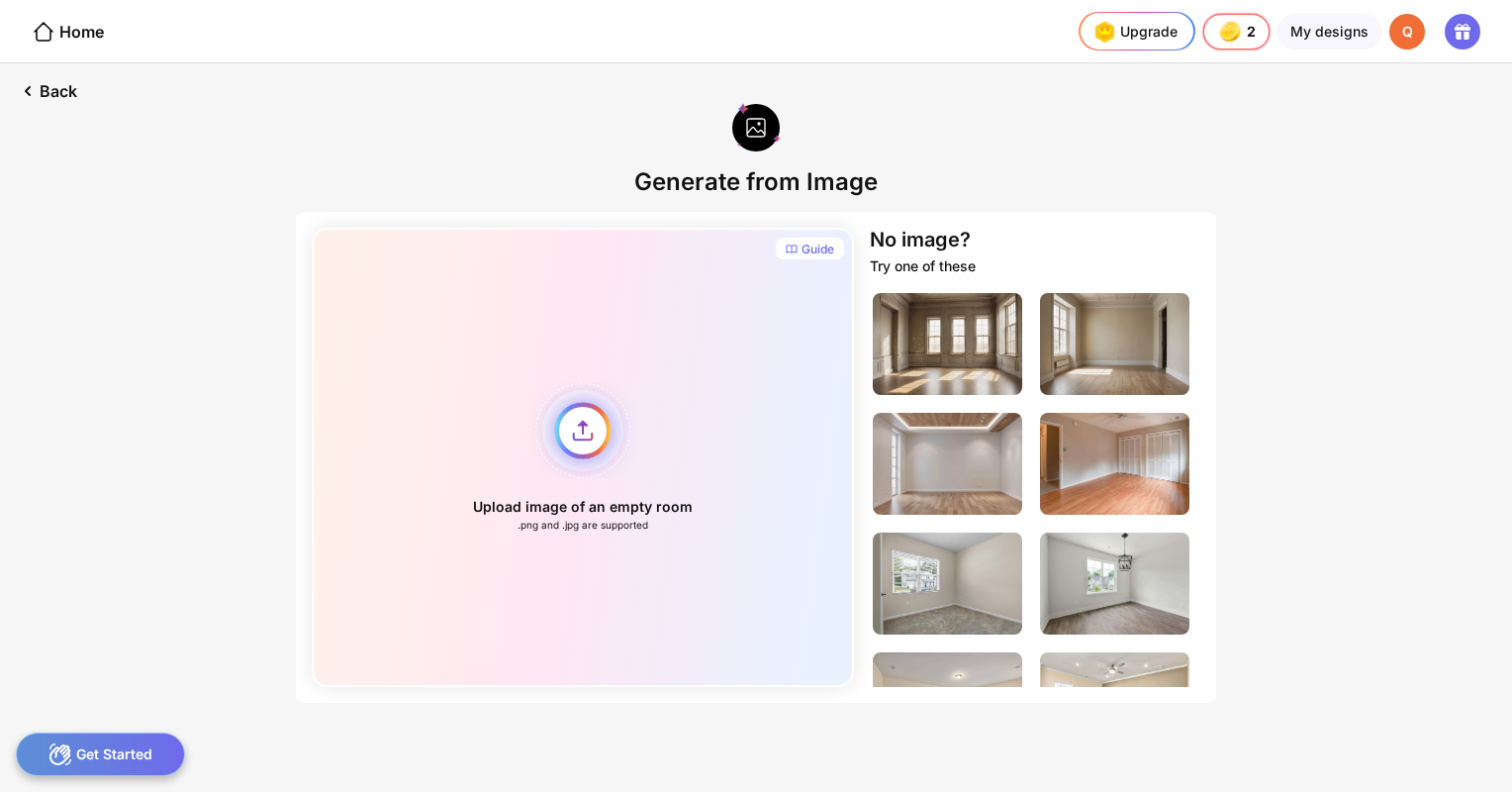 click on "Upload image of an empty room .png and .jpg are supported" at bounding box center (583, 457) 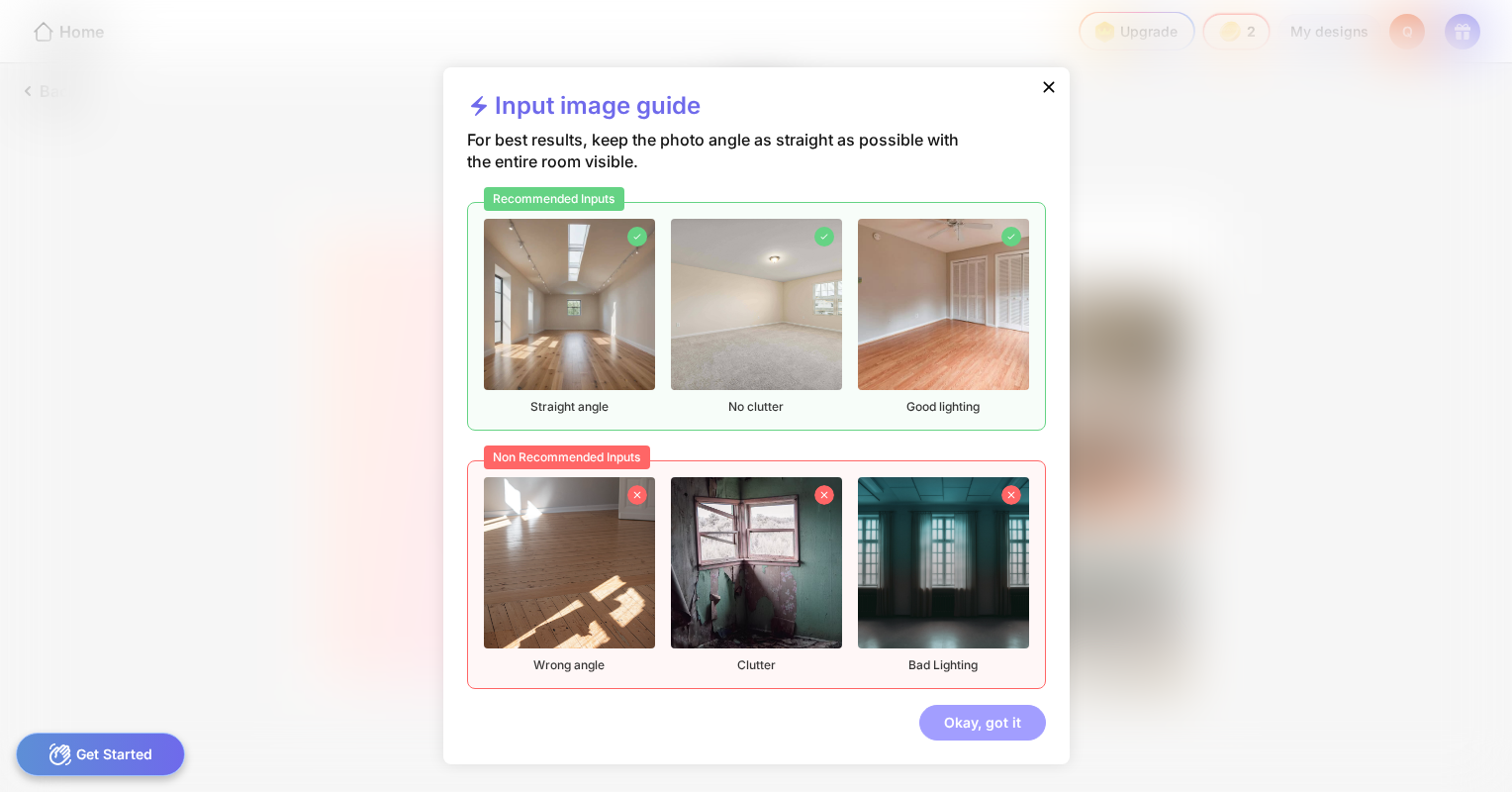 click on "Okay, got it" at bounding box center [983, 723] 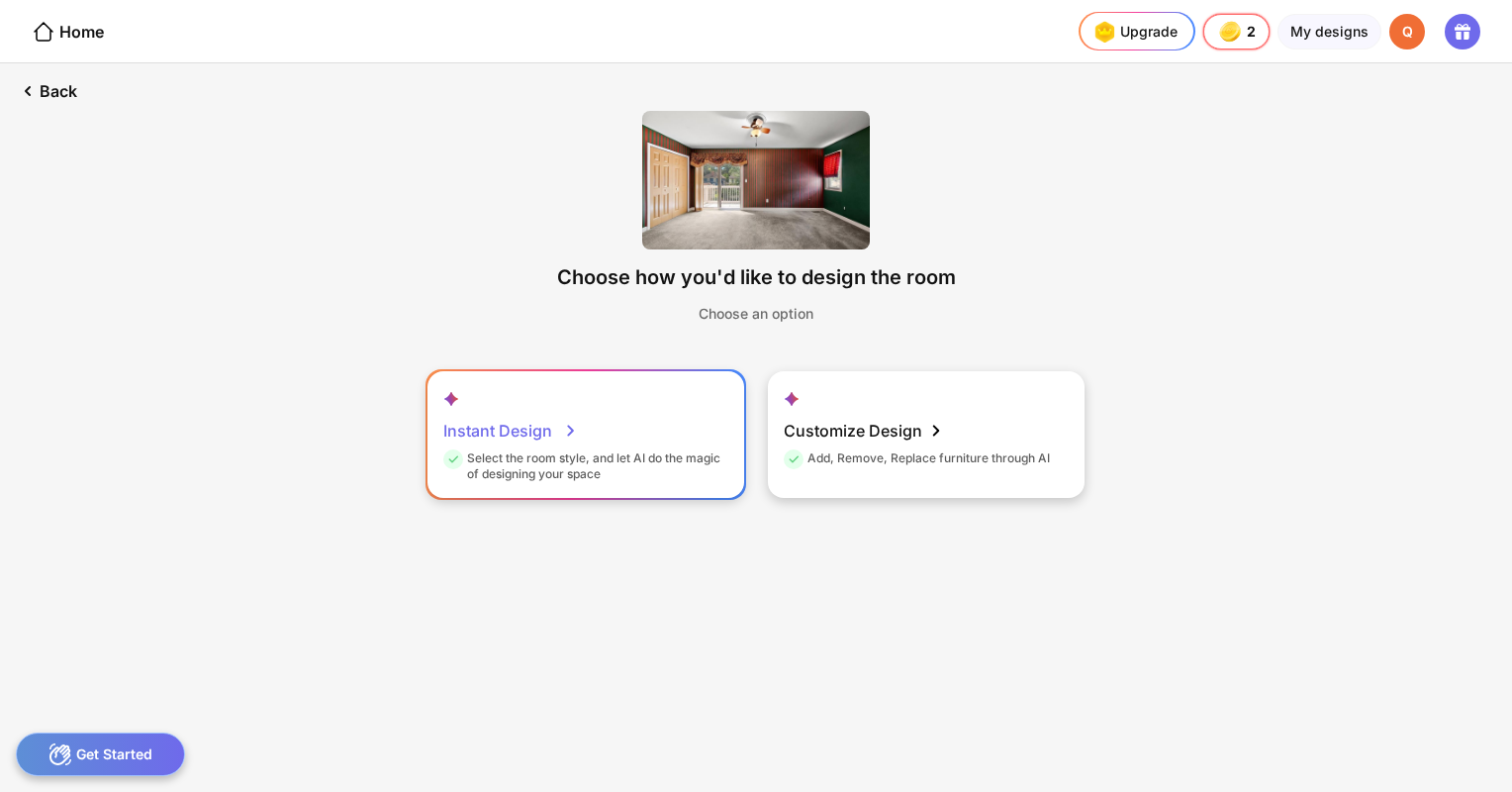 click on "Select the room style, and let AI do the magic of designing your space" at bounding box center (583, 466) 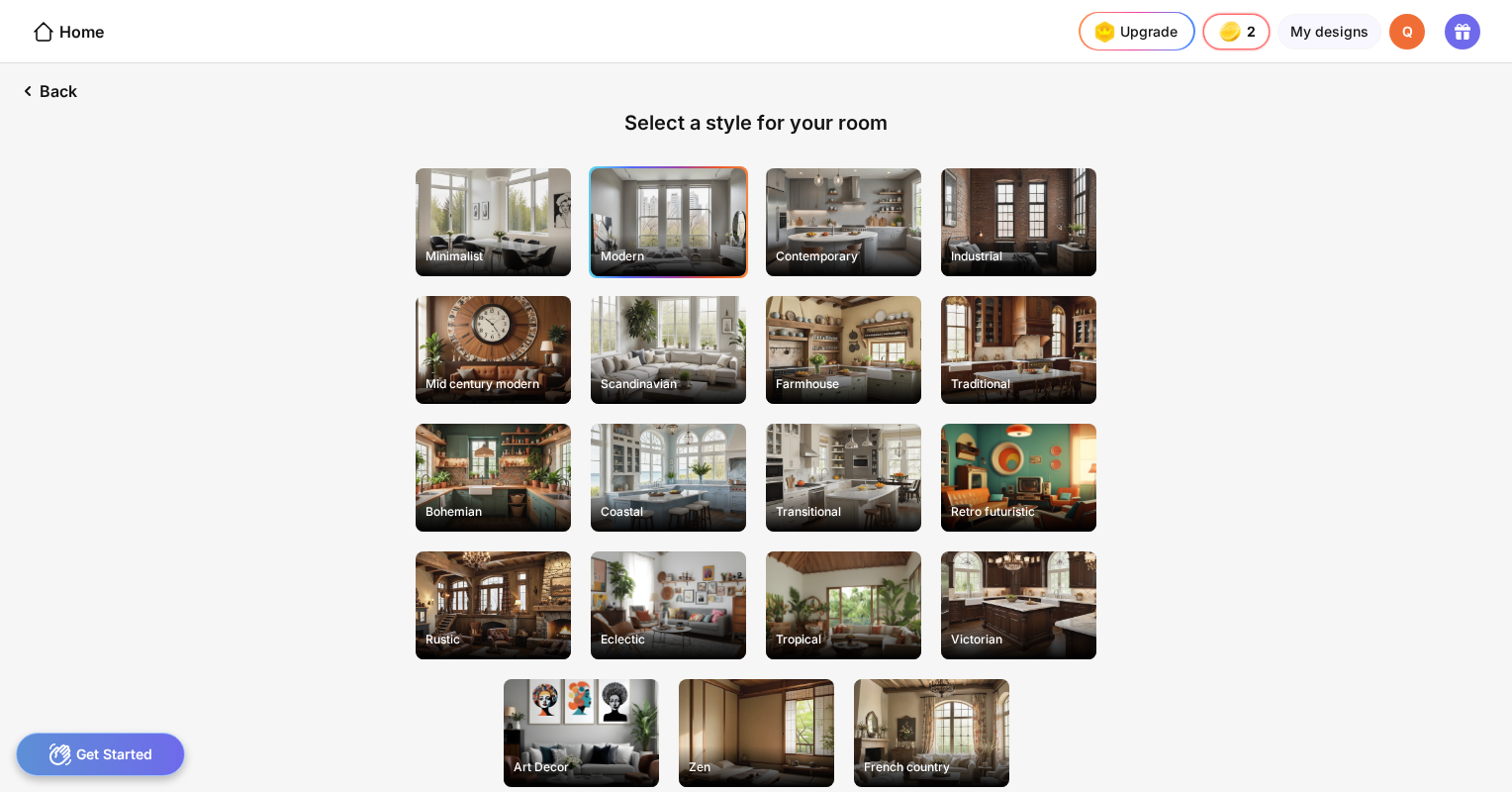 click on "Modern" at bounding box center [668, 255] 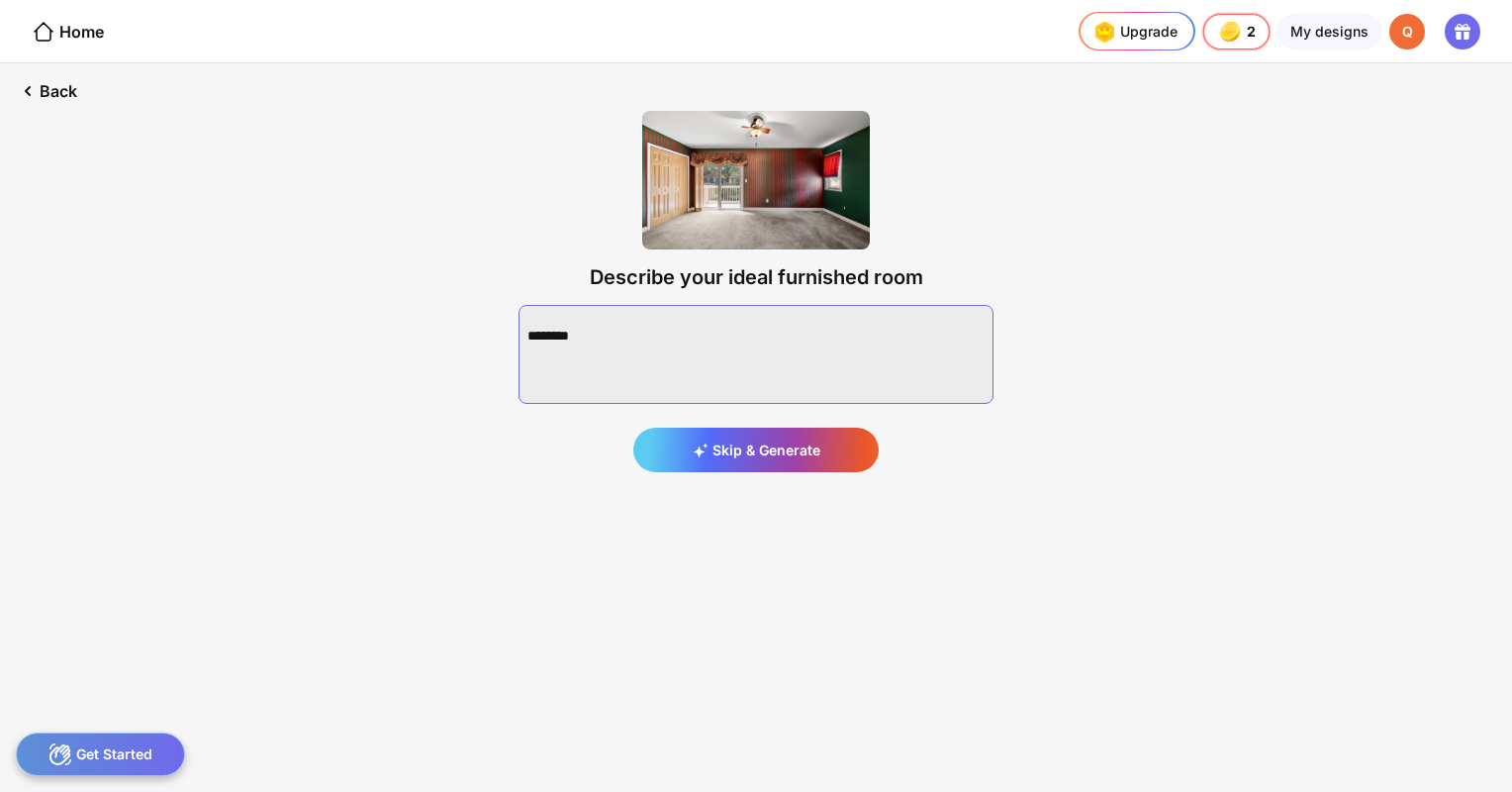 click at bounding box center [756, 354] 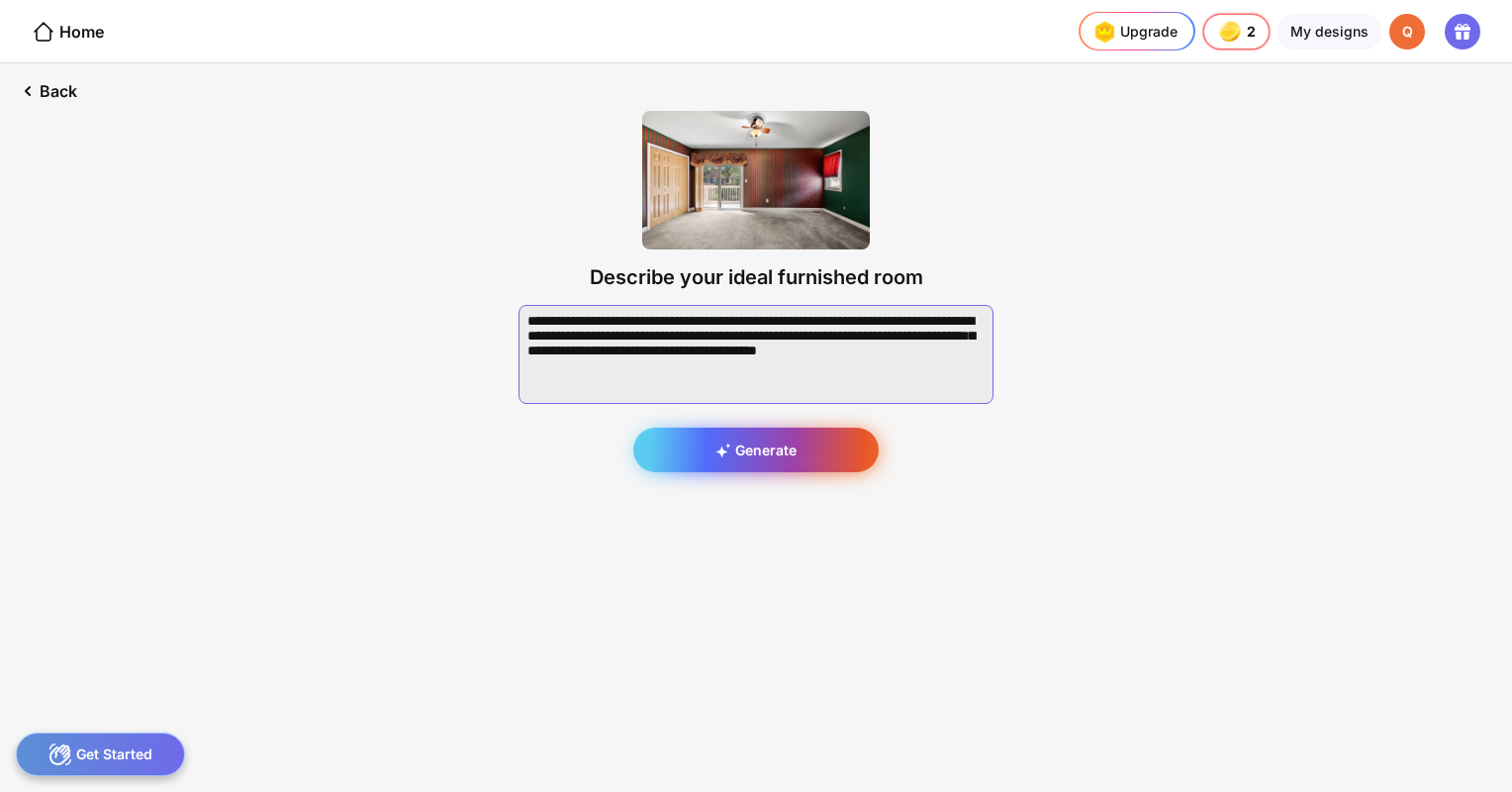type on "**********" 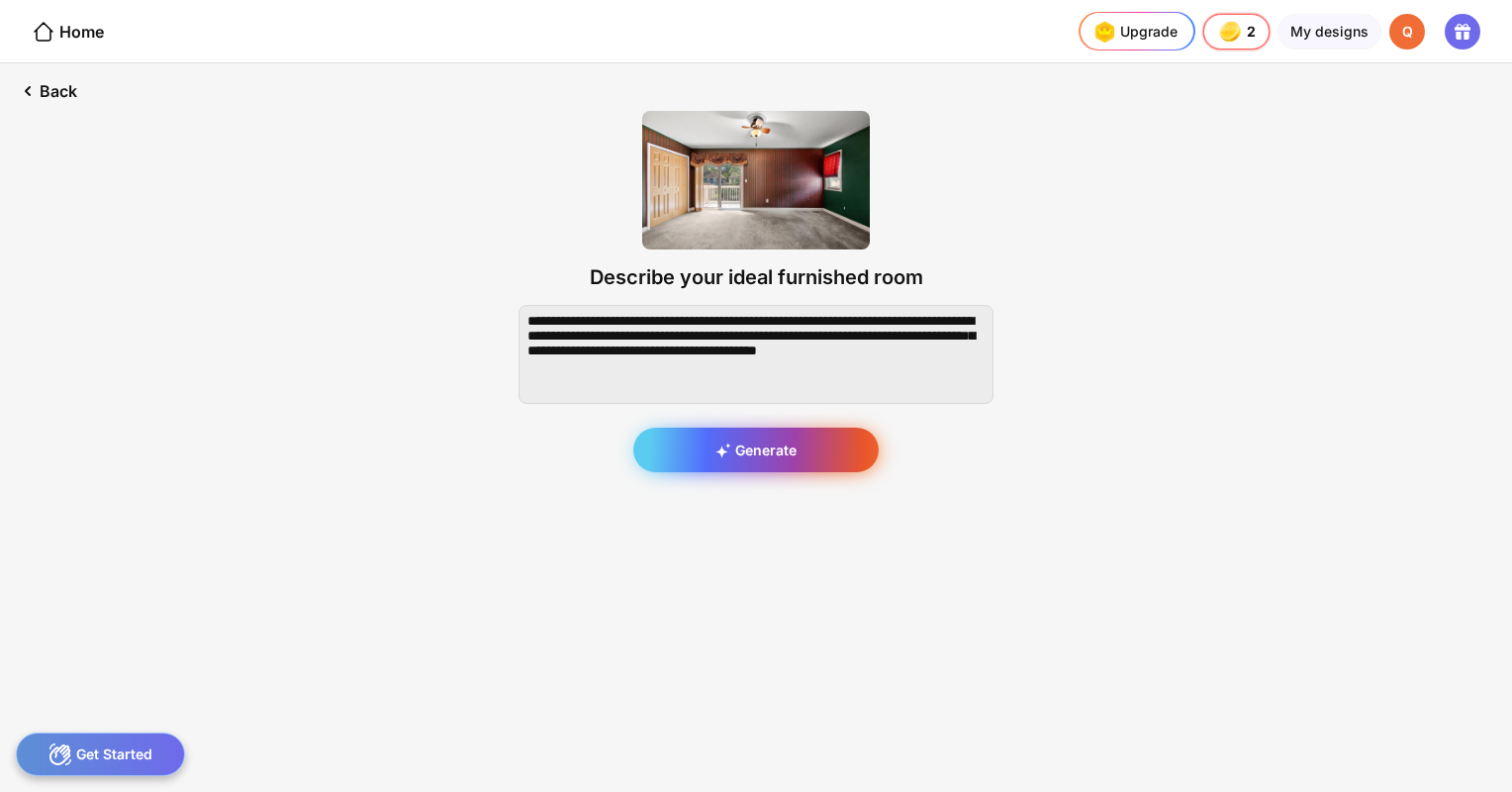 click on "Generate" at bounding box center [756, 449] 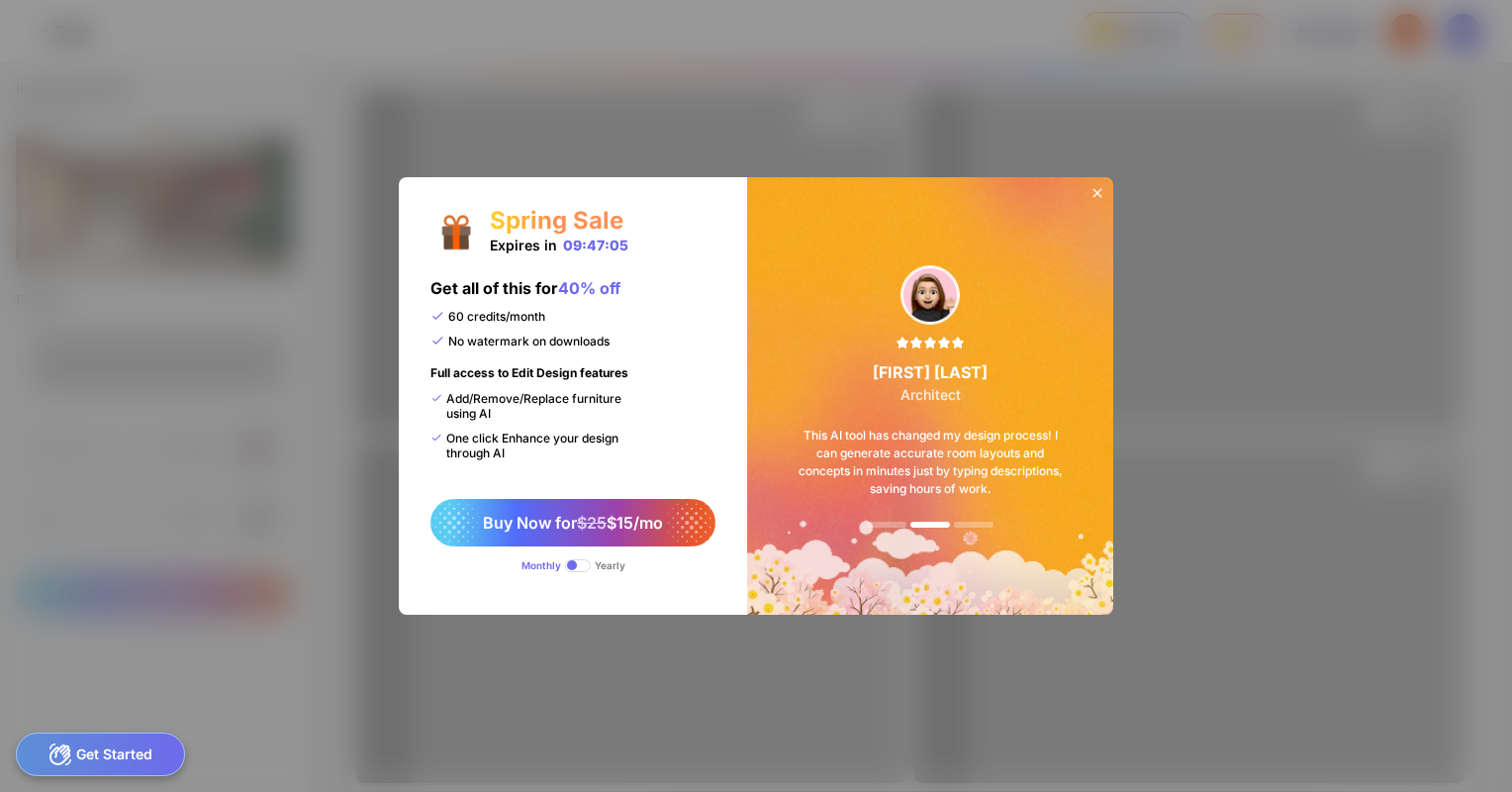 click 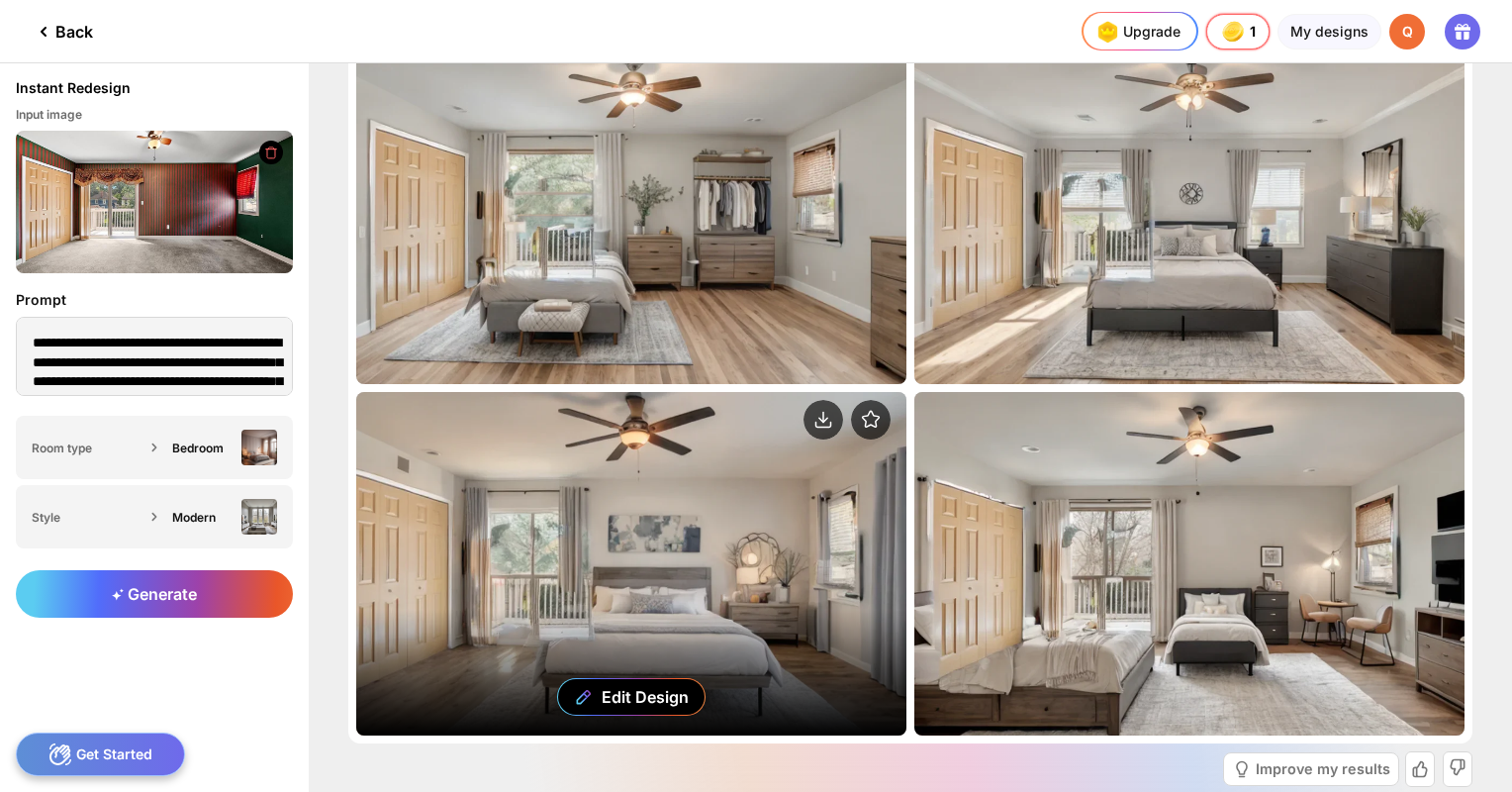 scroll, scrollTop: 0, scrollLeft: 0, axis: both 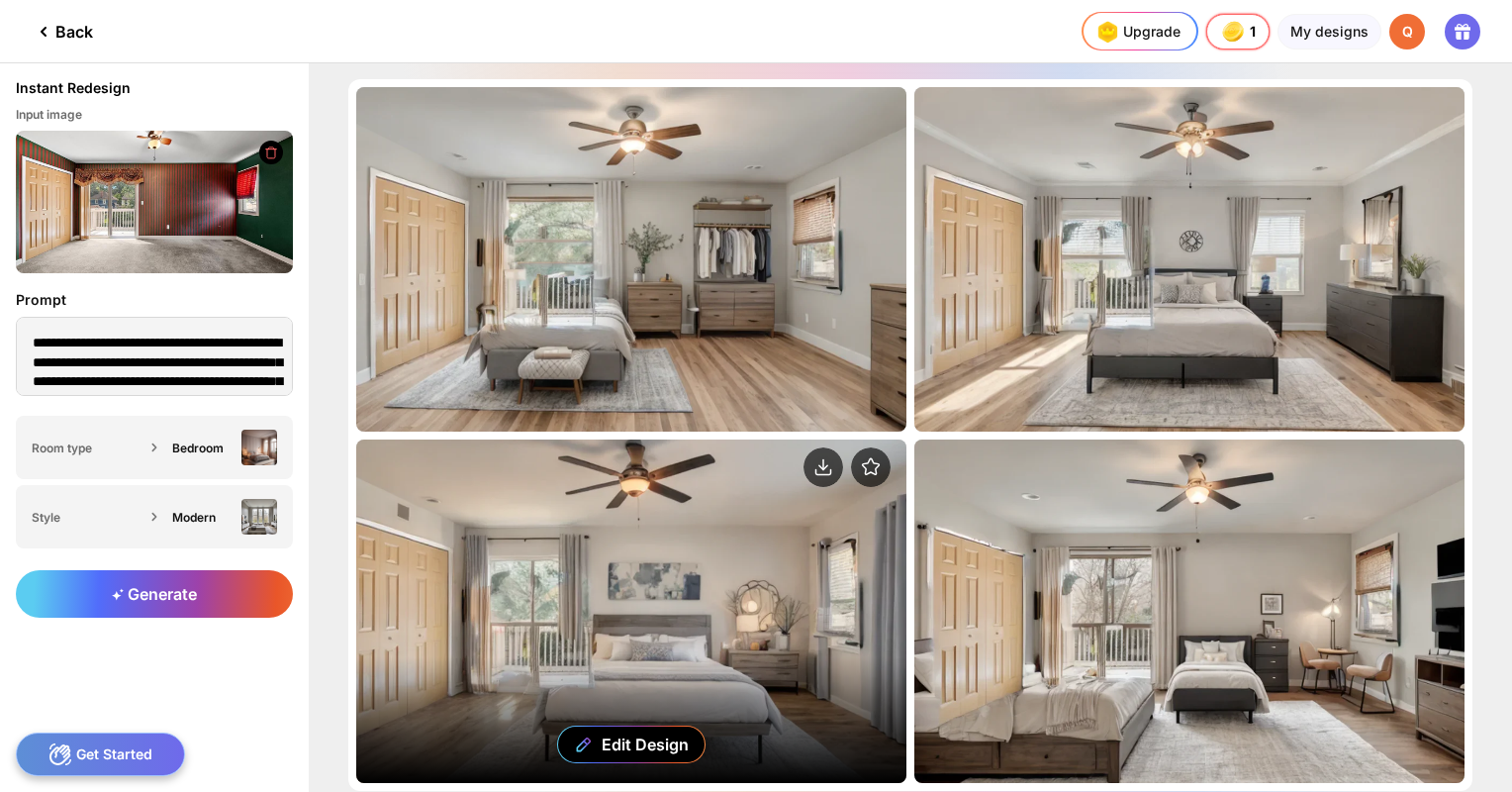 click on "Edit Design" at bounding box center (631, 612) 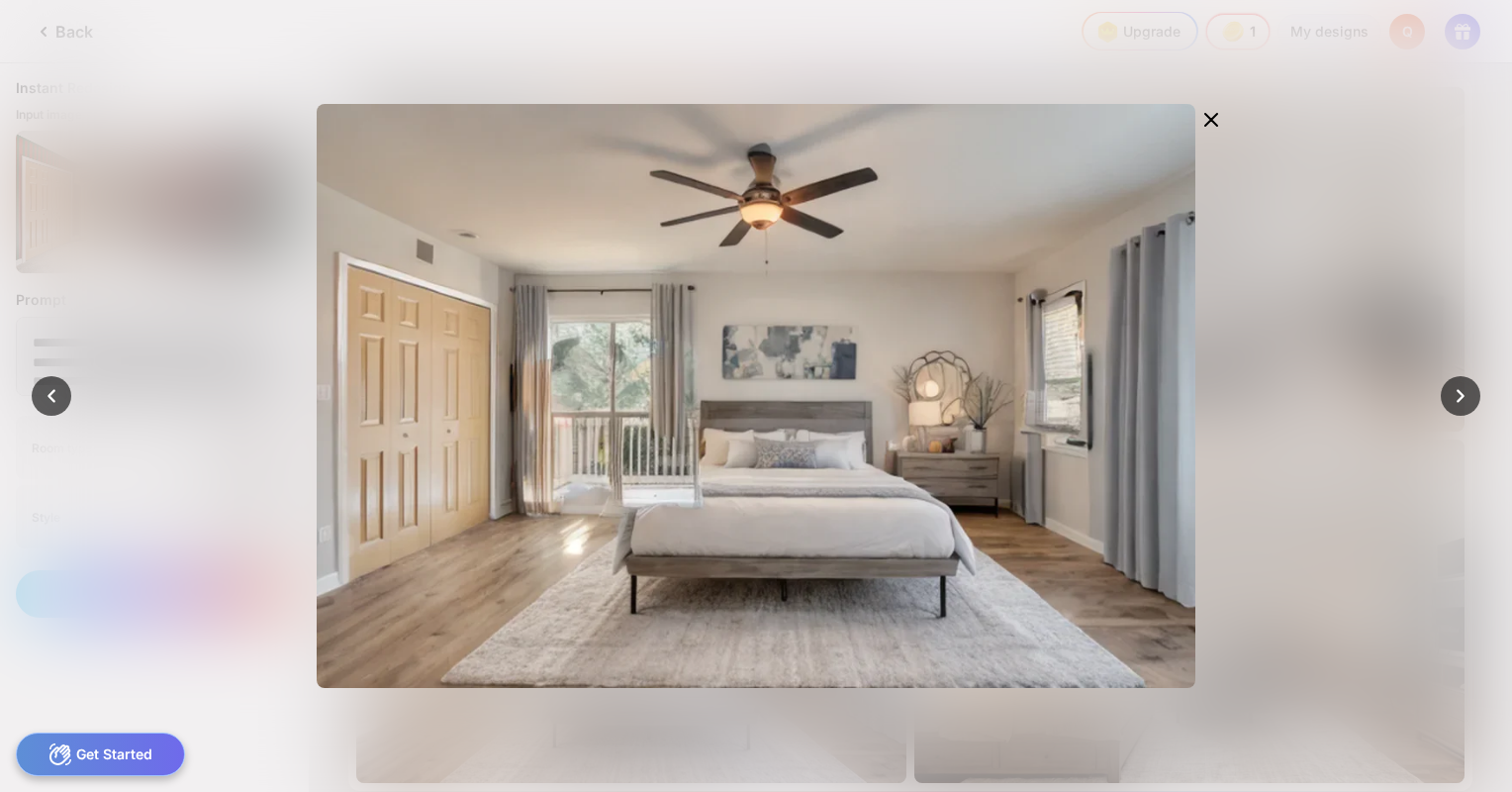 click at bounding box center (756, 396) 